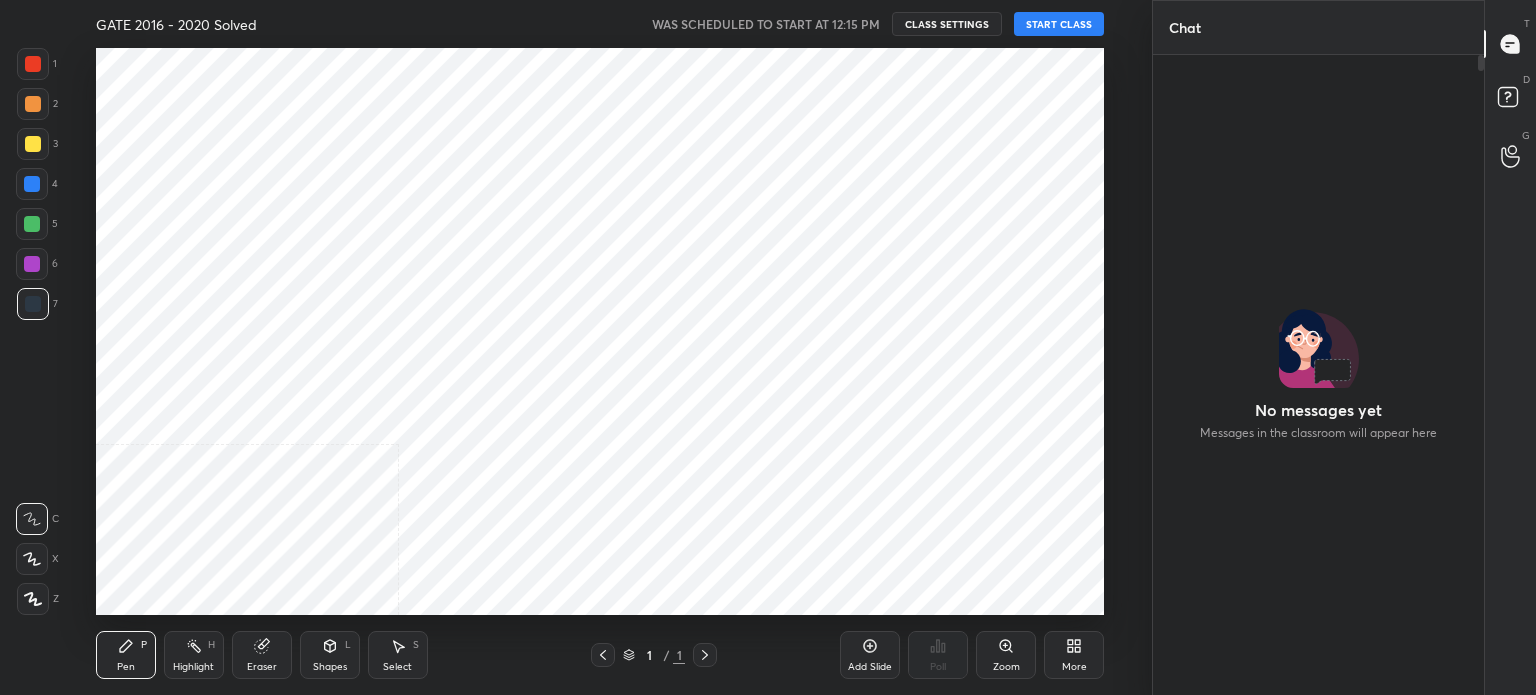 scroll, scrollTop: 0, scrollLeft: 0, axis: both 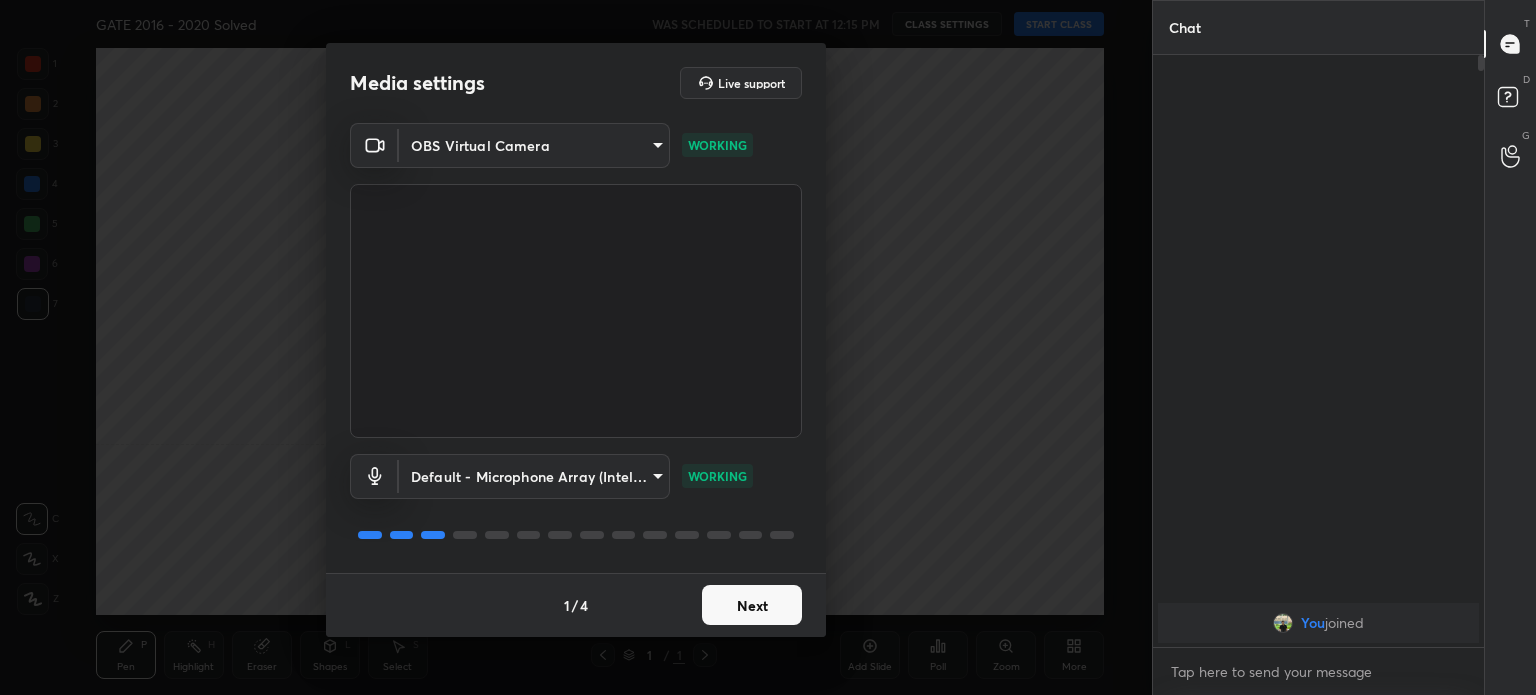 click on "1 2 3 4 5 6 7 C X Z C X Z E E Erase all   H H GATE 2016 - 2020 Solved WAS SCHEDULED TO START AT  12:15 PM CLASS SETTINGS START CLASS Setting up your live class Back GATE 2016 - 2020 Solved • L19 of Complete Course on Stereo Chemistry for GATE 2026 Anup Parali Pen P Highlight H Eraser Shapes L Select S 1 / 1 Add Slide Poll Zoom More Chat You  joined 1 NEW MESSAGE Enable hand raising Enable raise hand to speak to learners. Once enabled, chat will be turned off temporarily. Enable x   introducing Raise a hand with a doubt Now learners can raise their hand along with a doubt  How it works? Doubts asked by learners will show up here Raise hand disabled You have disabled Raise hand currently. Enable it to invite learners to speak Enable Can't raise hand Looks like educator just invited you to speak. Please wait before you can raise your hand again. Got it T Messages (T) D Doubts (D) G Raise Hand (G) Report an issue Reason for reporting Buffering Chat not working Audio - Video sync issue Educator video quality low" at bounding box center [768, 347] 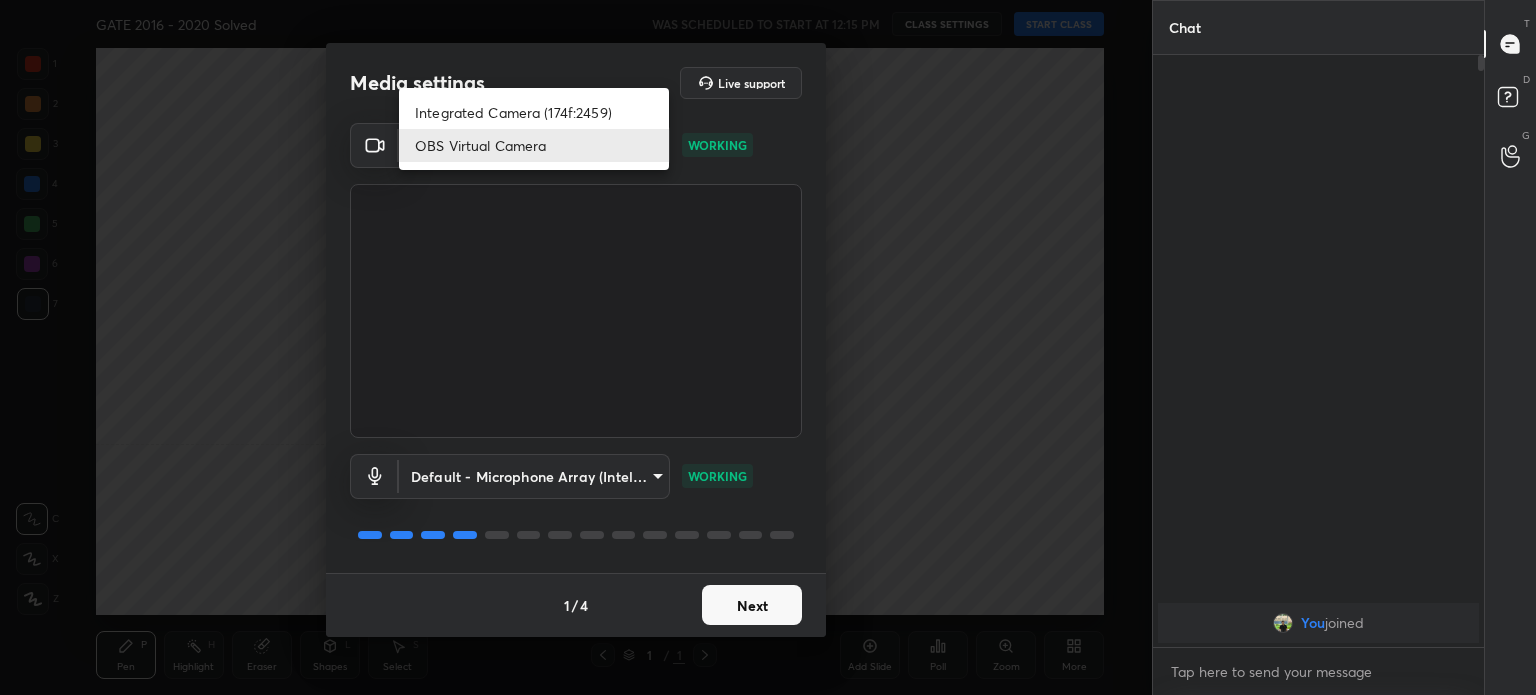click on "Integrated Camera (174f:2459)" at bounding box center [534, 112] 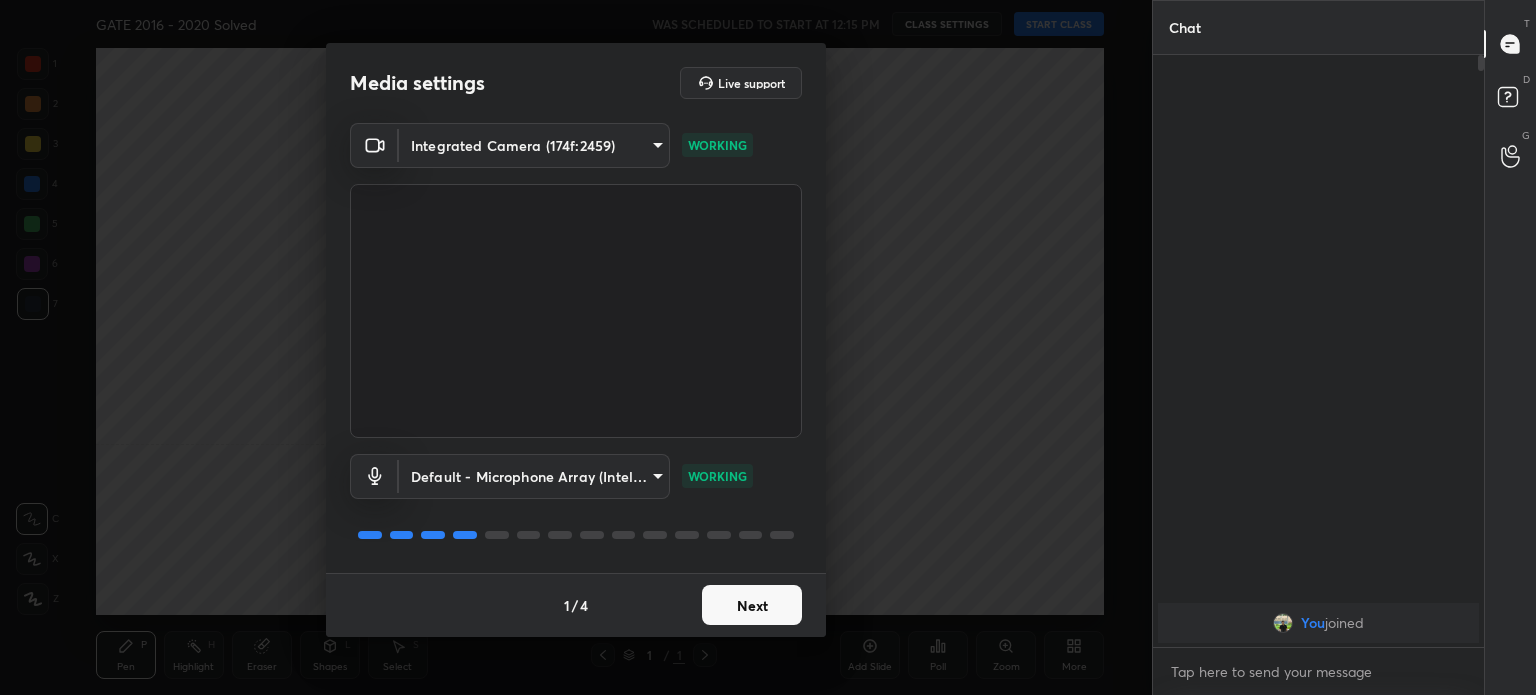 click on "Next" at bounding box center (752, 605) 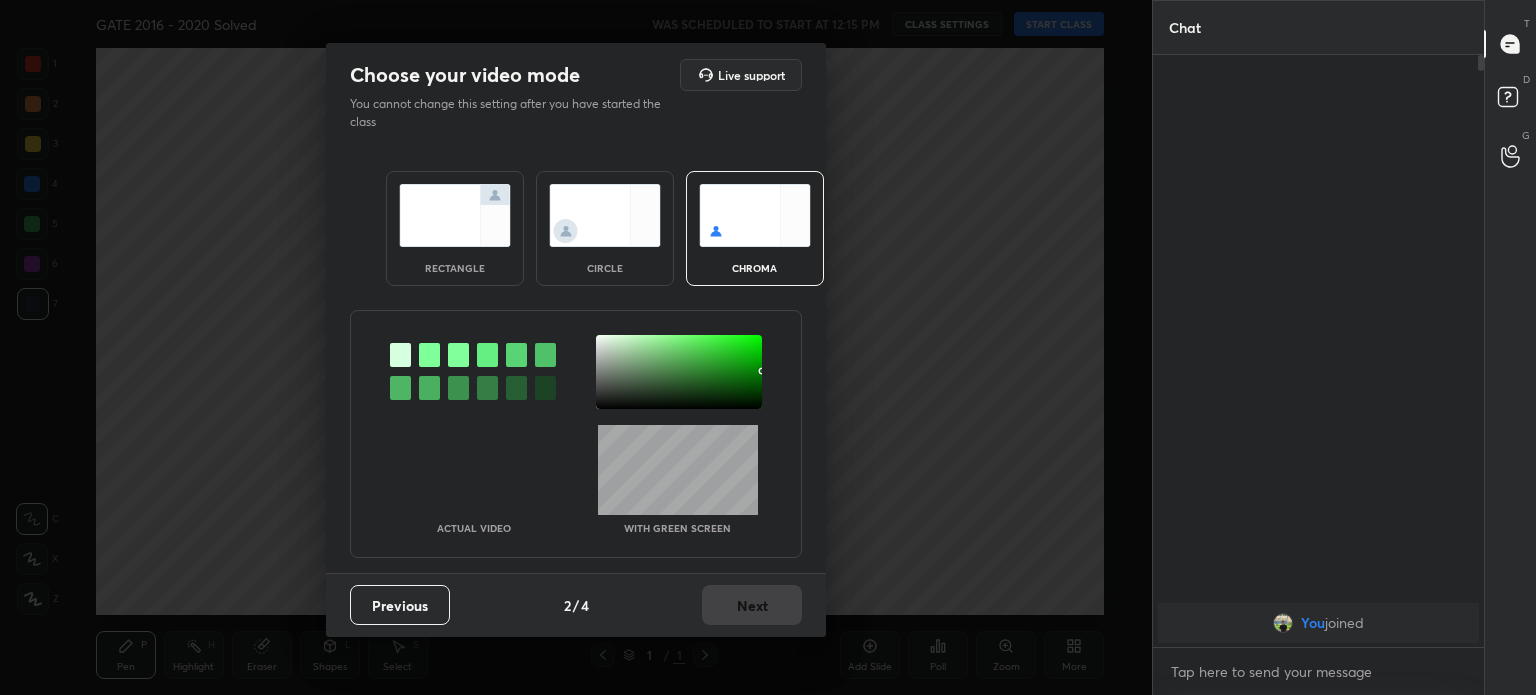 click on "Previous 2 / 4 Next" at bounding box center (576, 605) 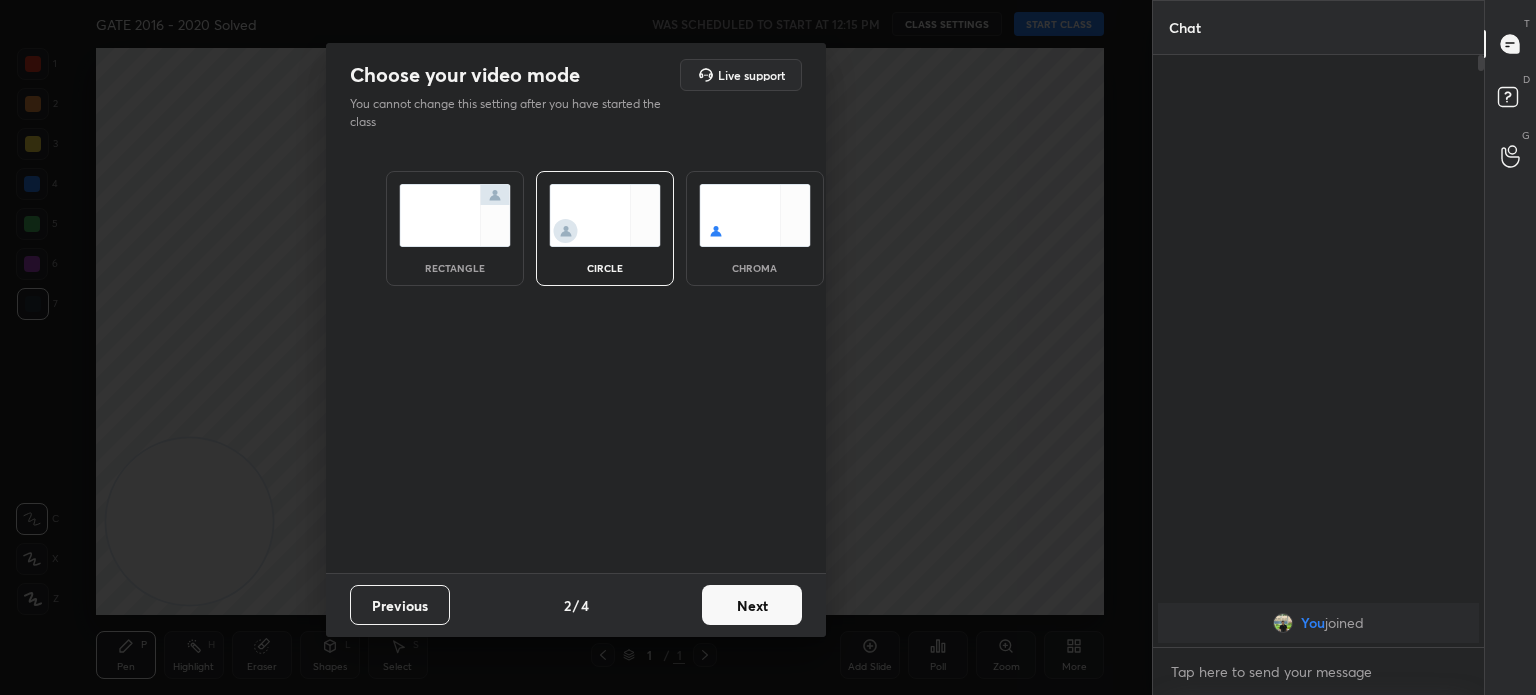 click on "circle" at bounding box center (605, 228) 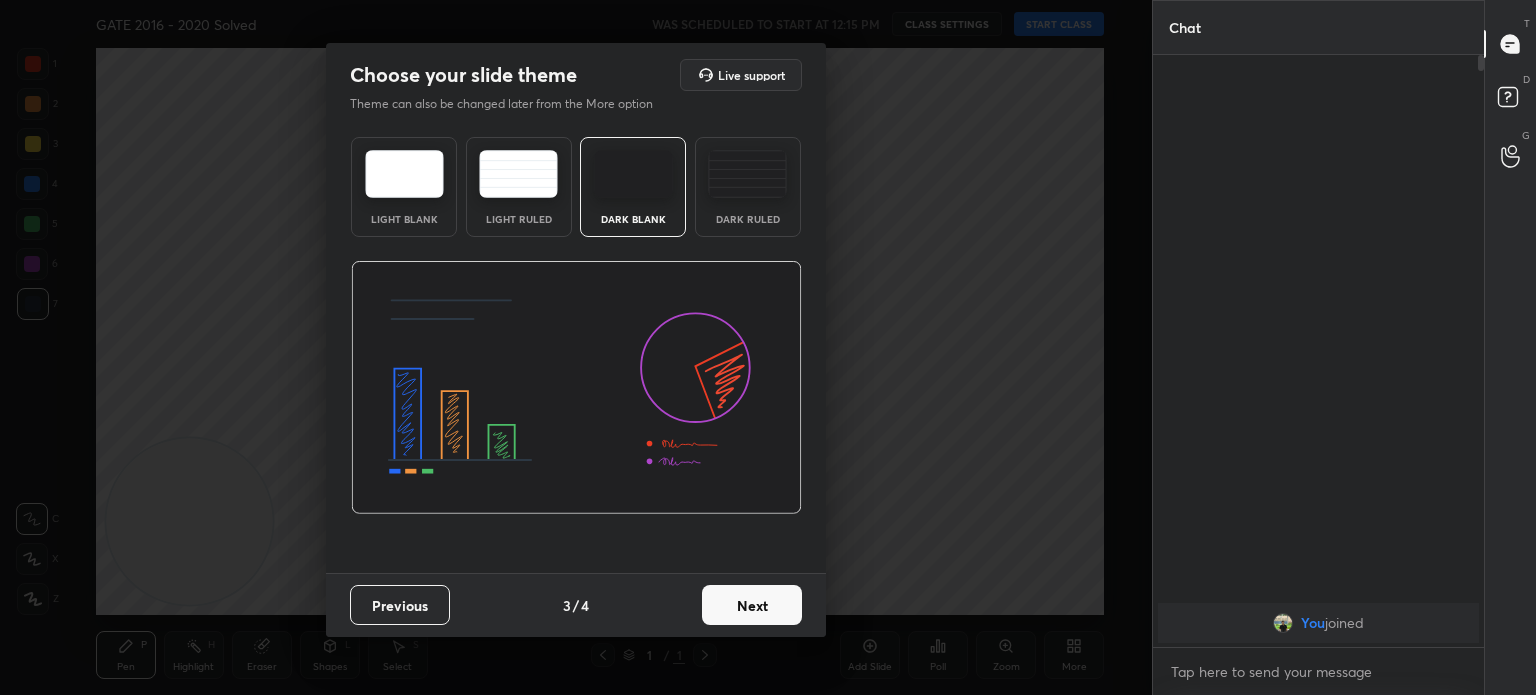 click on "Next" at bounding box center (752, 605) 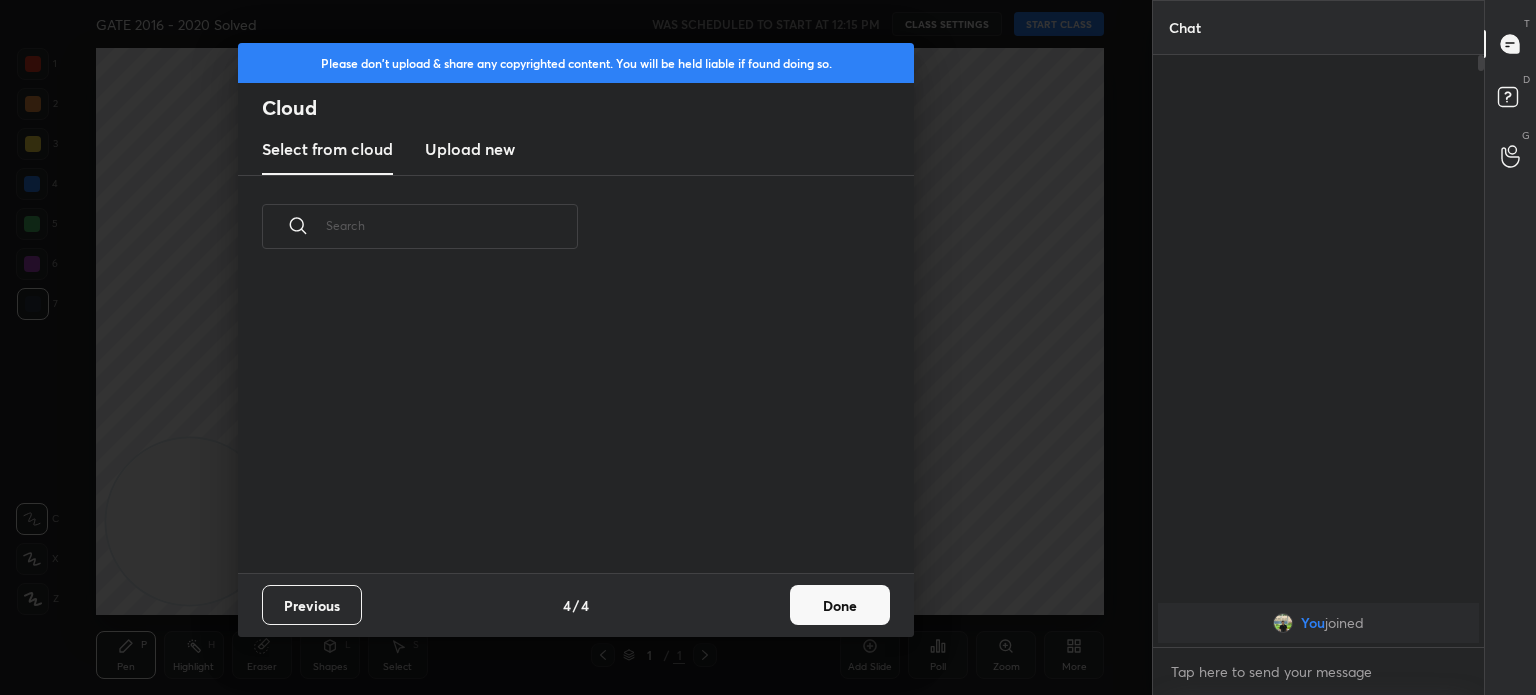 click on "Done" at bounding box center (840, 605) 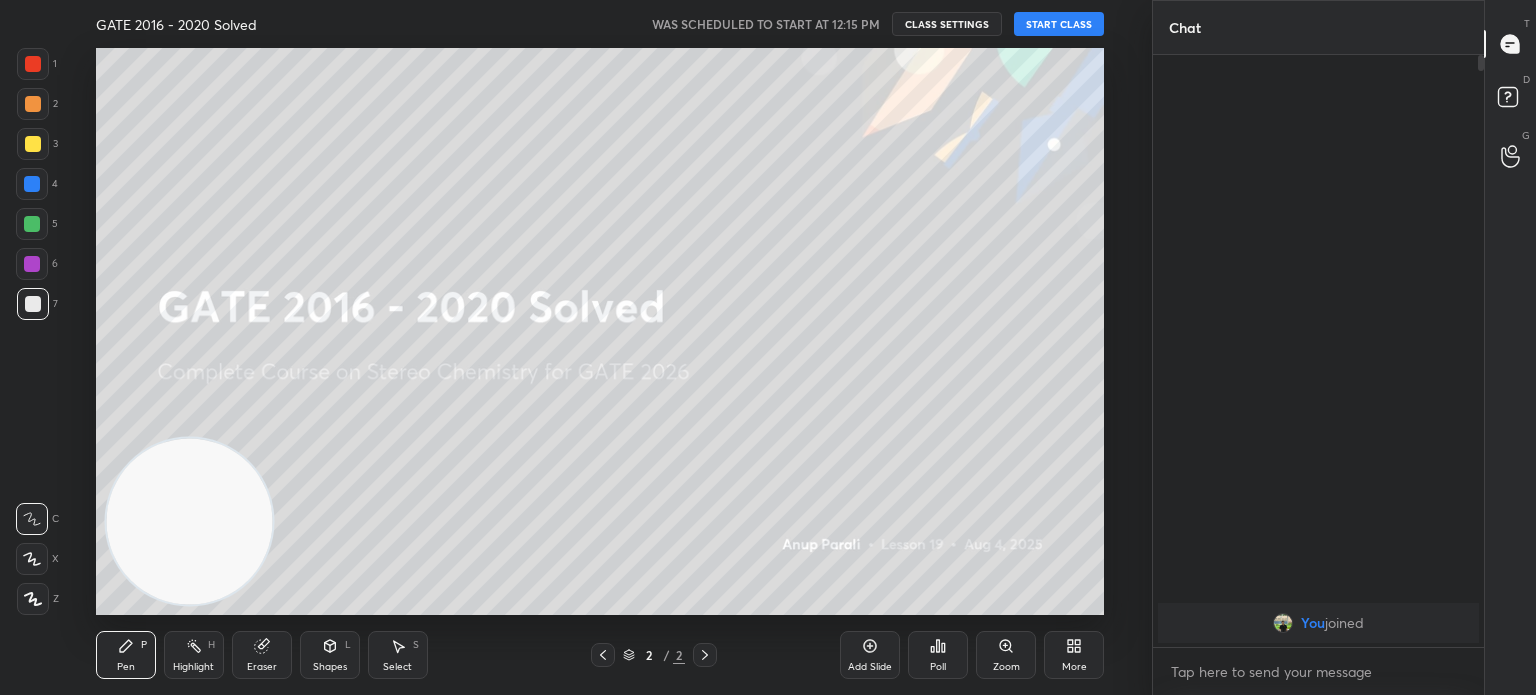 click on "START CLASS" at bounding box center (1059, 24) 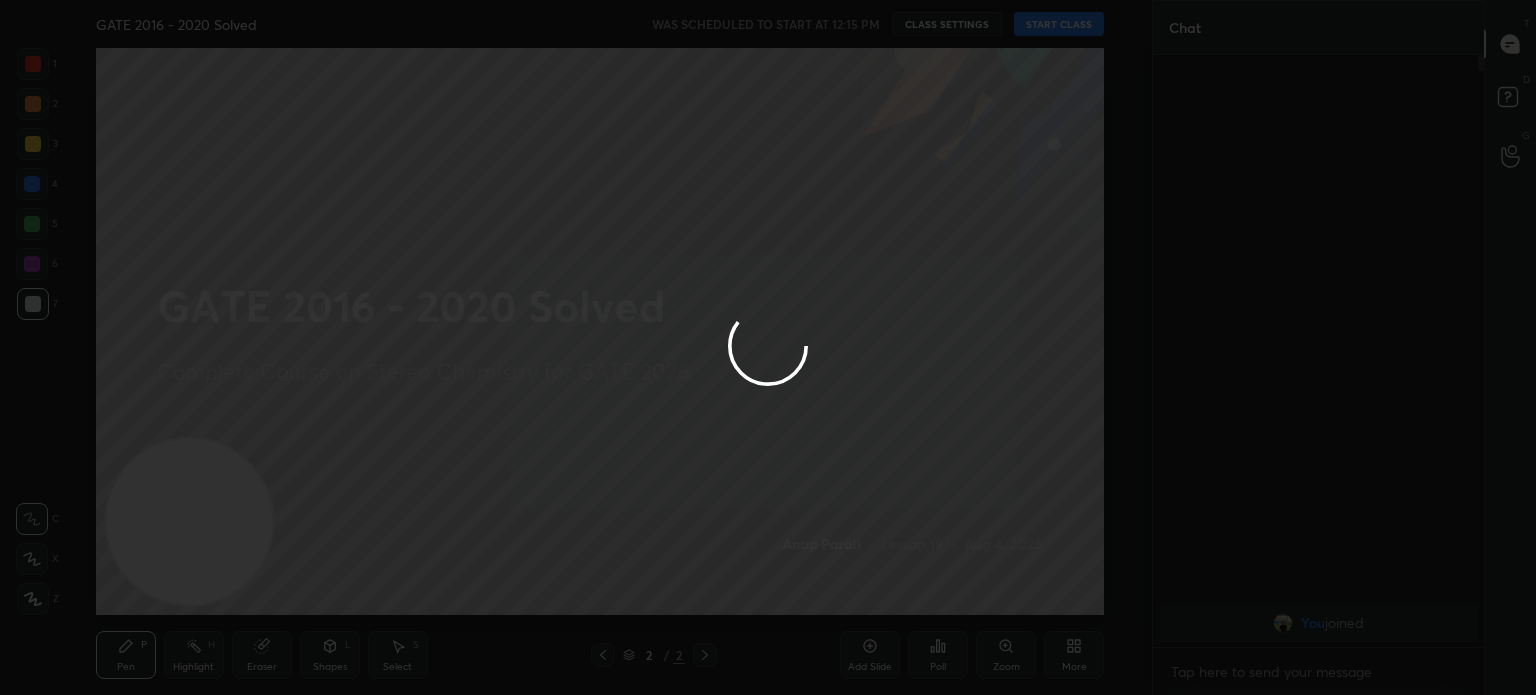 type on "x" 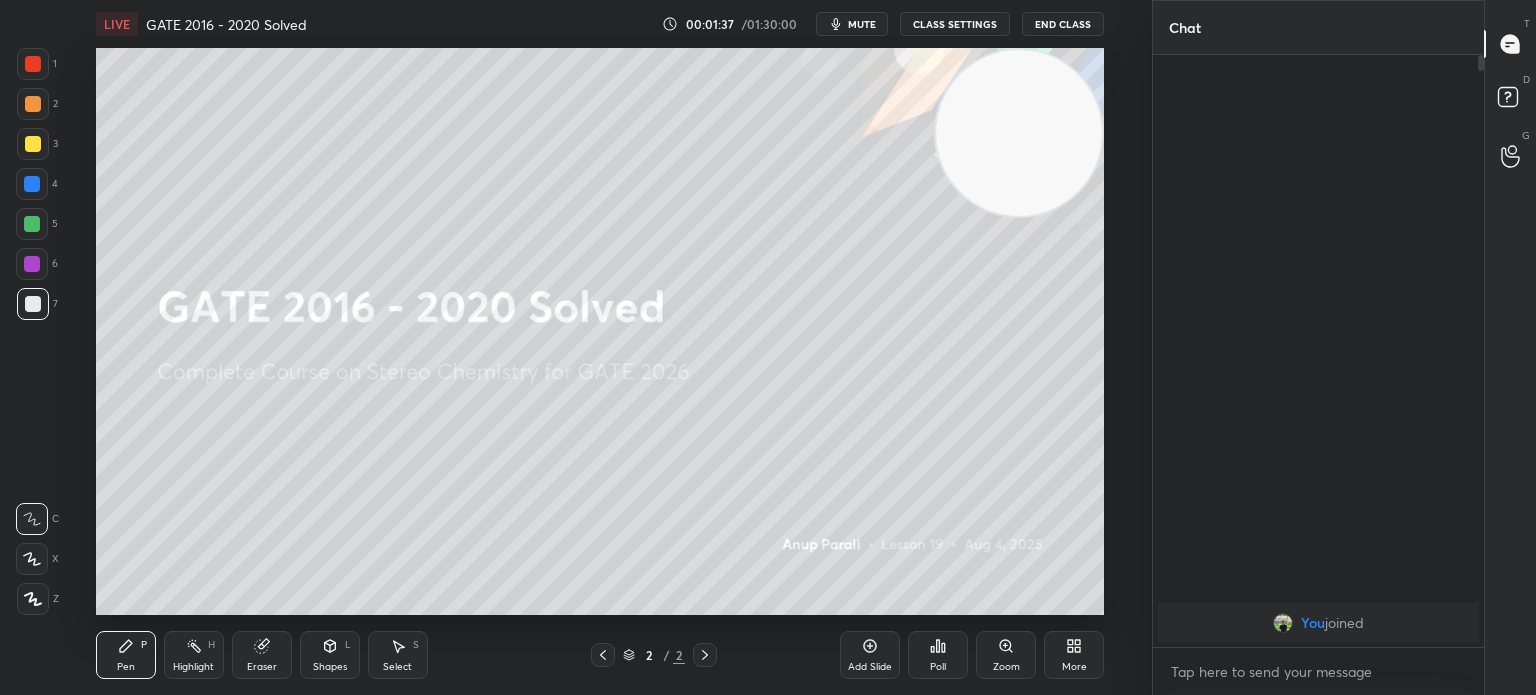 click at bounding box center (33, 144) 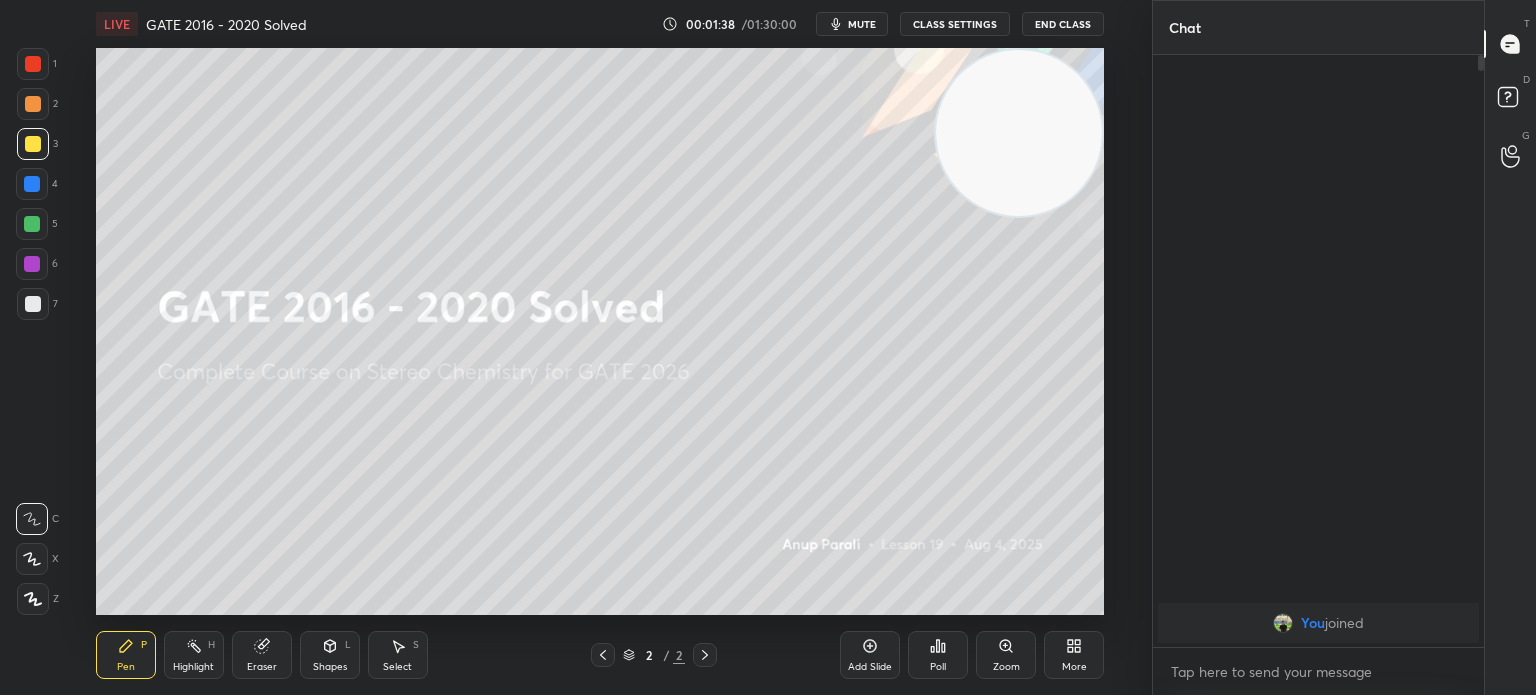 click on "Add Slide" at bounding box center [870, 667] 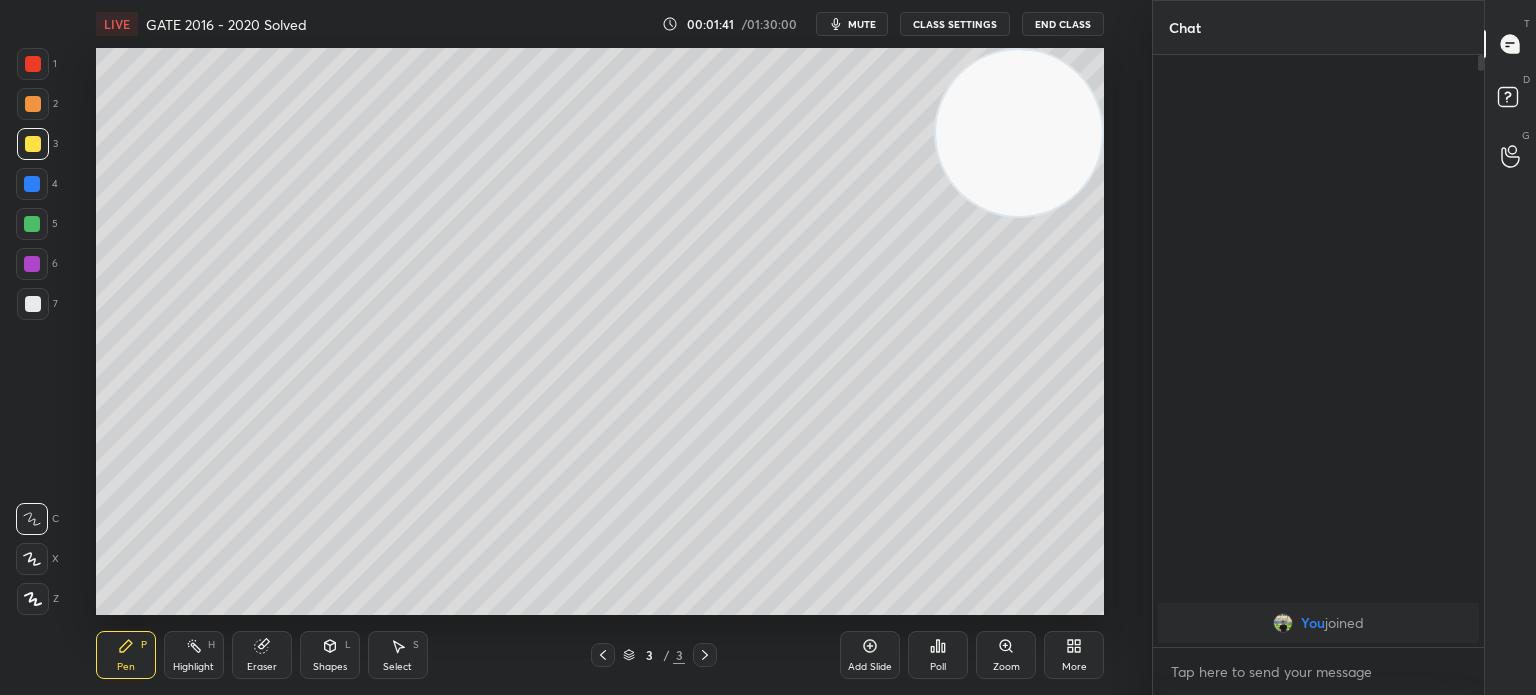 click at bounding box center [33, 144] 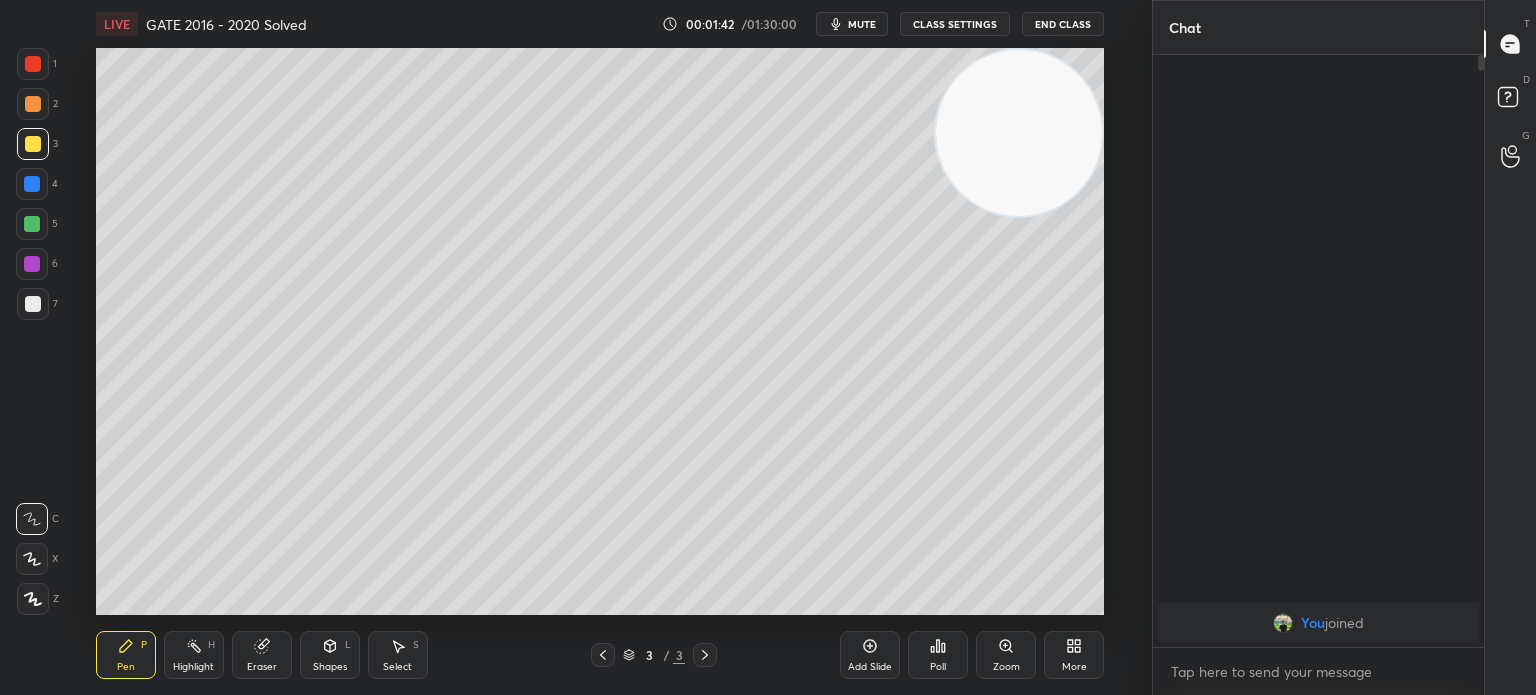 click on "1 2 3 4 5 6 7 C X Z C X Z E E Erase all   H H LIVE GATE 2016 - 2020 Solved 00:01:42 /  01:30:00 mute CLASS SETTINGS End Class Setting up your live class Poll for   secs No correct answer Start poll Back GATE 2016 - 2020 Solved • L19 of Complete Course on Stereo Chemistry for GATE 2026 Anup Parali Pen P Highlight H Eraser Shapes L Select S 3 / 3 Add Slide Poll Zoom More" at bounding box center (568, 347) 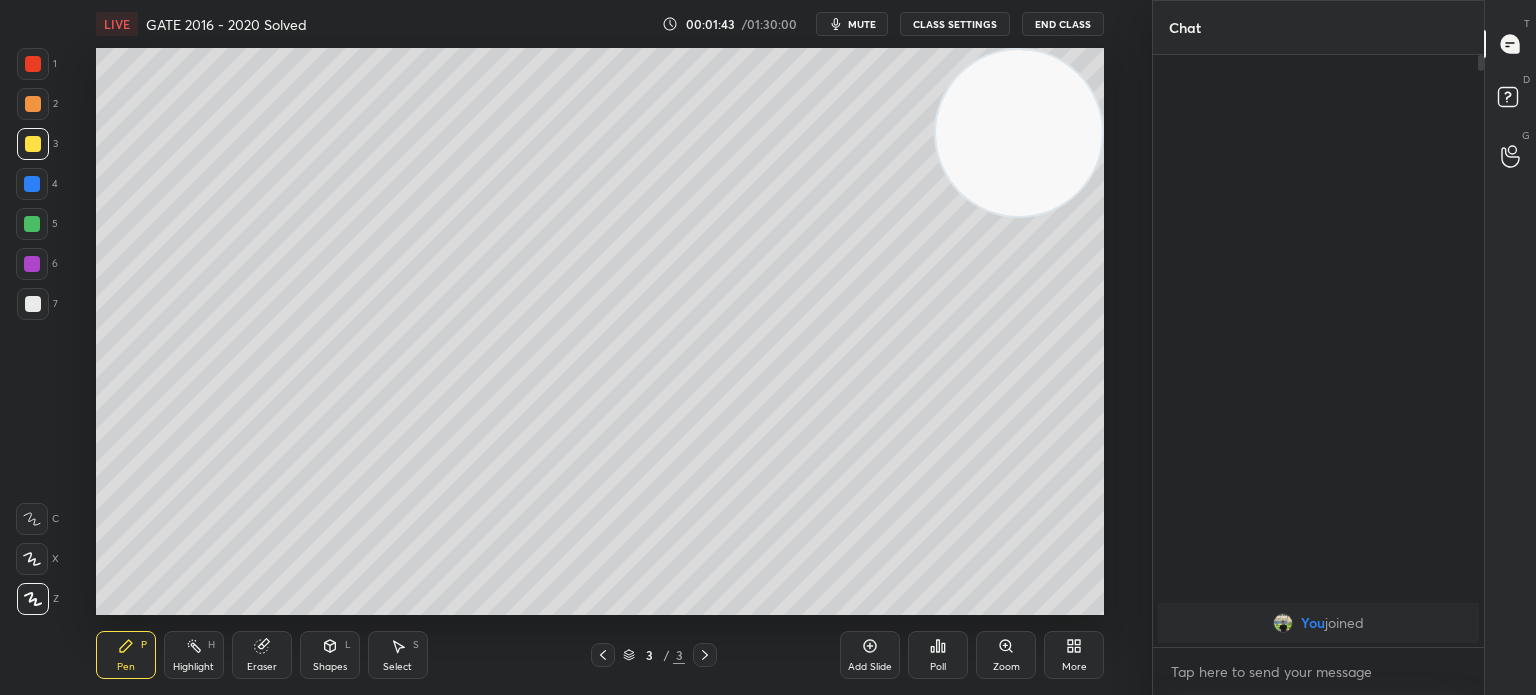 click at bounding box center [33, 599] 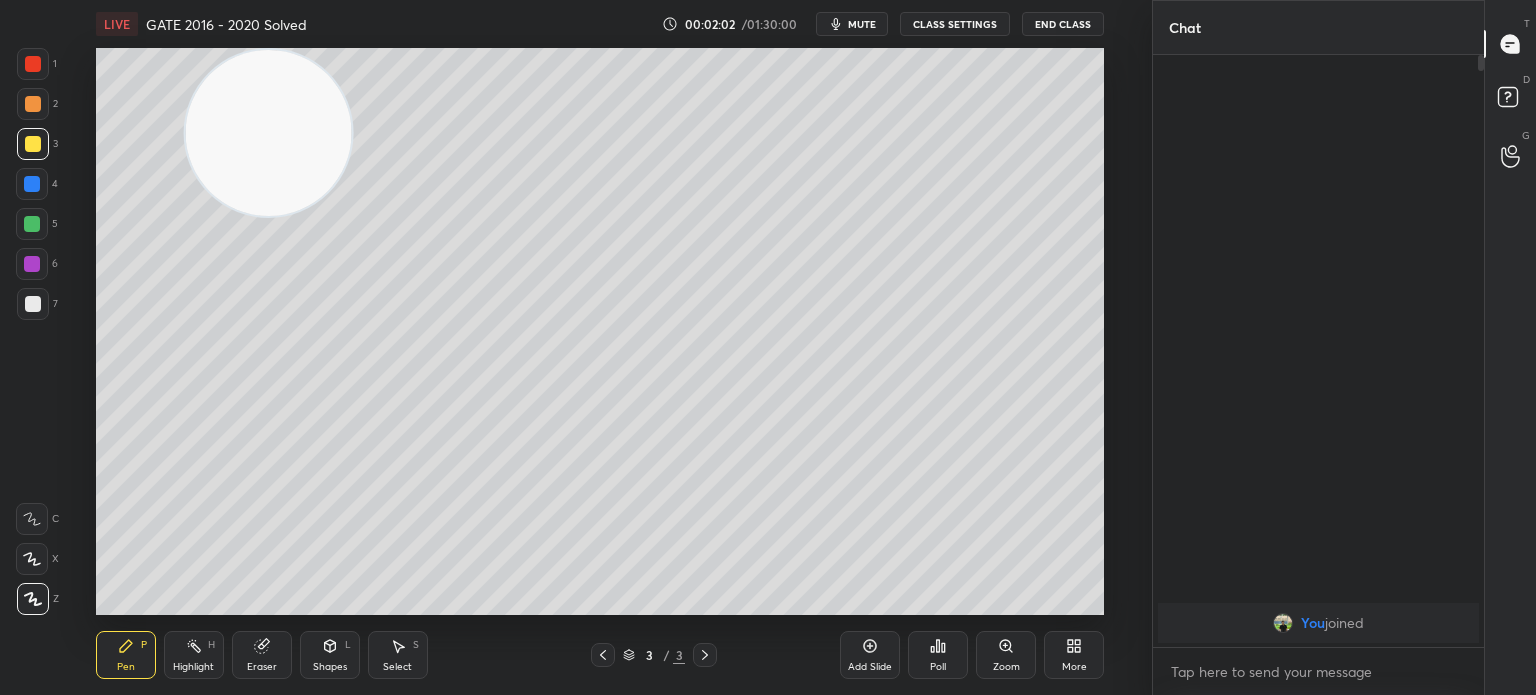 click at bounding box center (33, 304) 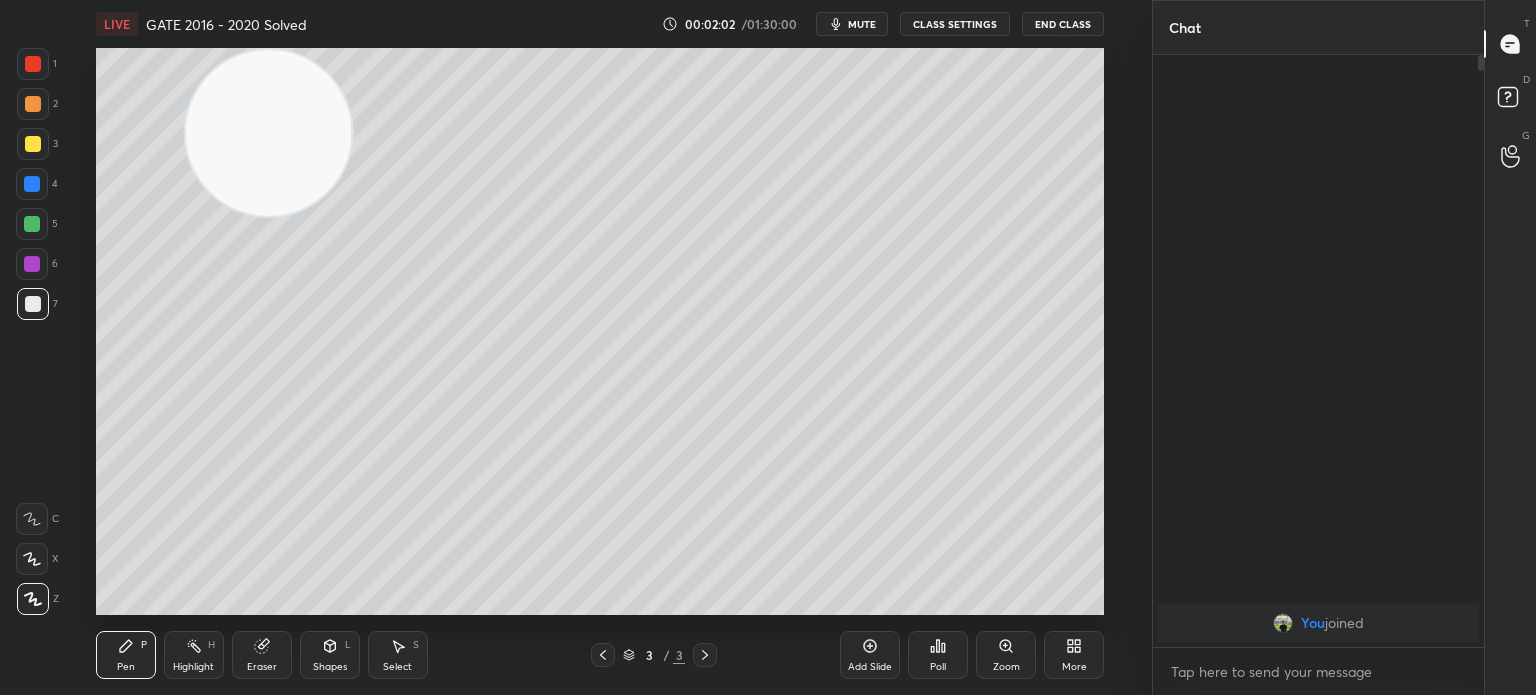 click at bounding box center (33, 304) 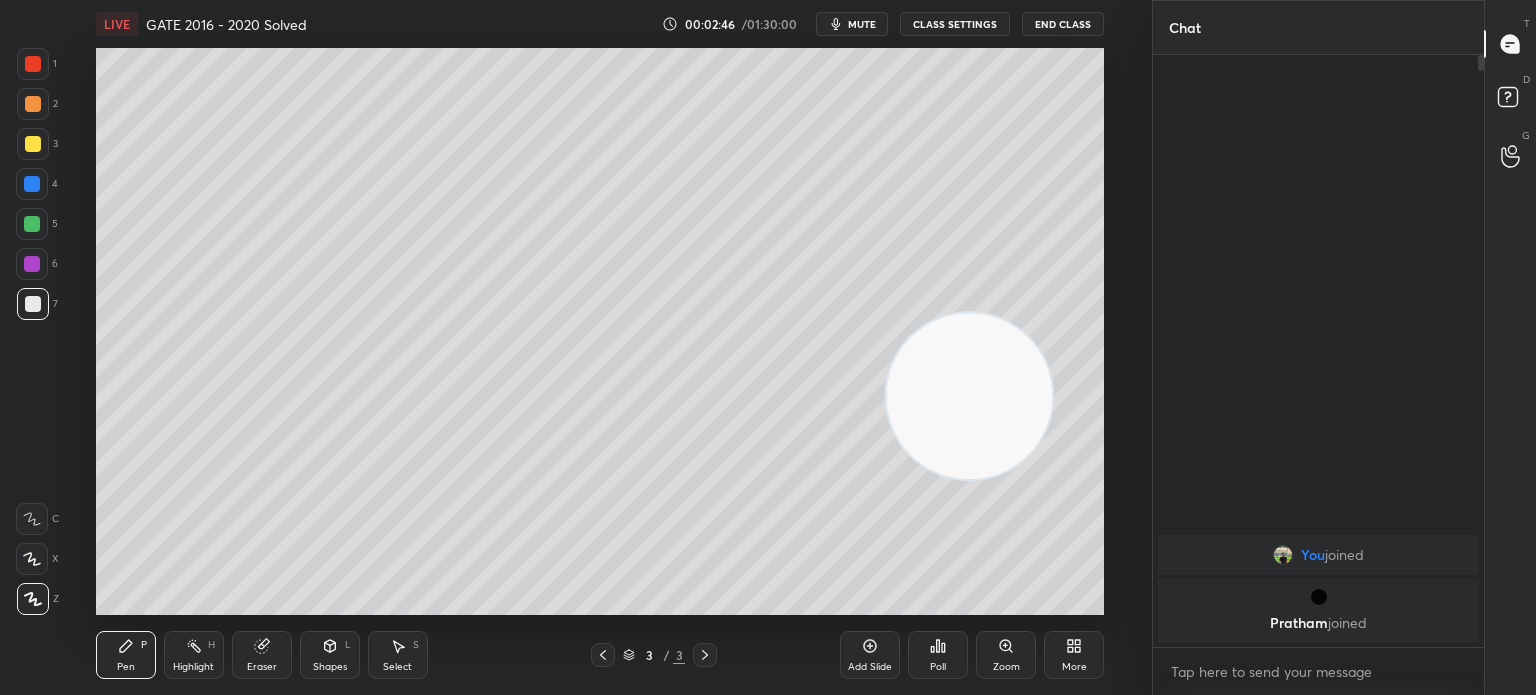 click on "Highlight" at bounding box center (193, 667) 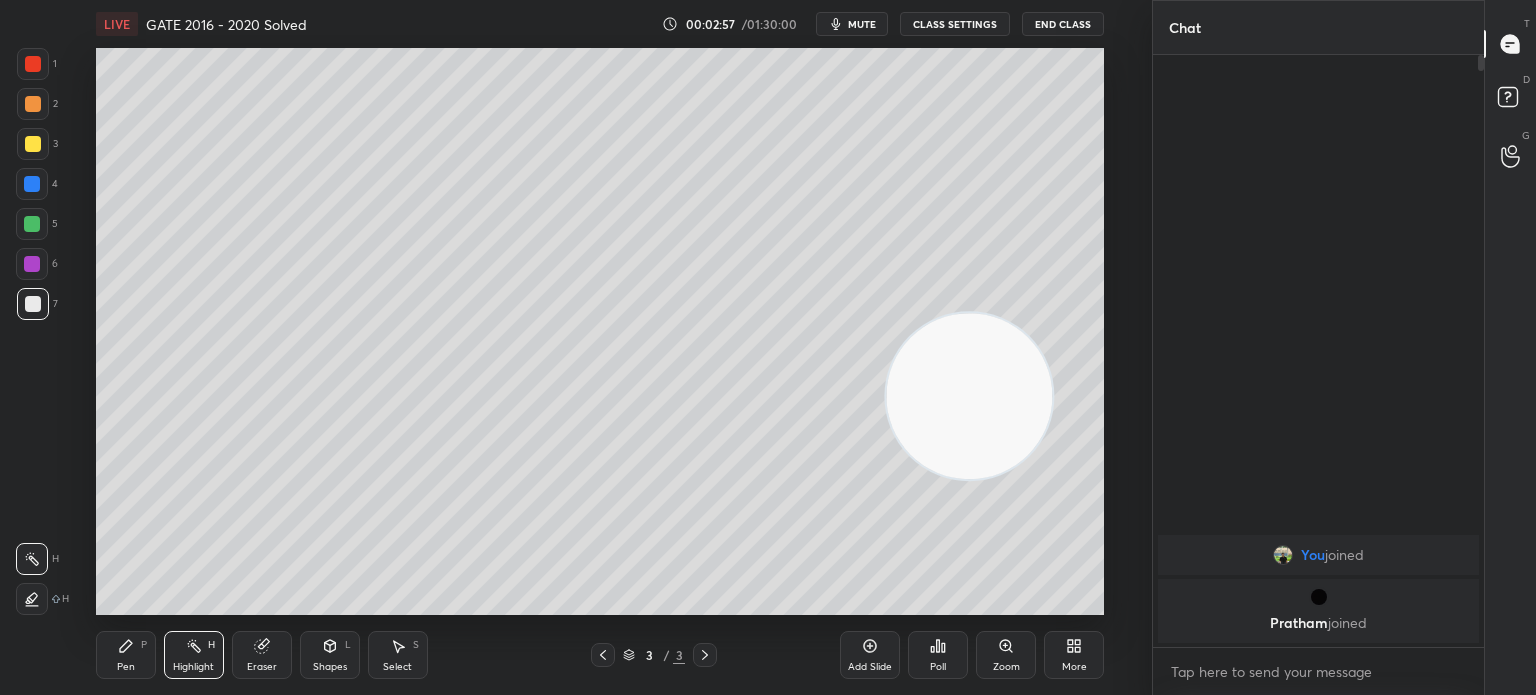 click at bounding box center (33, 144) 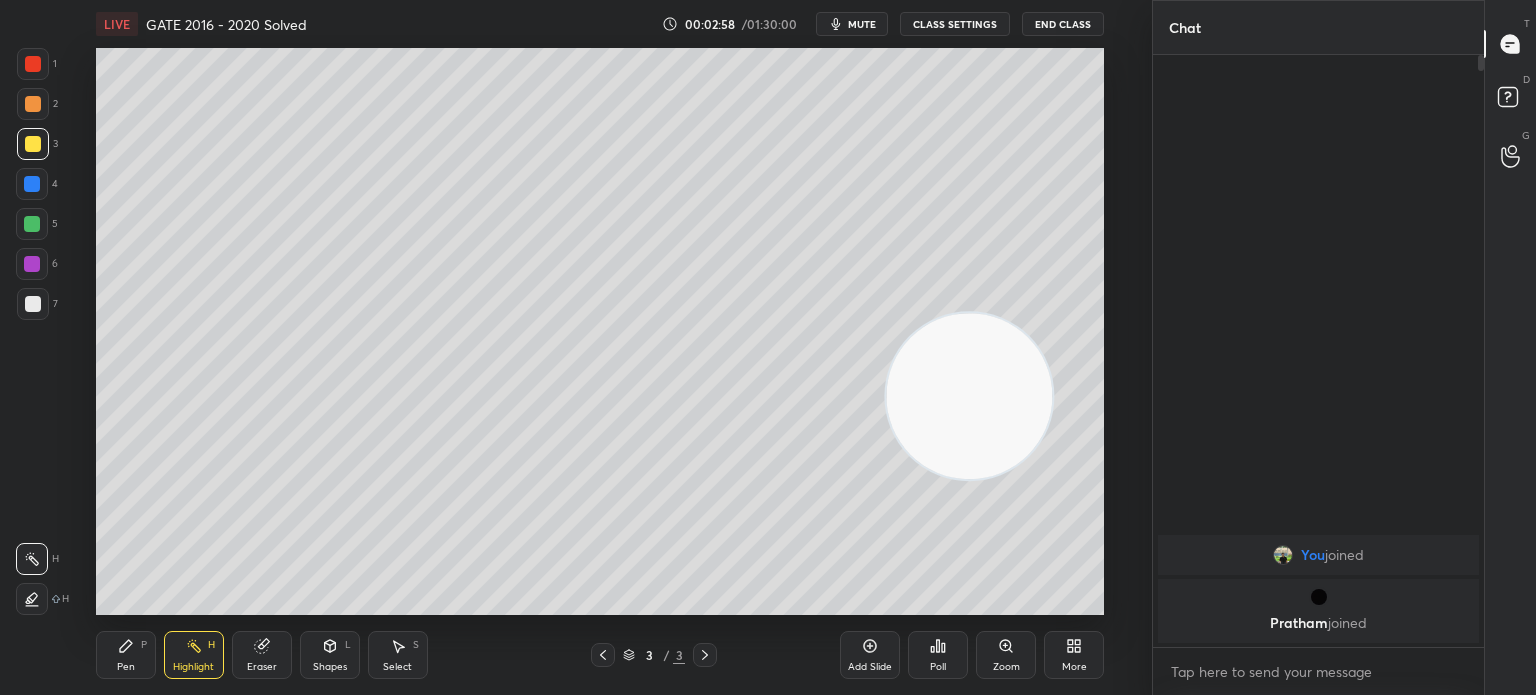 click on "Pen P" at bounding box center [126, 655] 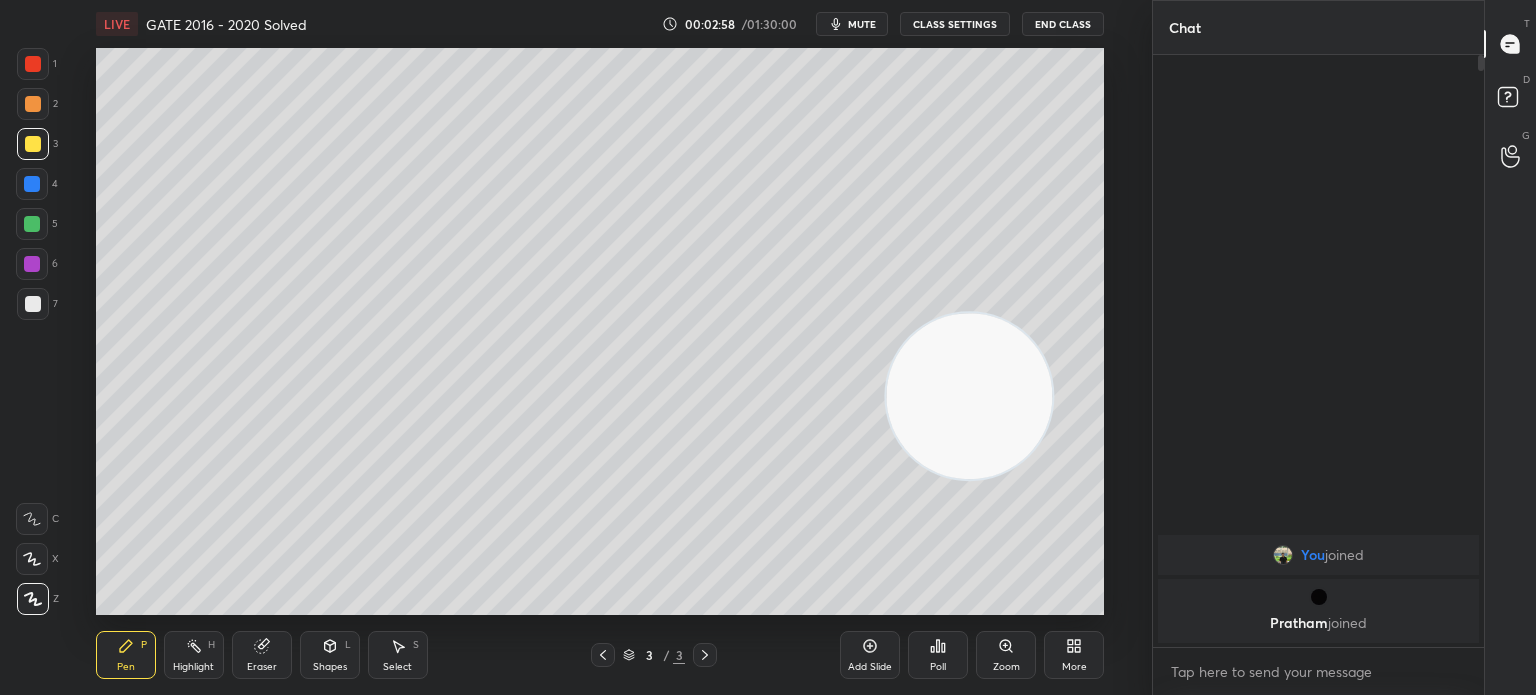 click on "Pen P" at bounding box center (126, 655) 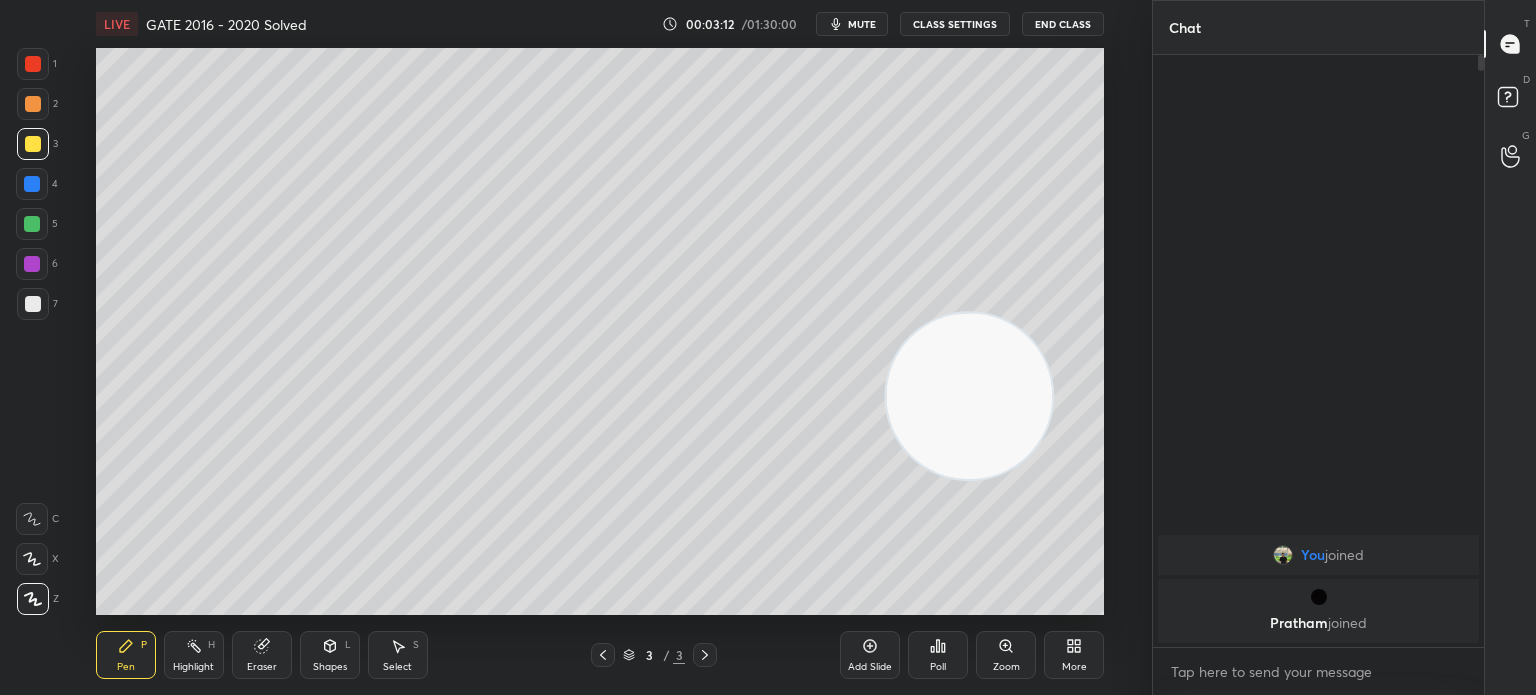 click at bounding box center (32, 224) 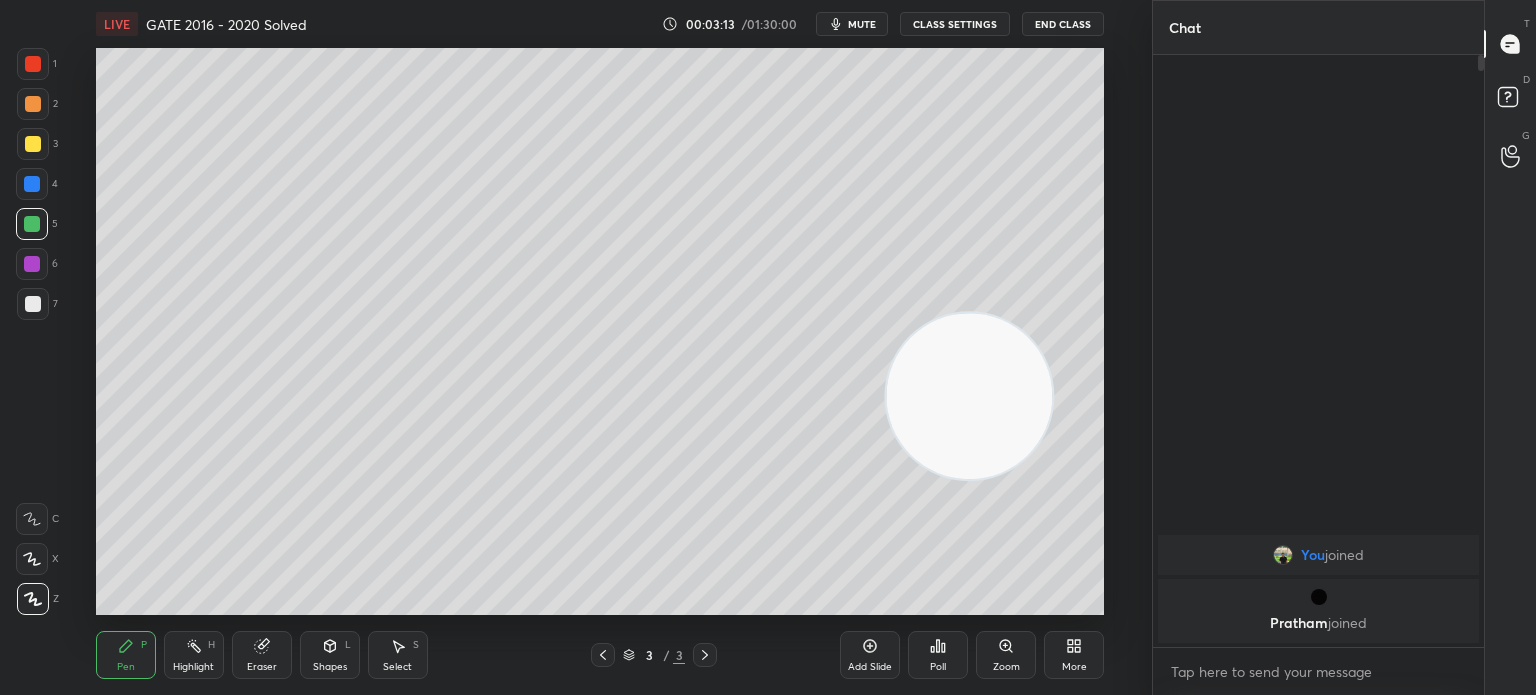 click on "Highlight" at bounding box center [193, 667] 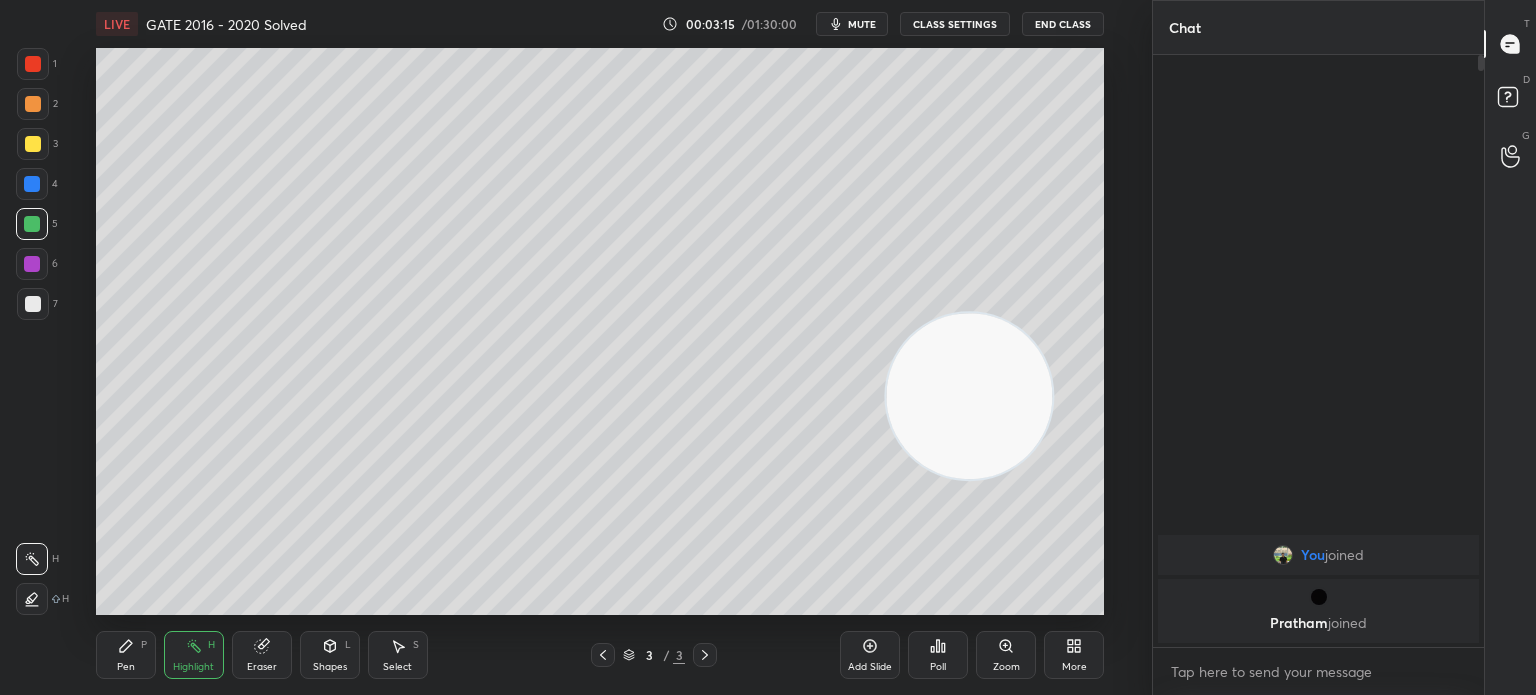 click on "Pen P" at bounding box center [126, 655] 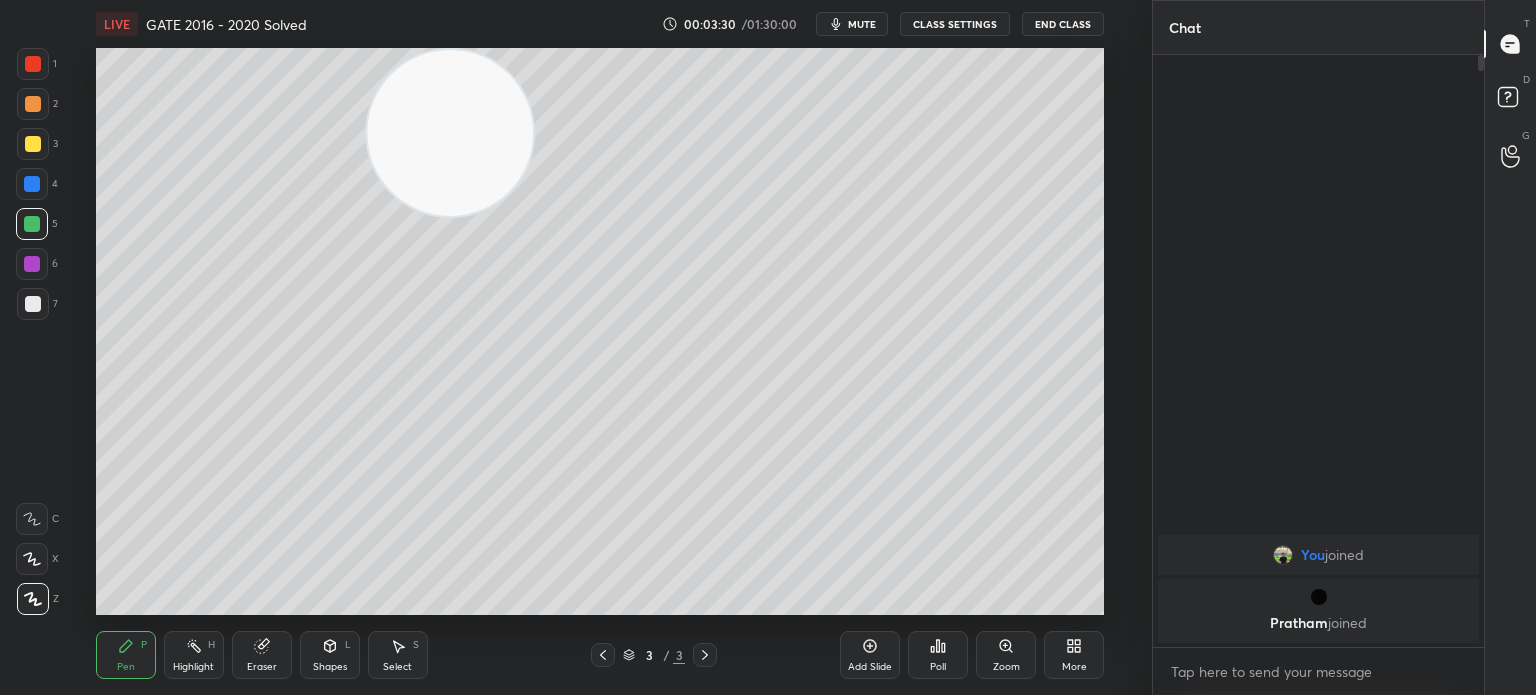 click at bounding box center [33, 304] 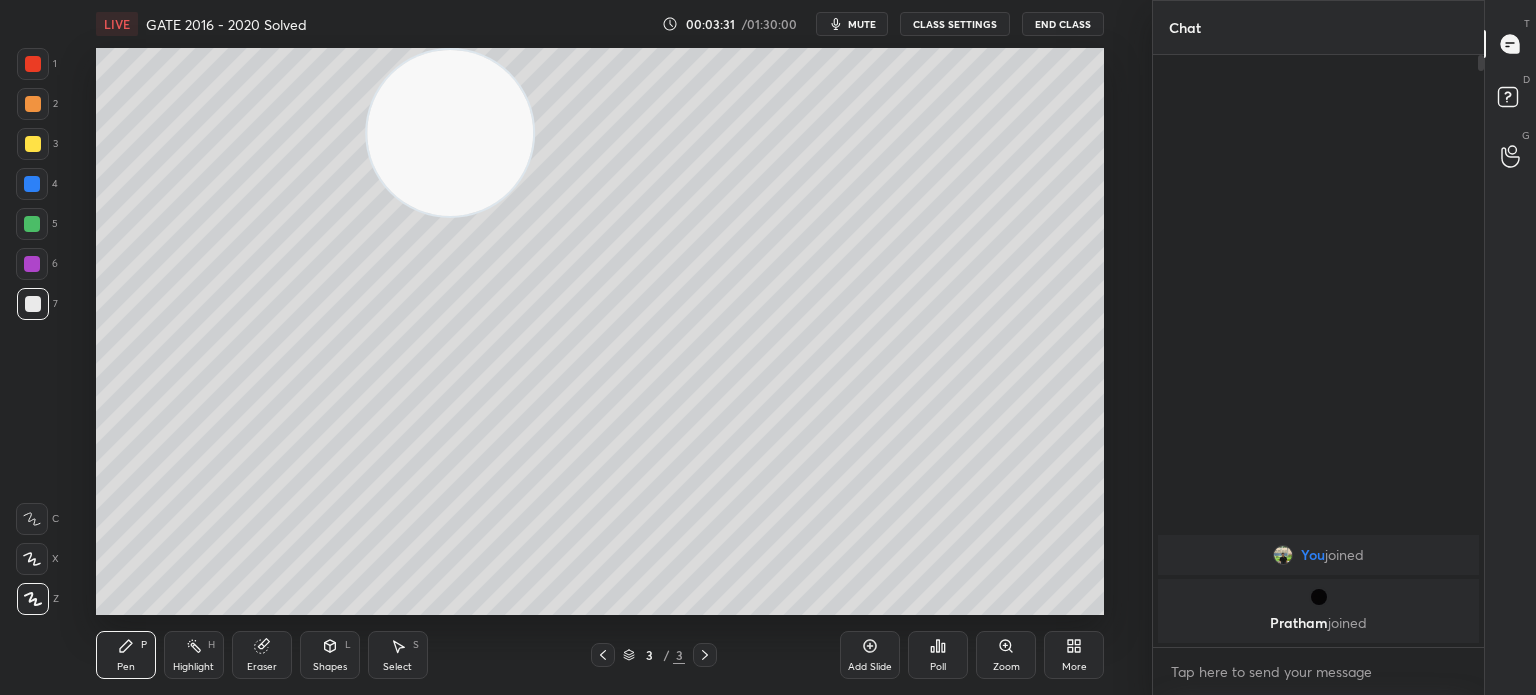click at bounding box center (33, 304) 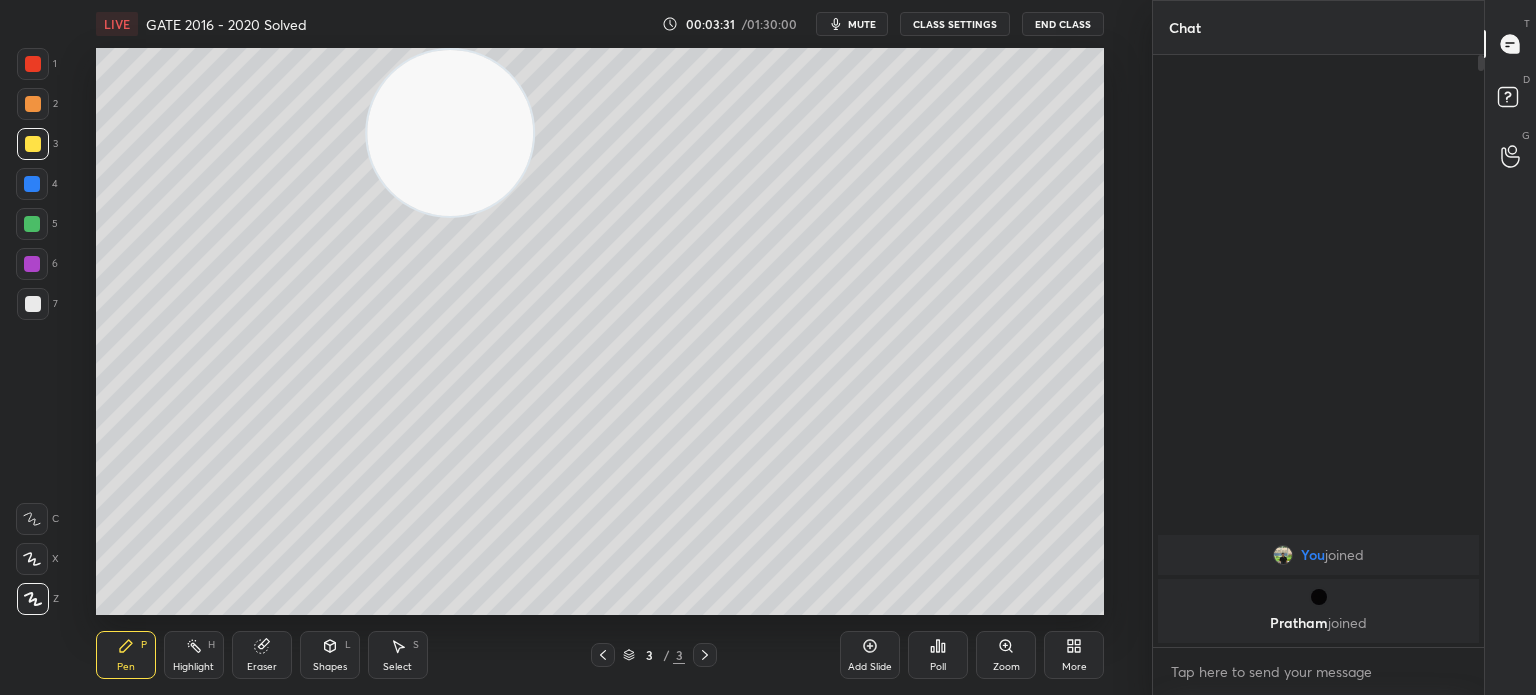 click at bounding box center [33, 104] 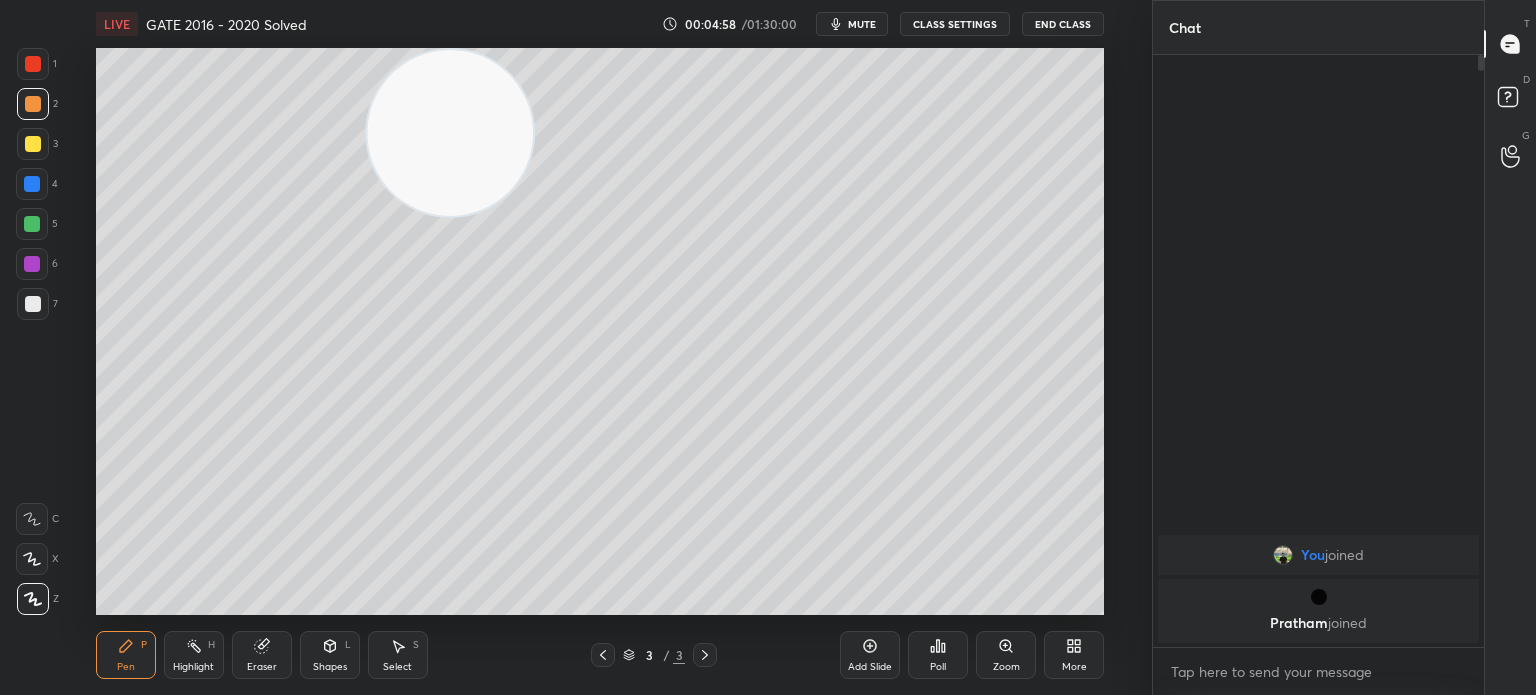 click at bounding box center [33, 144] 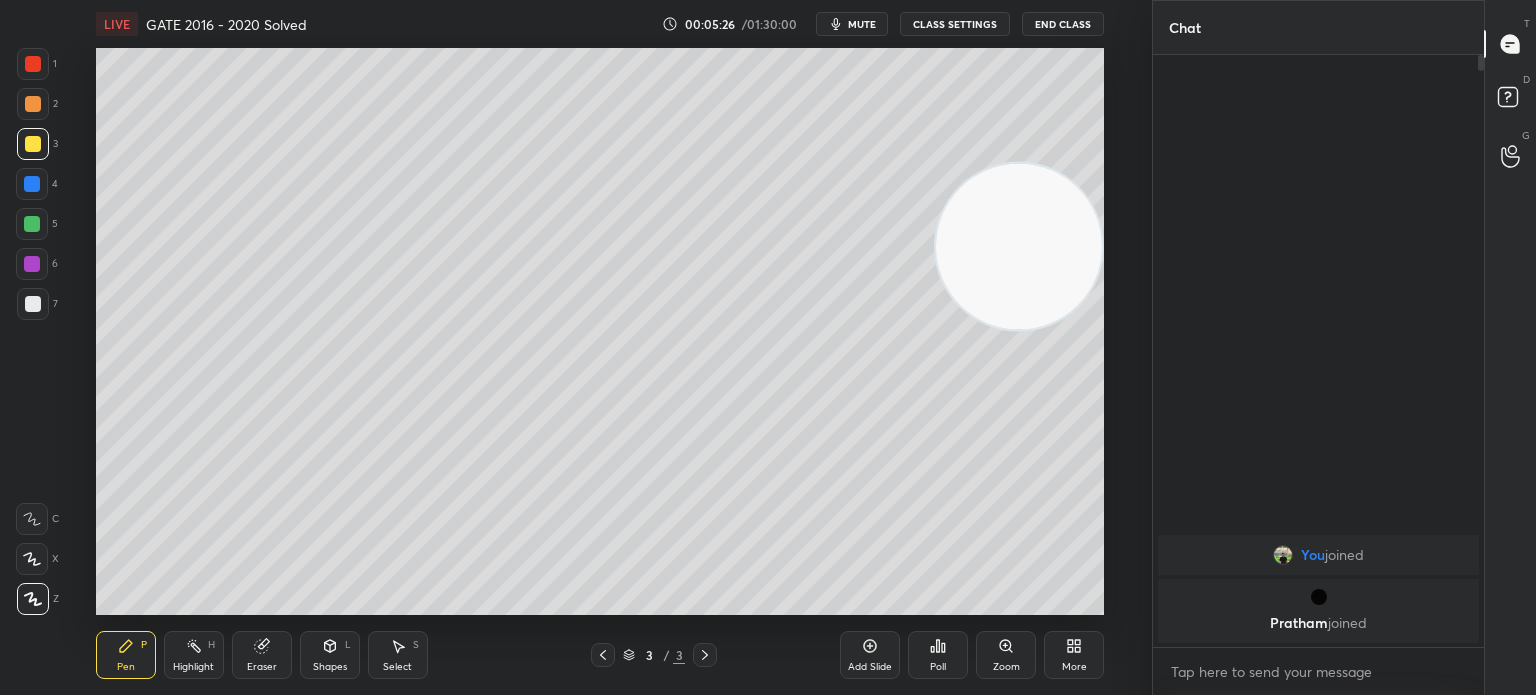 click 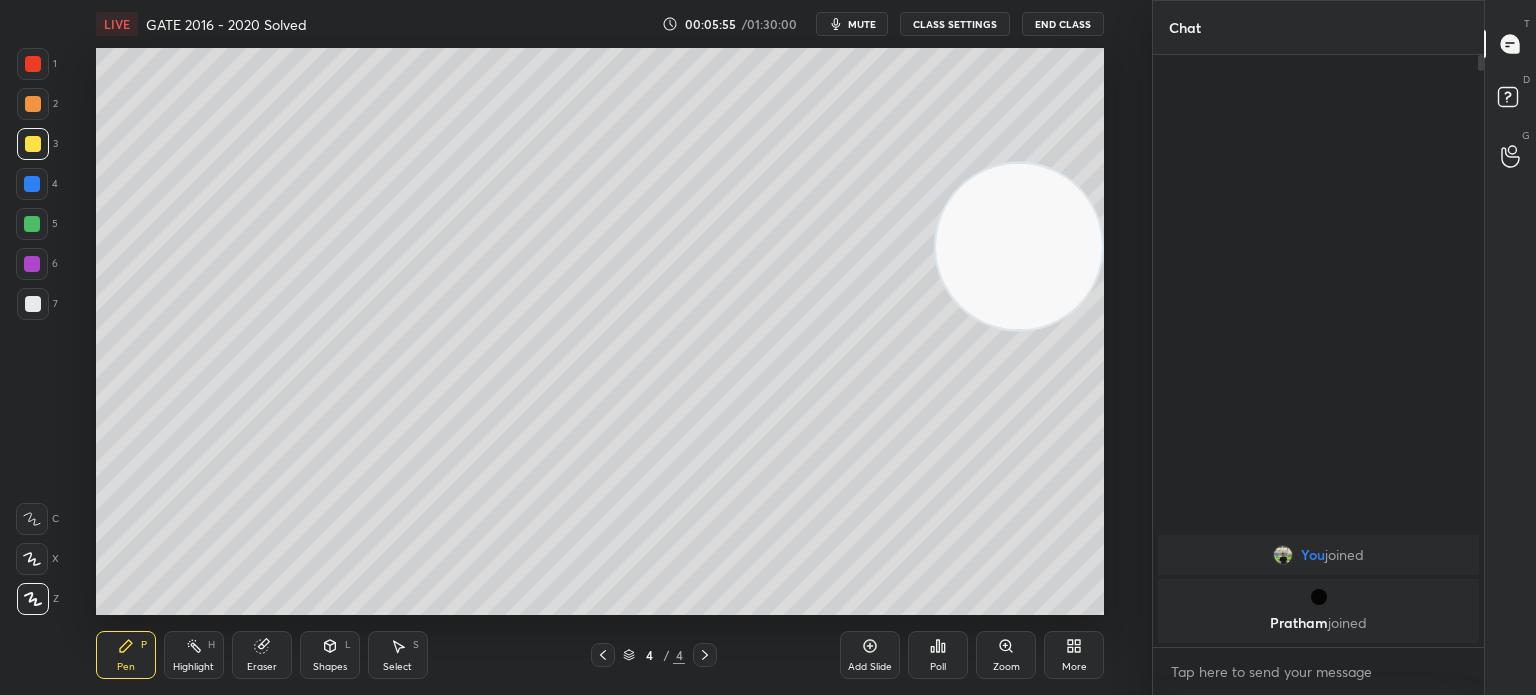 click on "Eraser" at bounding box center (262, 667) 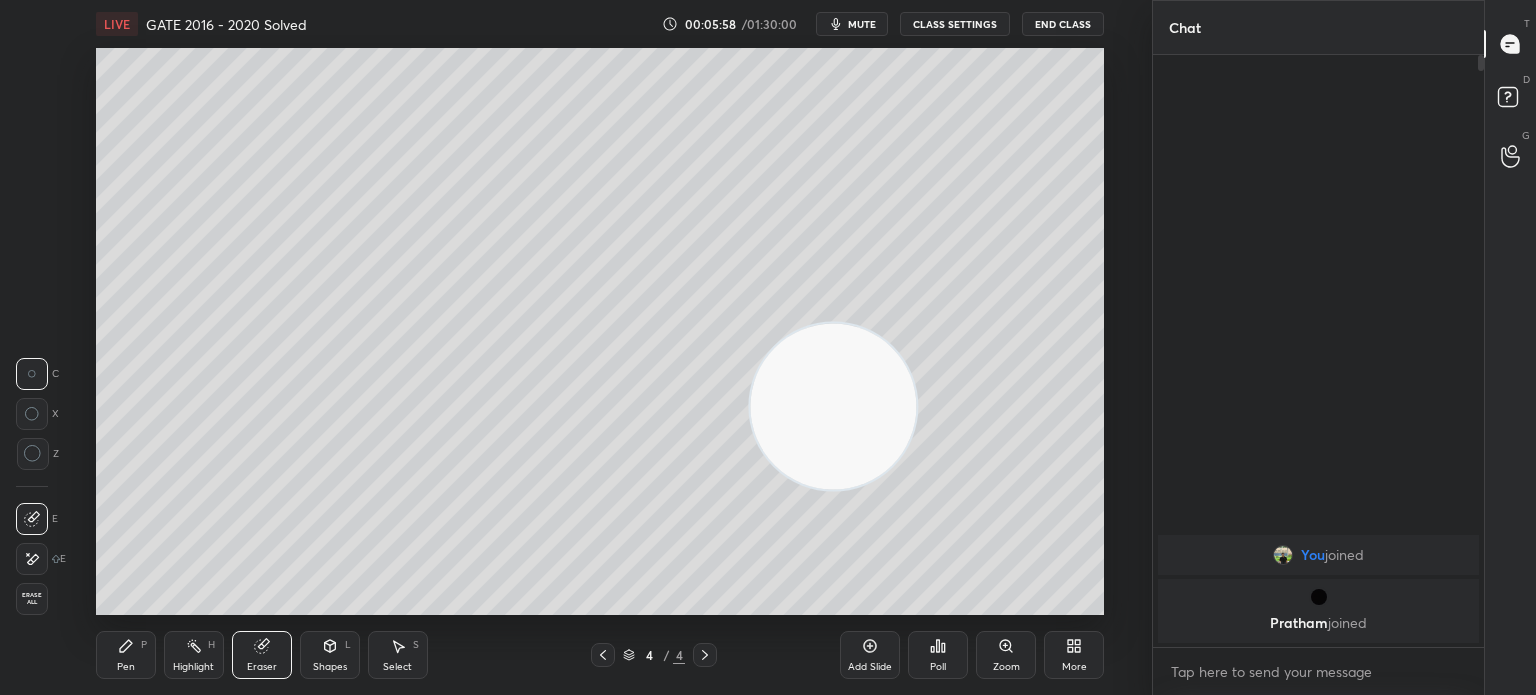 click 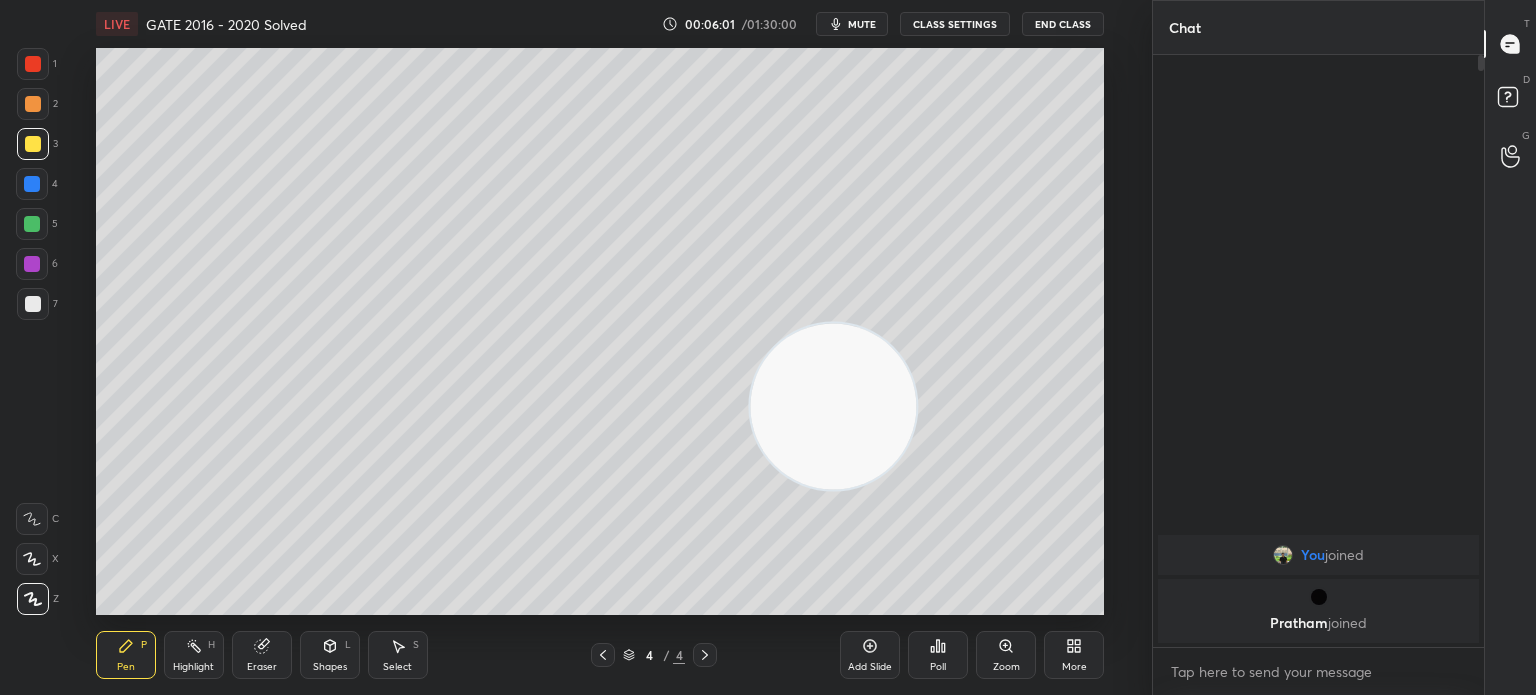 click on "Eraser" at bounding box center [262, 655] 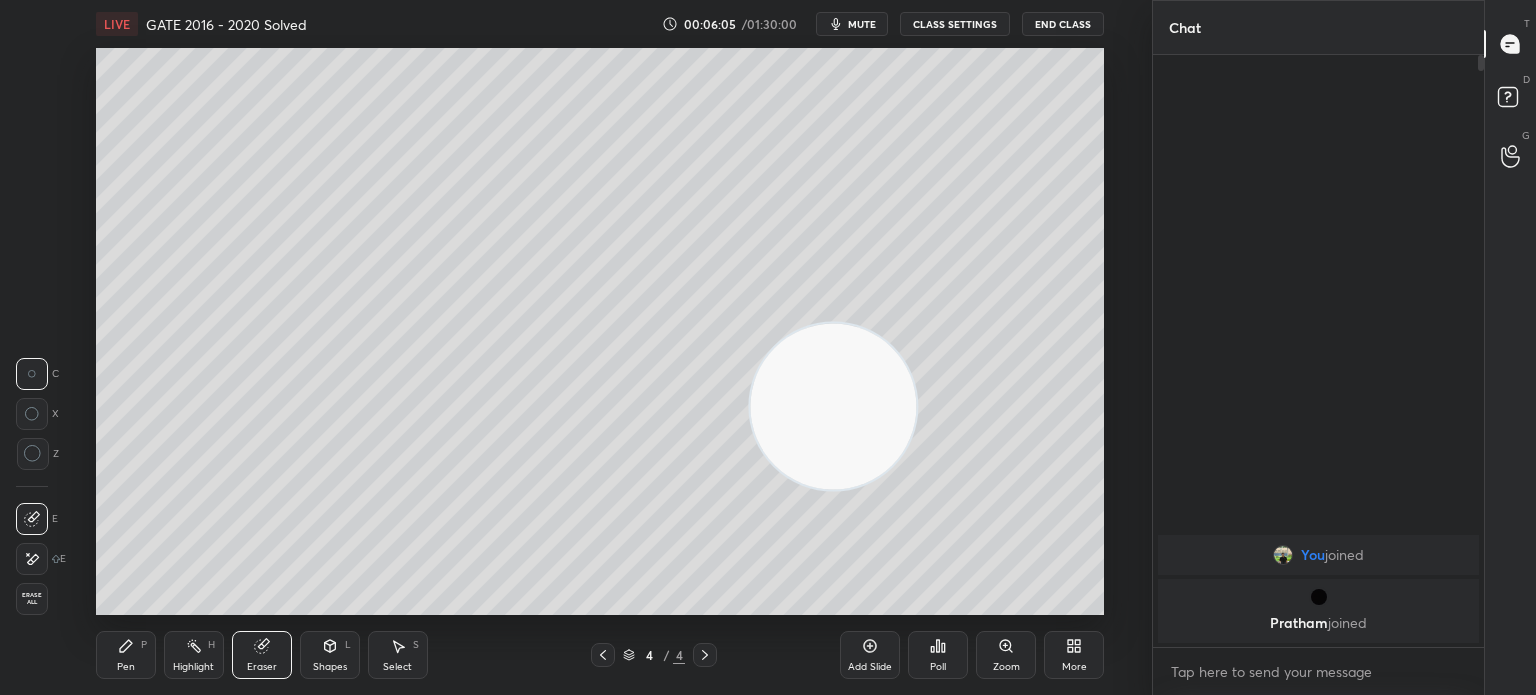 click on "Pen P" at bounding box center [126, 655] 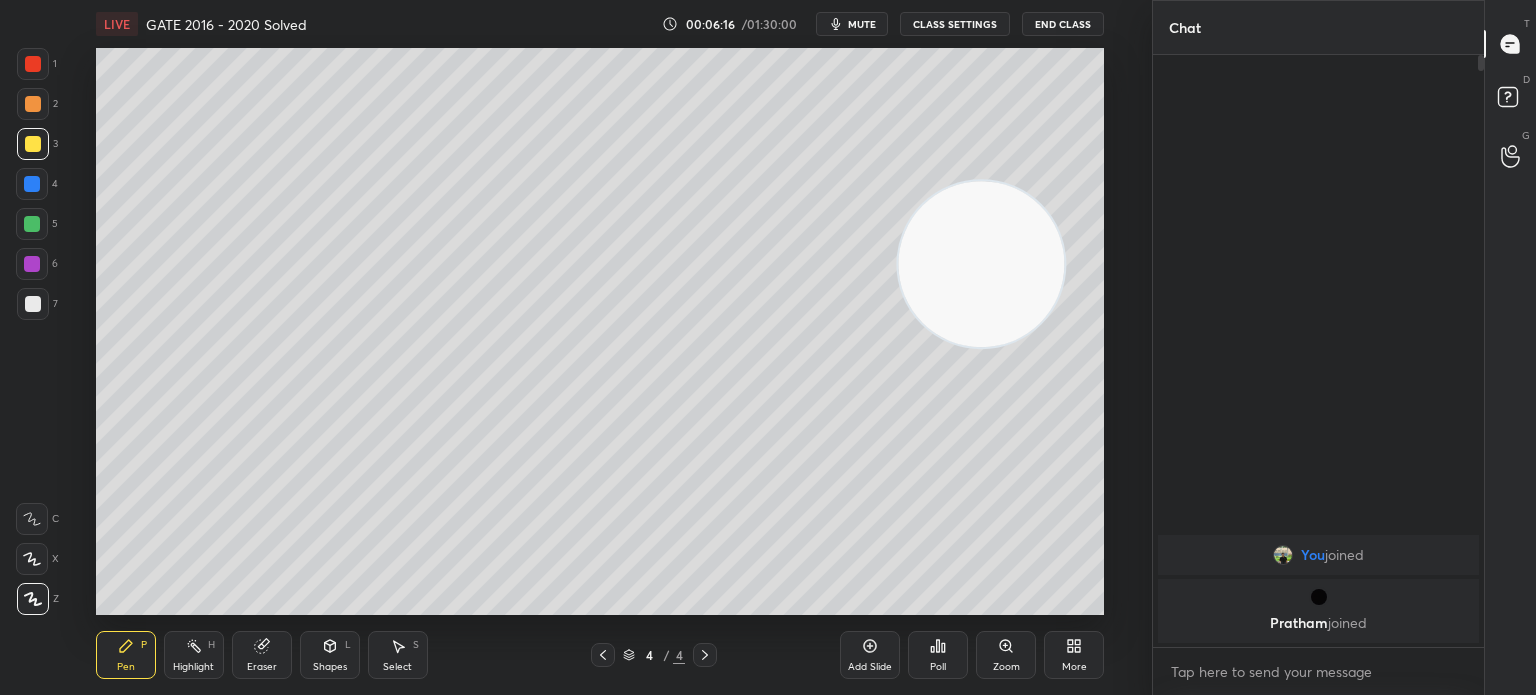 click at bounding box center (33, 304) 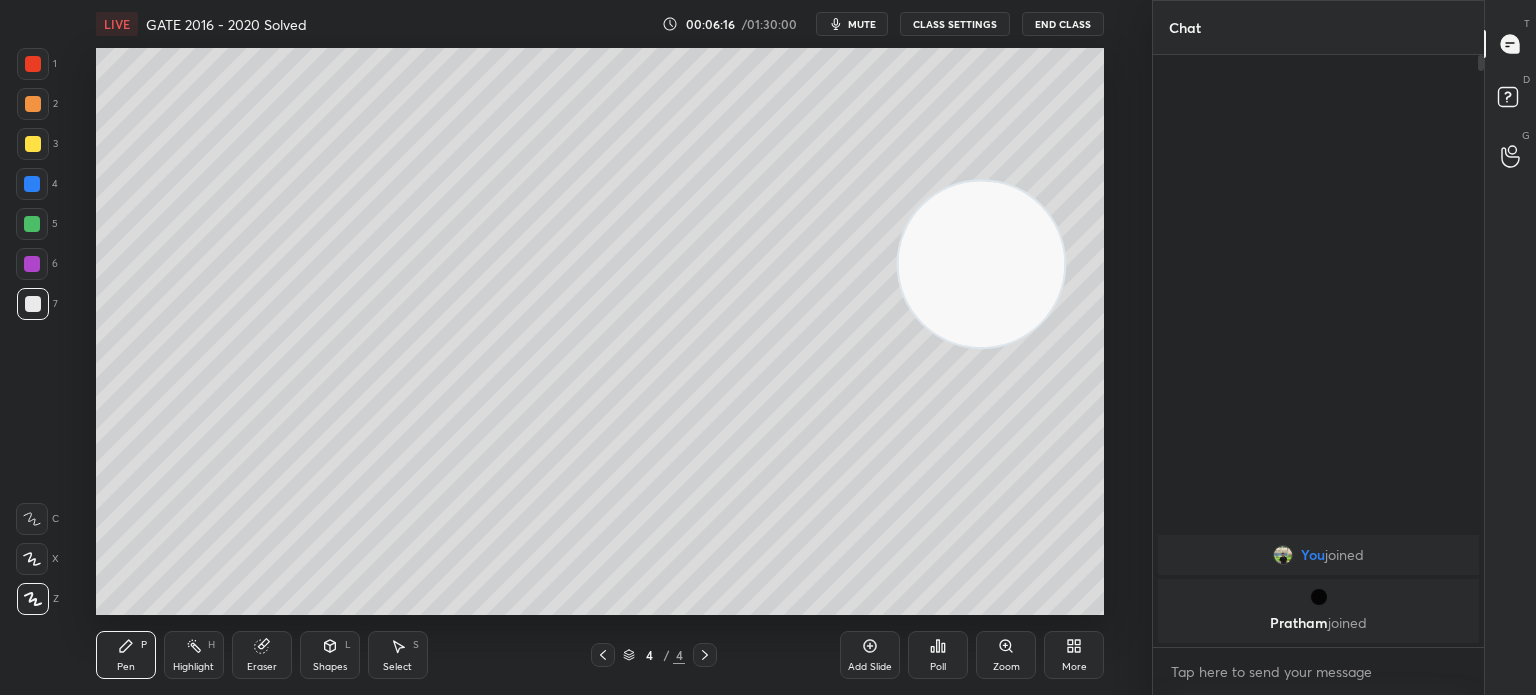 click at bounding box center [33, 304] 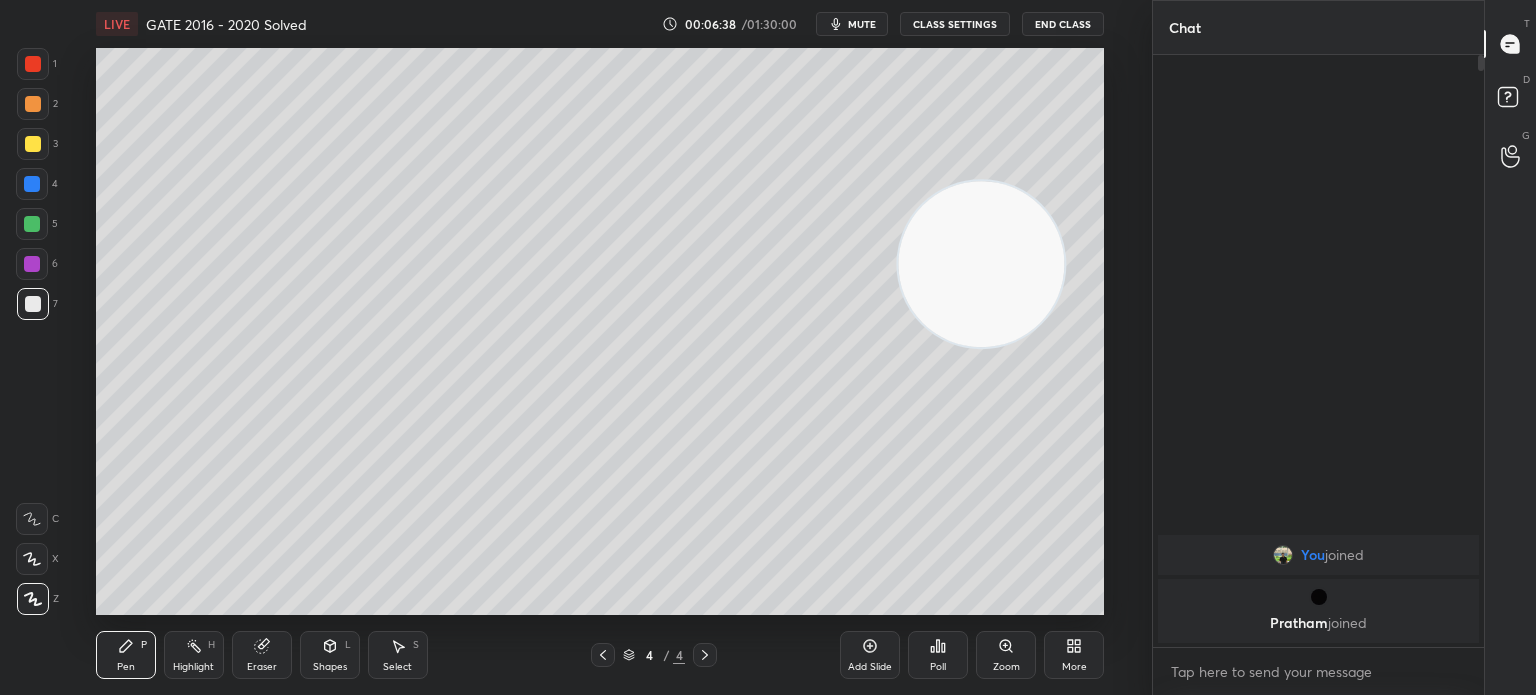 click on "3" at bounding box center (37, 144) 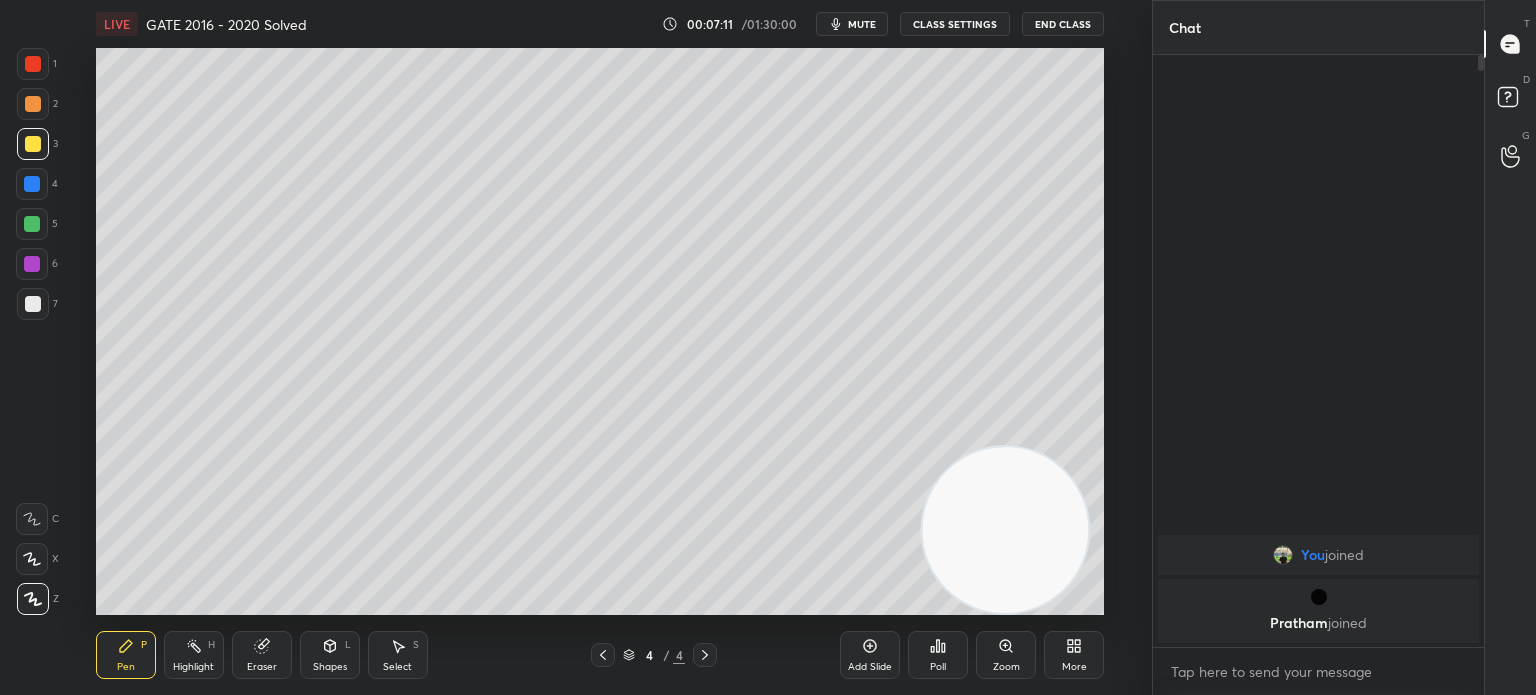click at bounding box center [33, 304] 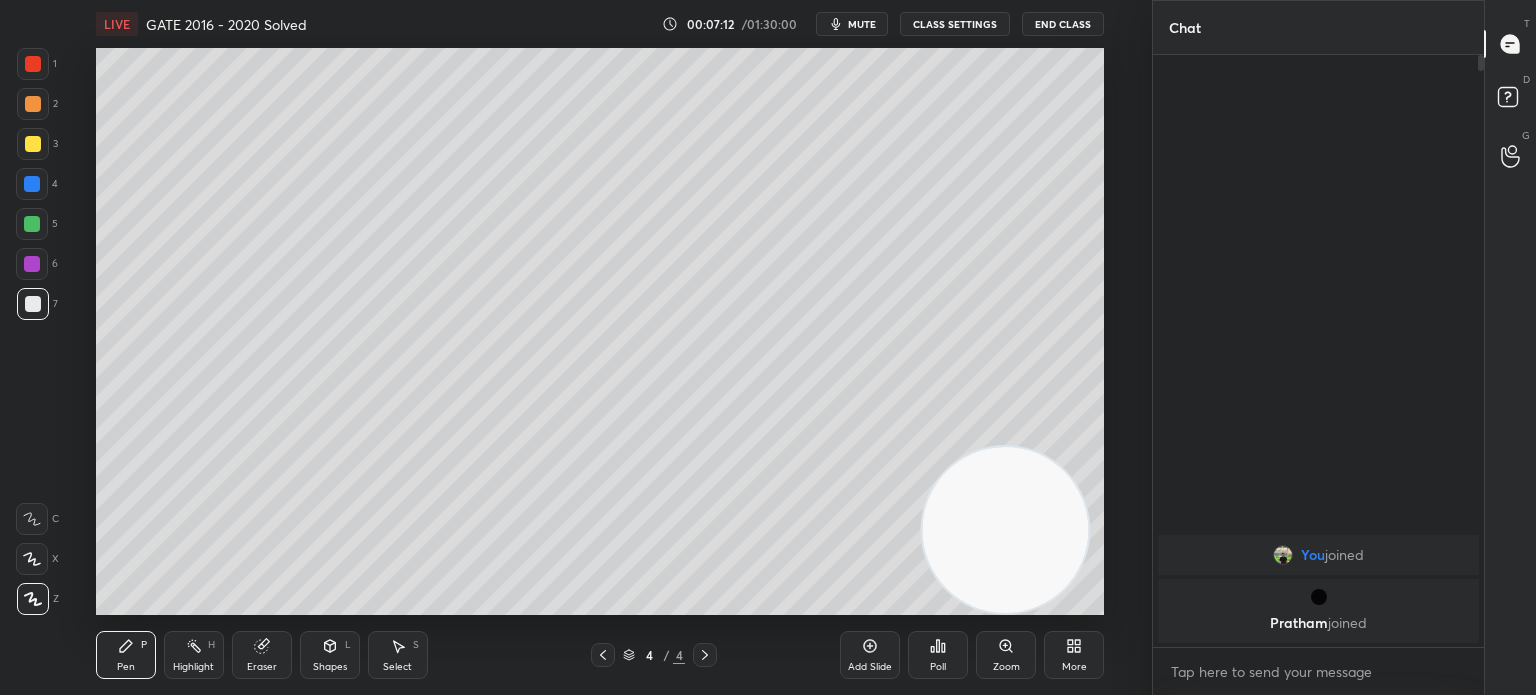click at bounding box center (33, 304) 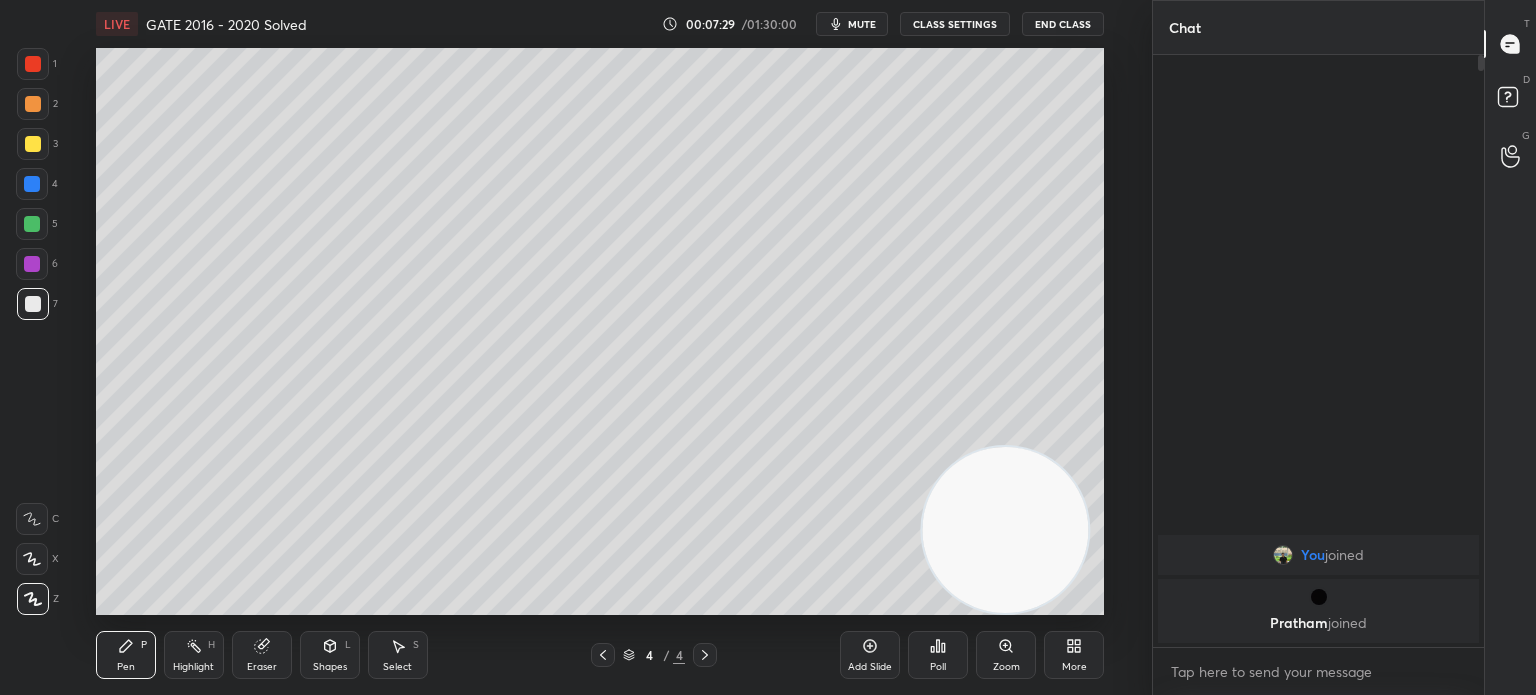 click at bounding box center (32, 224) 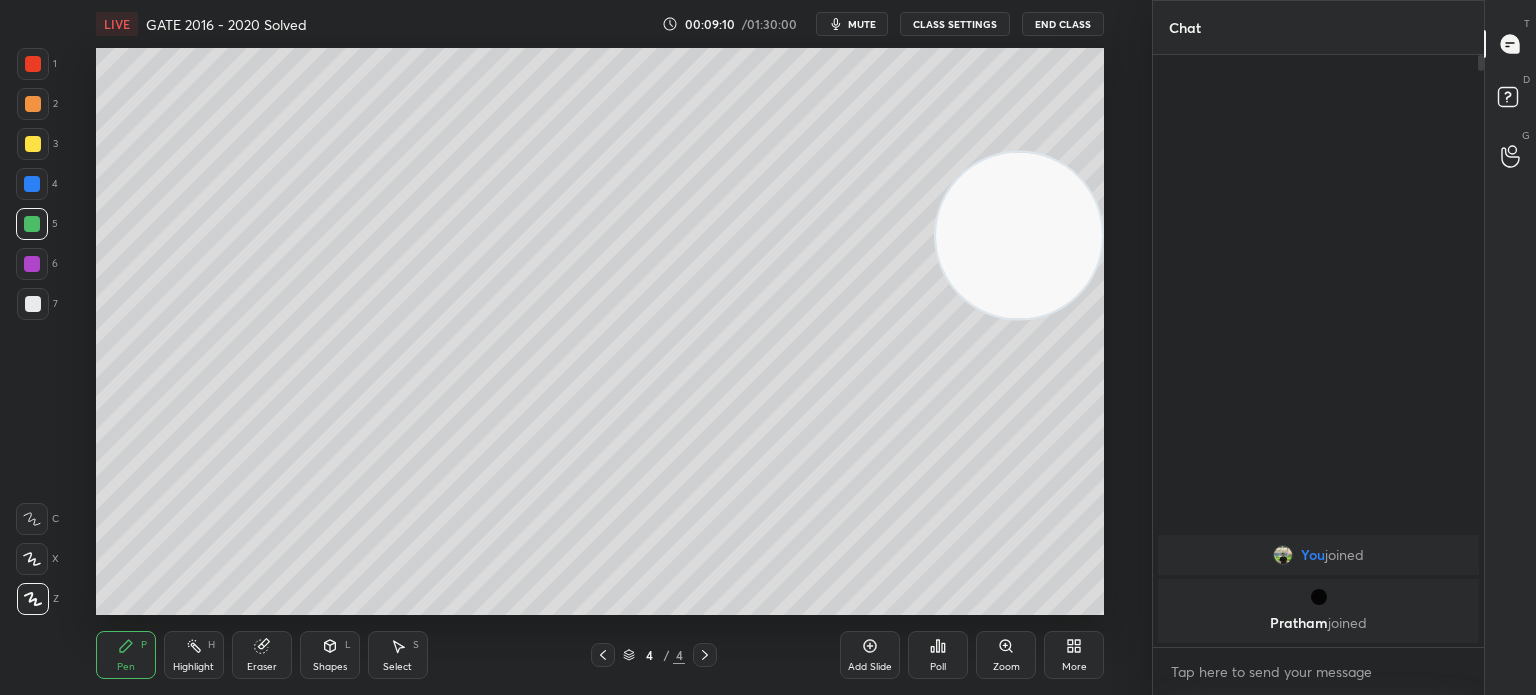 click at bounding box center [33, 144] 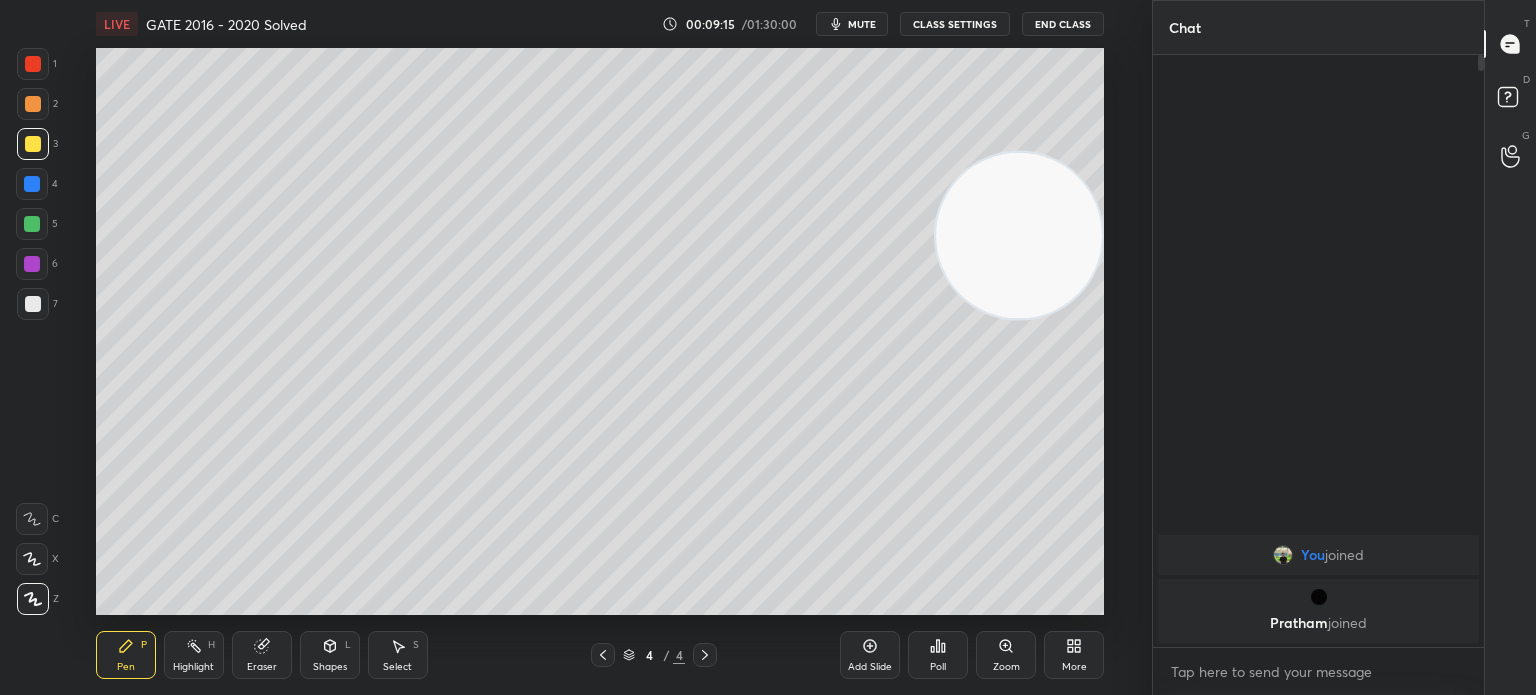 click 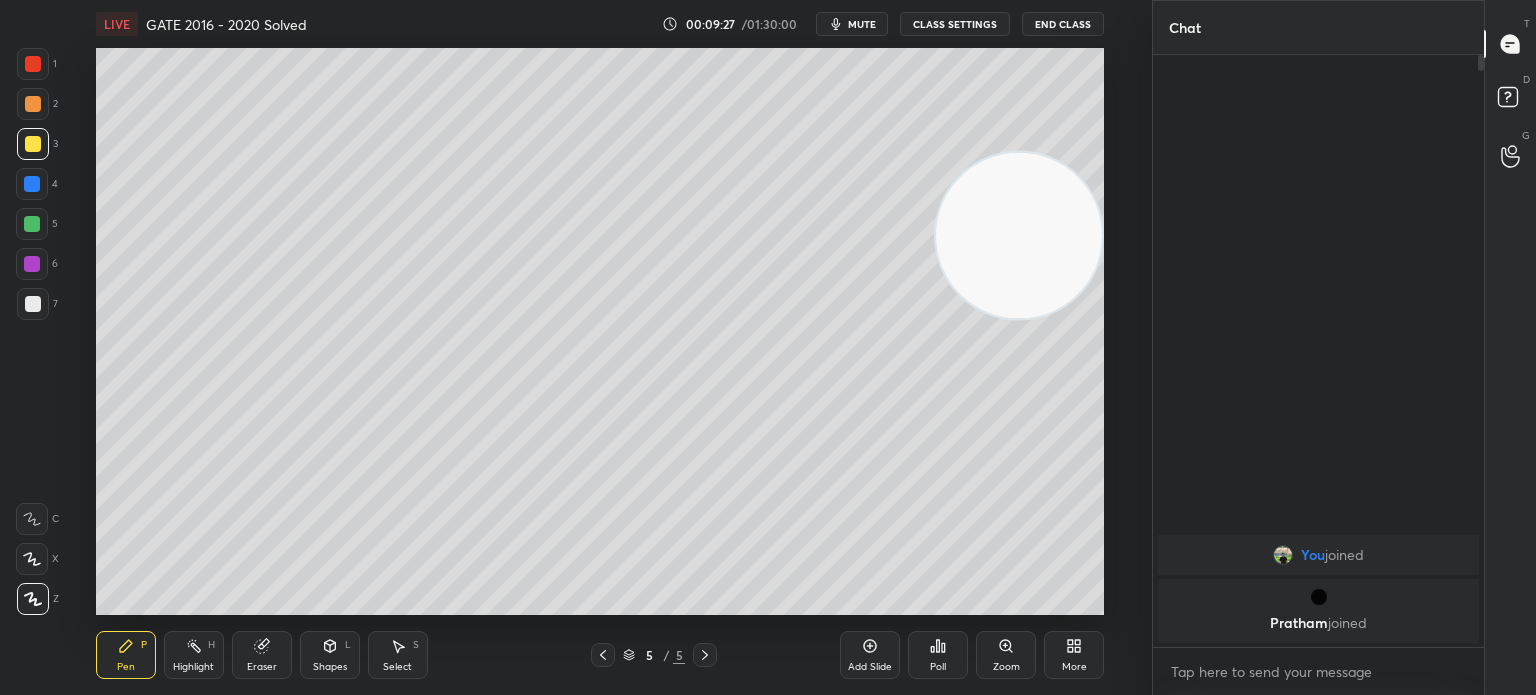 click on "Highlight H" at bounding box center [194, 655] 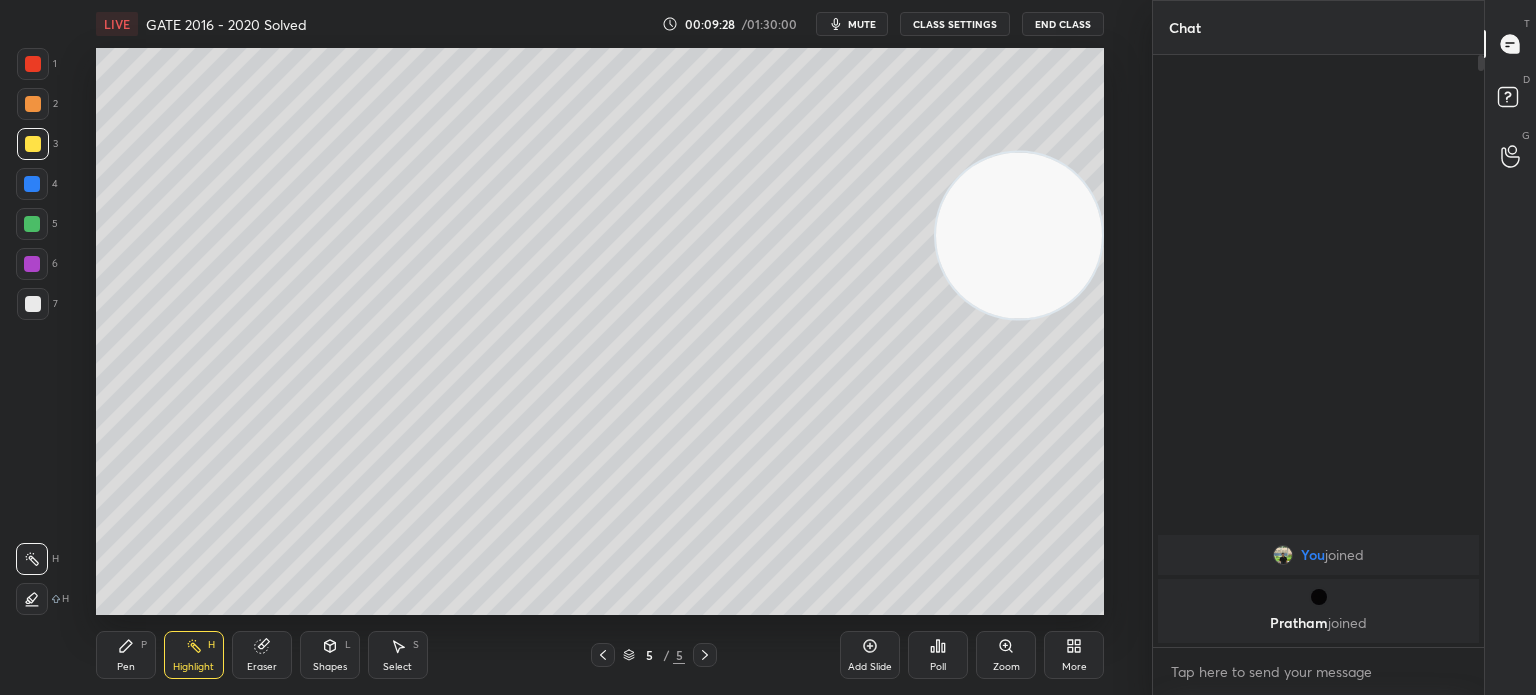 click on "Highlight H" at bounding box center (194, 655) 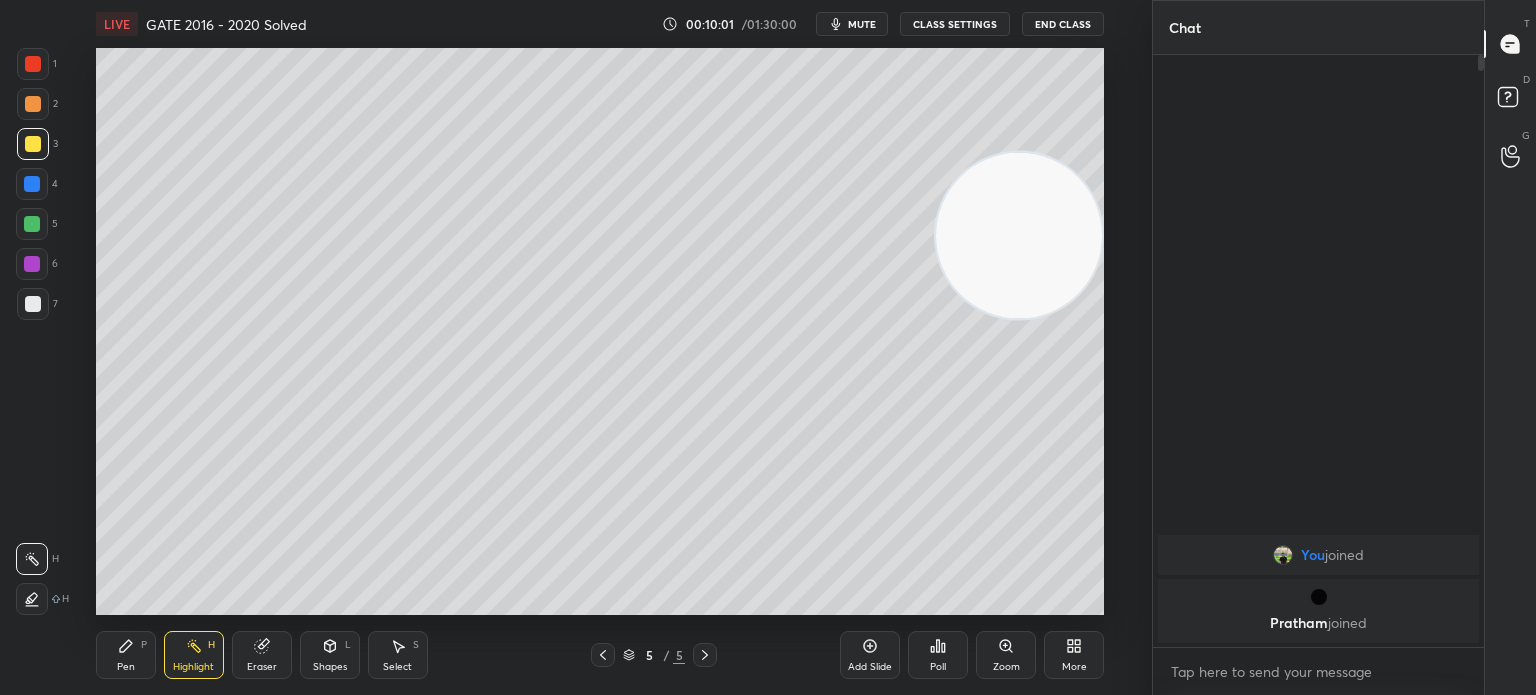 click 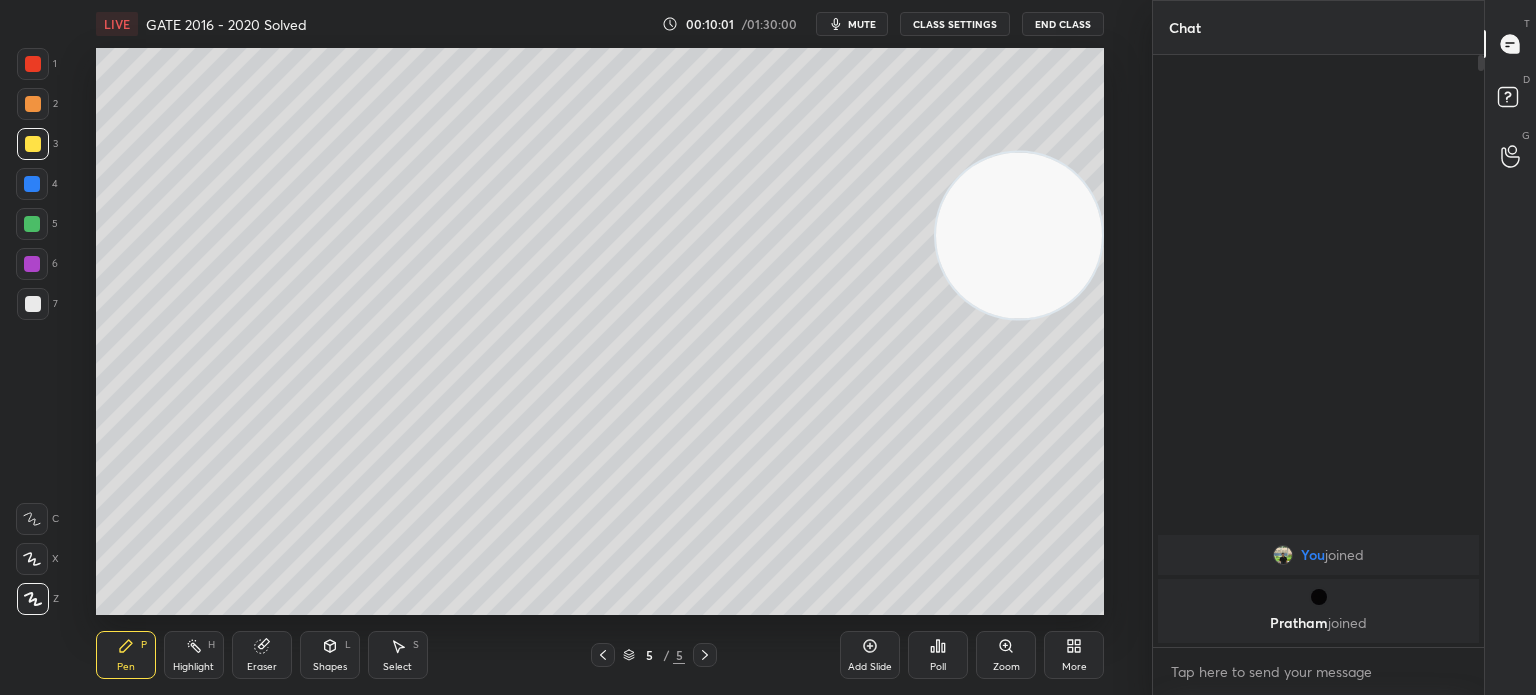 click on "Pen P" at bounding box center (126, 655) 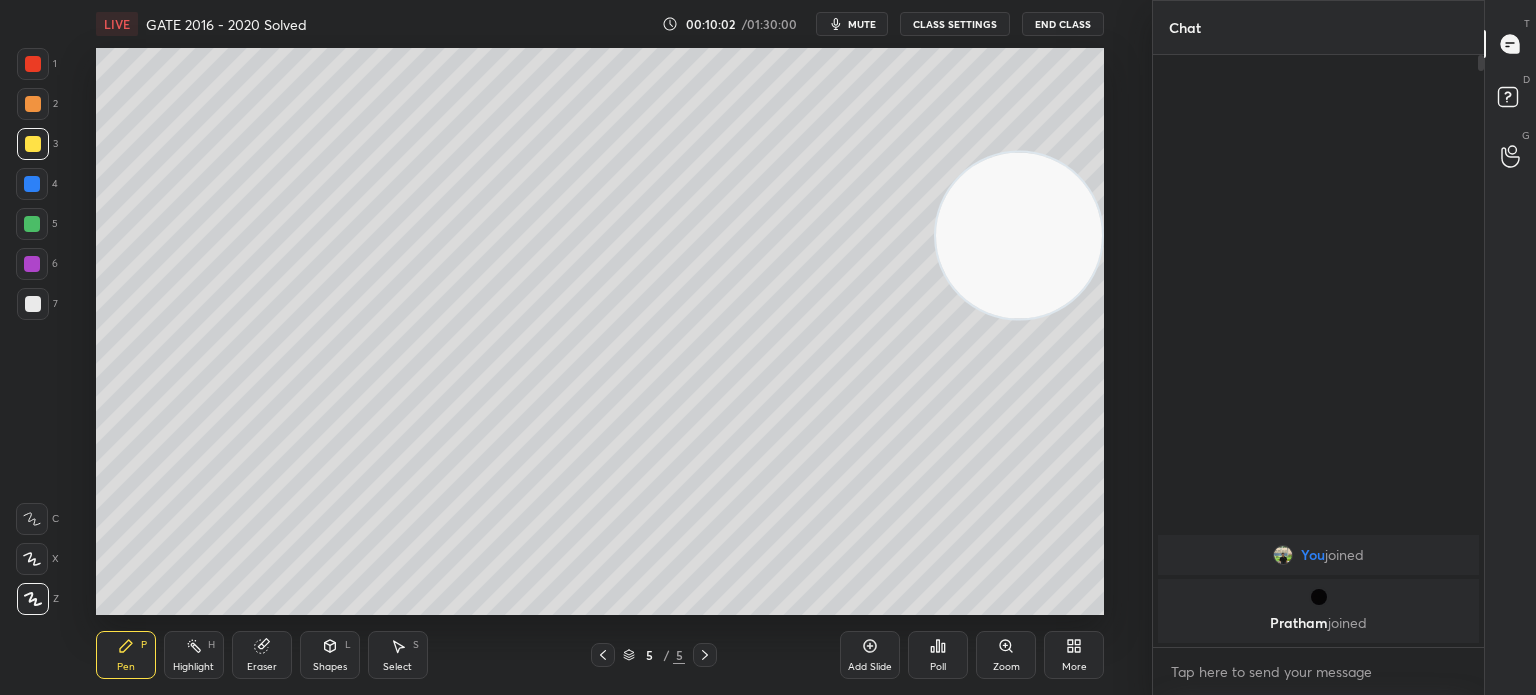 click at bounding box center (33, 304) 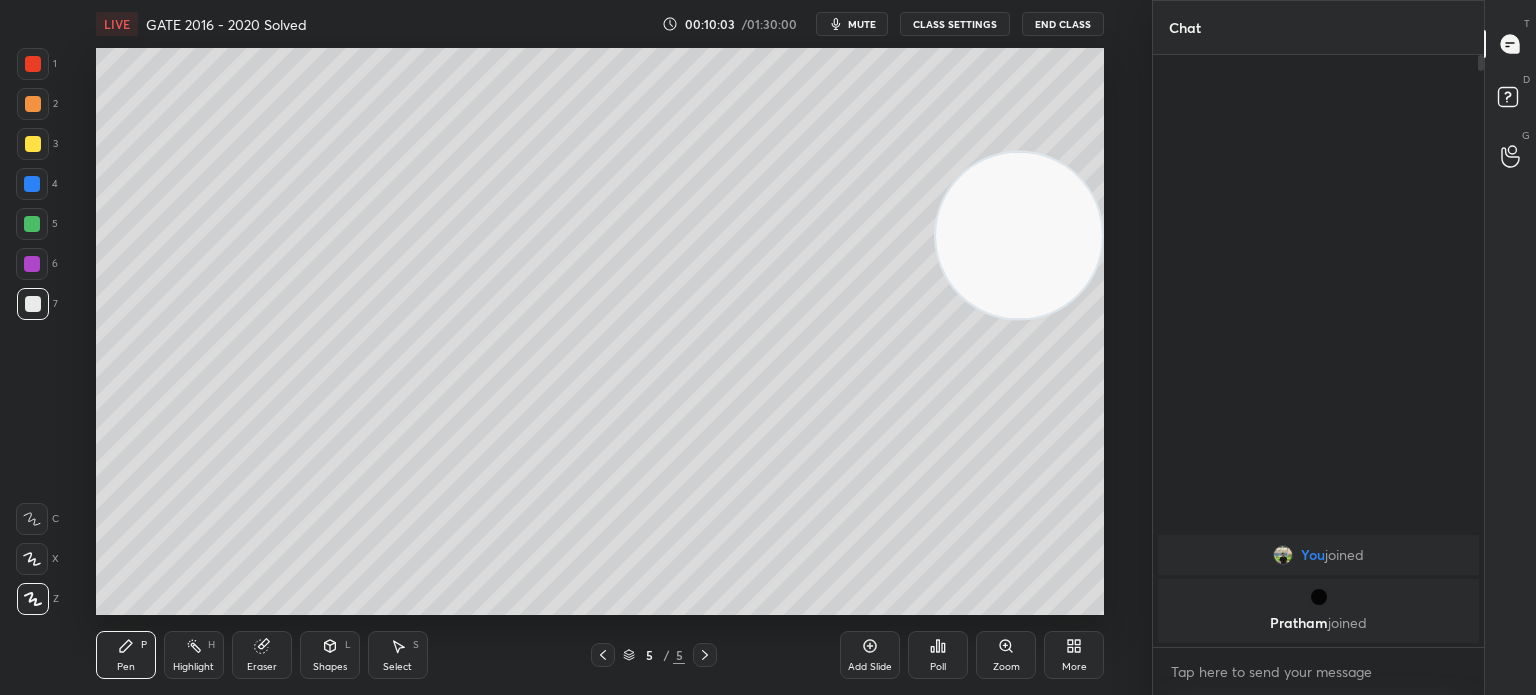 click at bounding box center (33, 304) 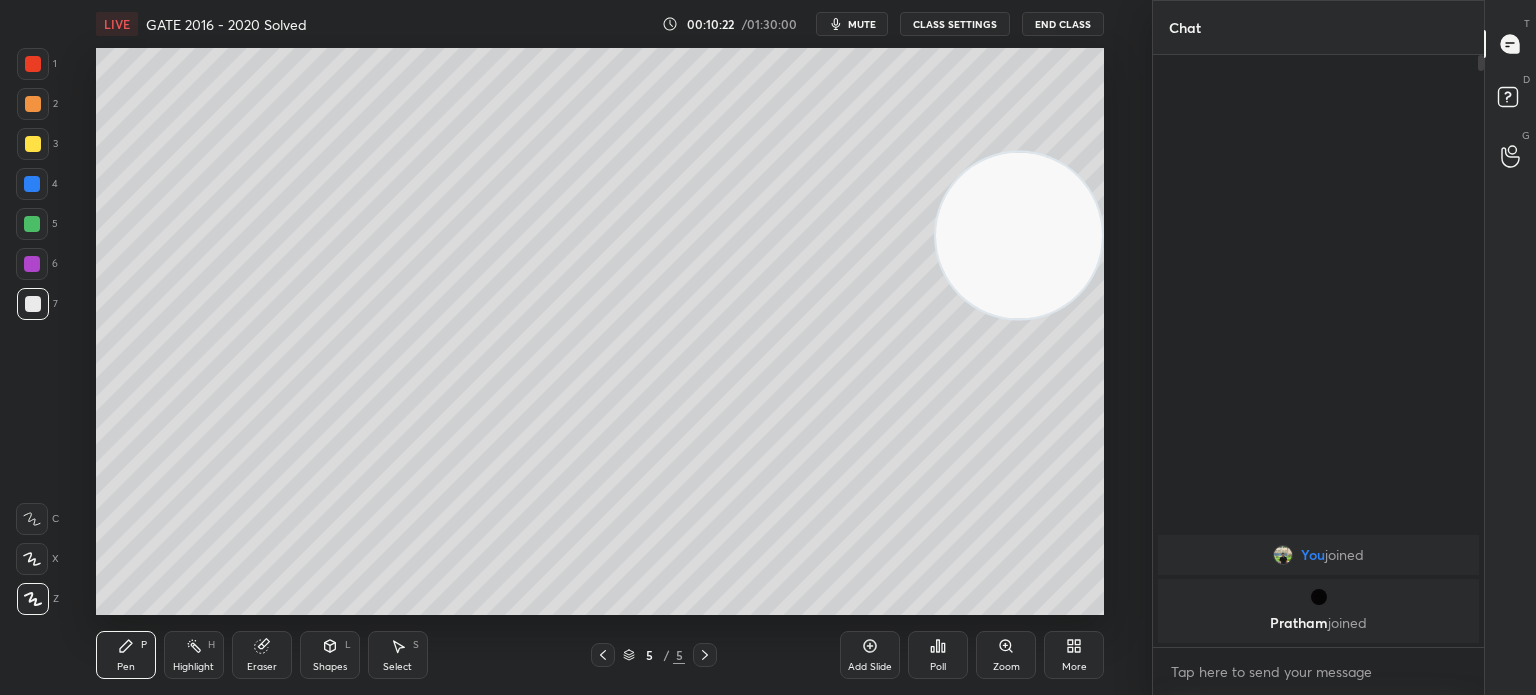 click on "Eraser" at bounding box center (262, 667) 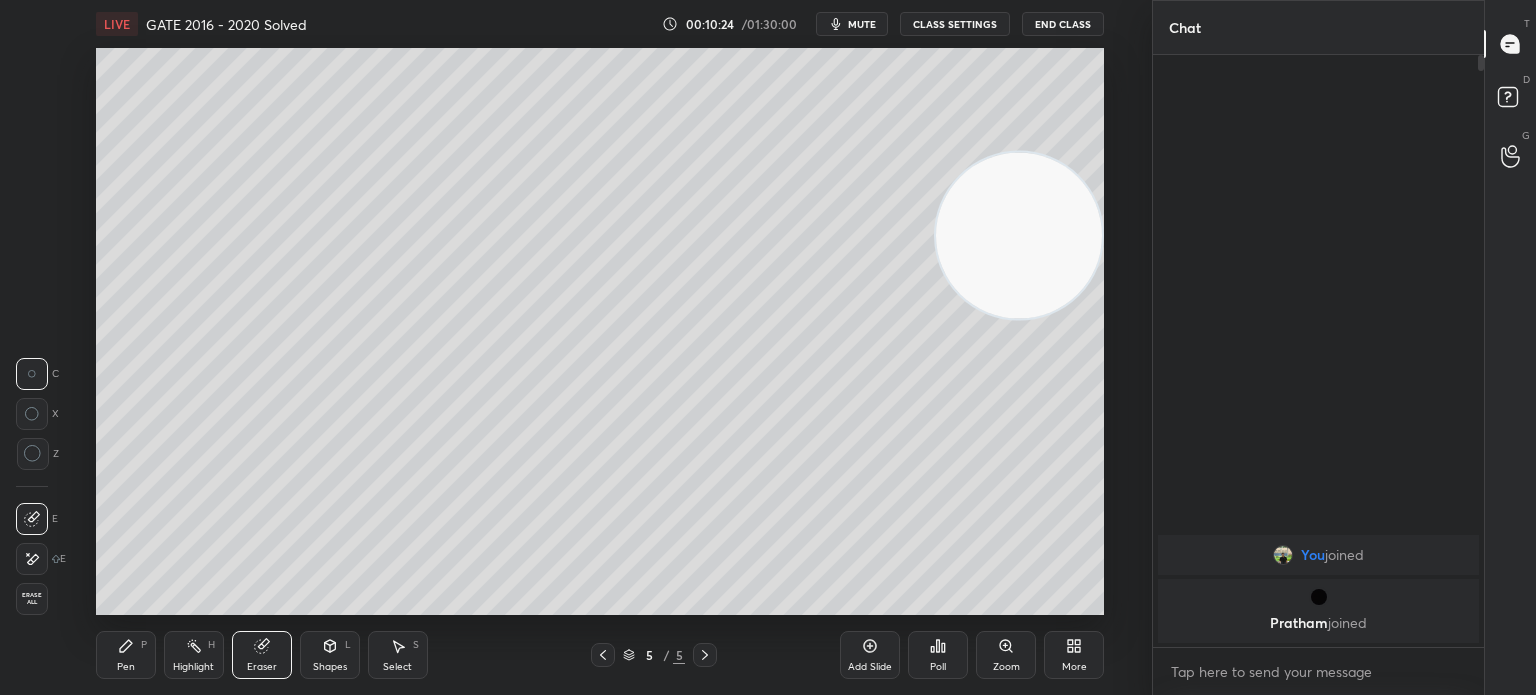 click on "Pen" at bounding box center [126, 667] 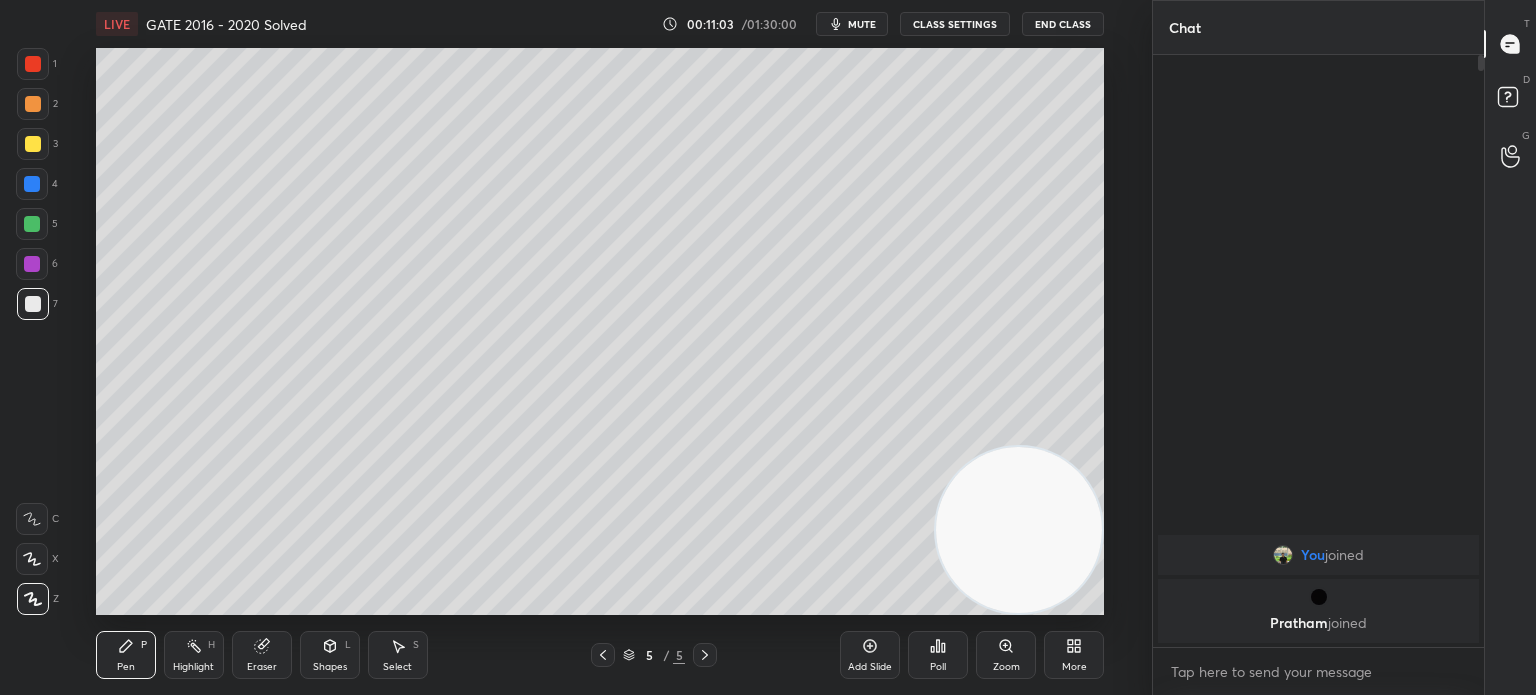 click 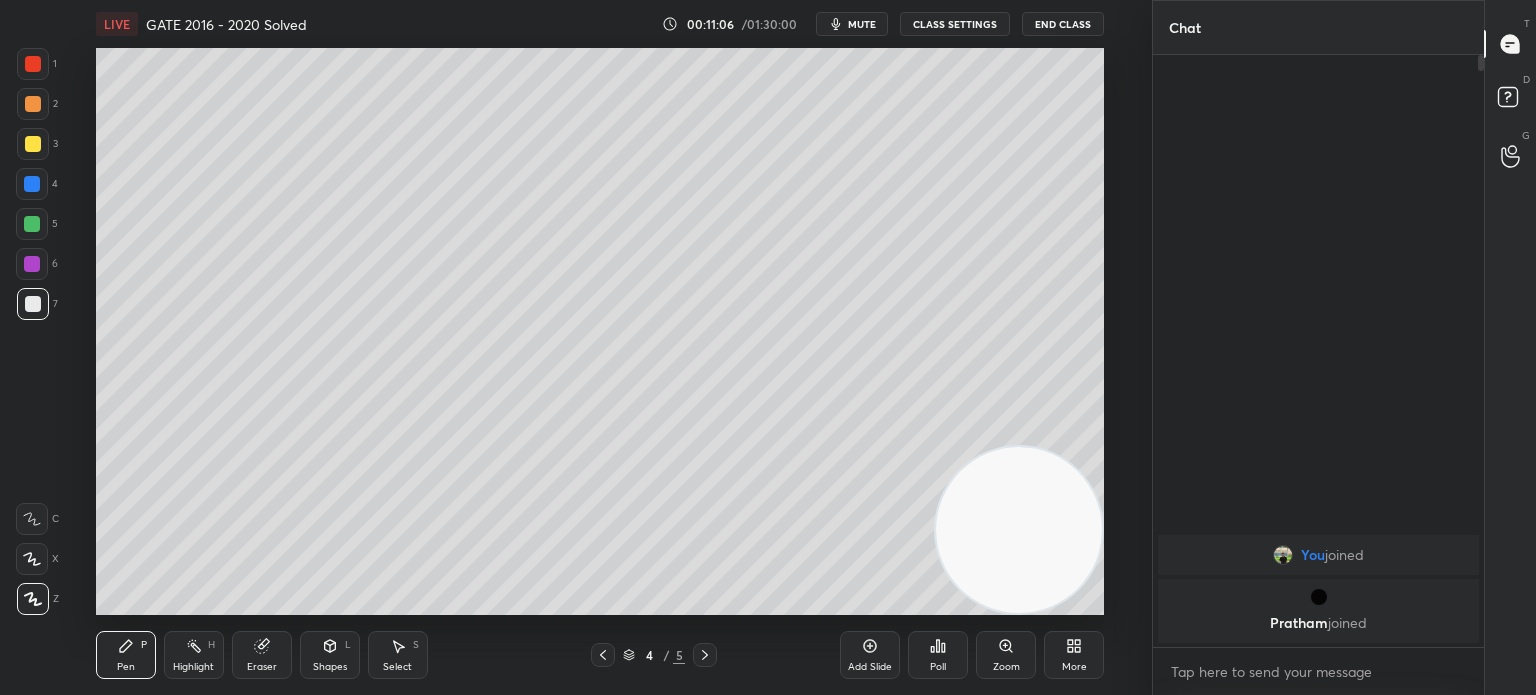 click 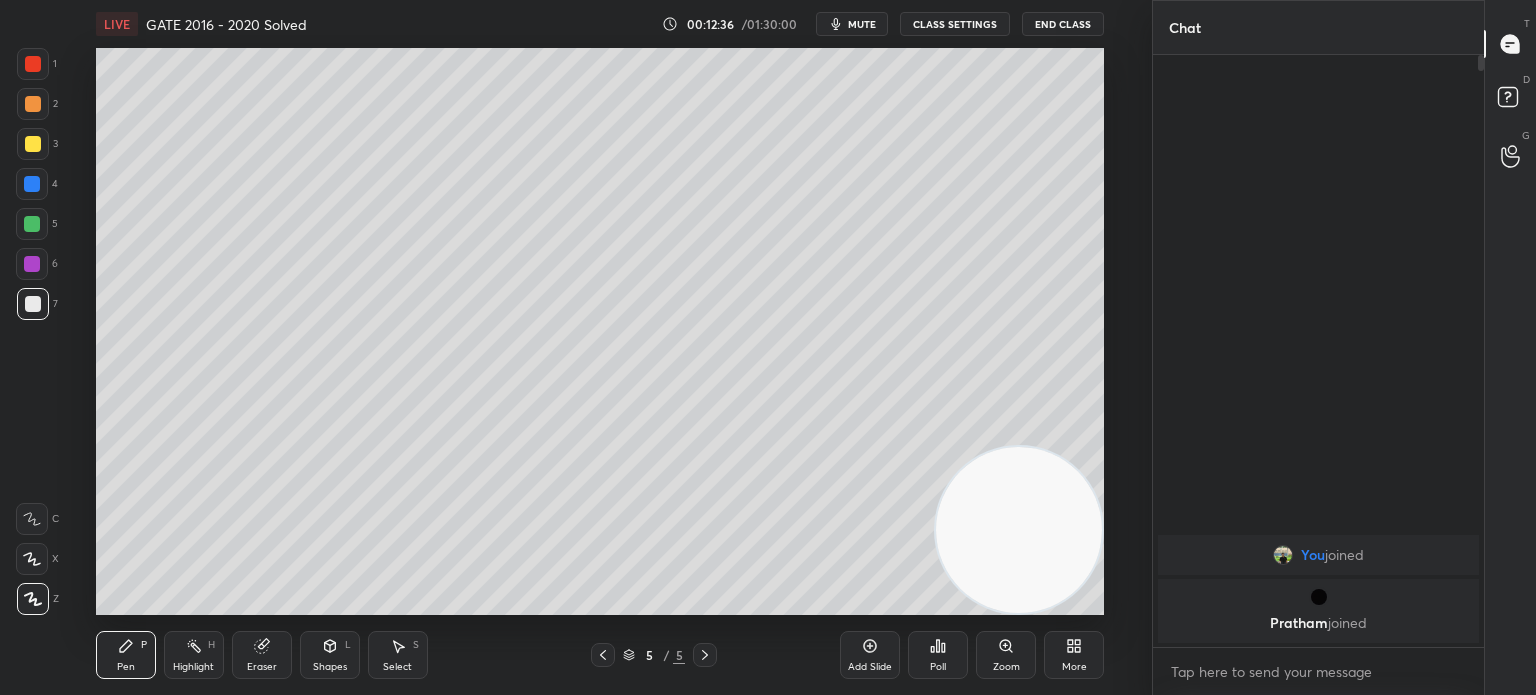 click 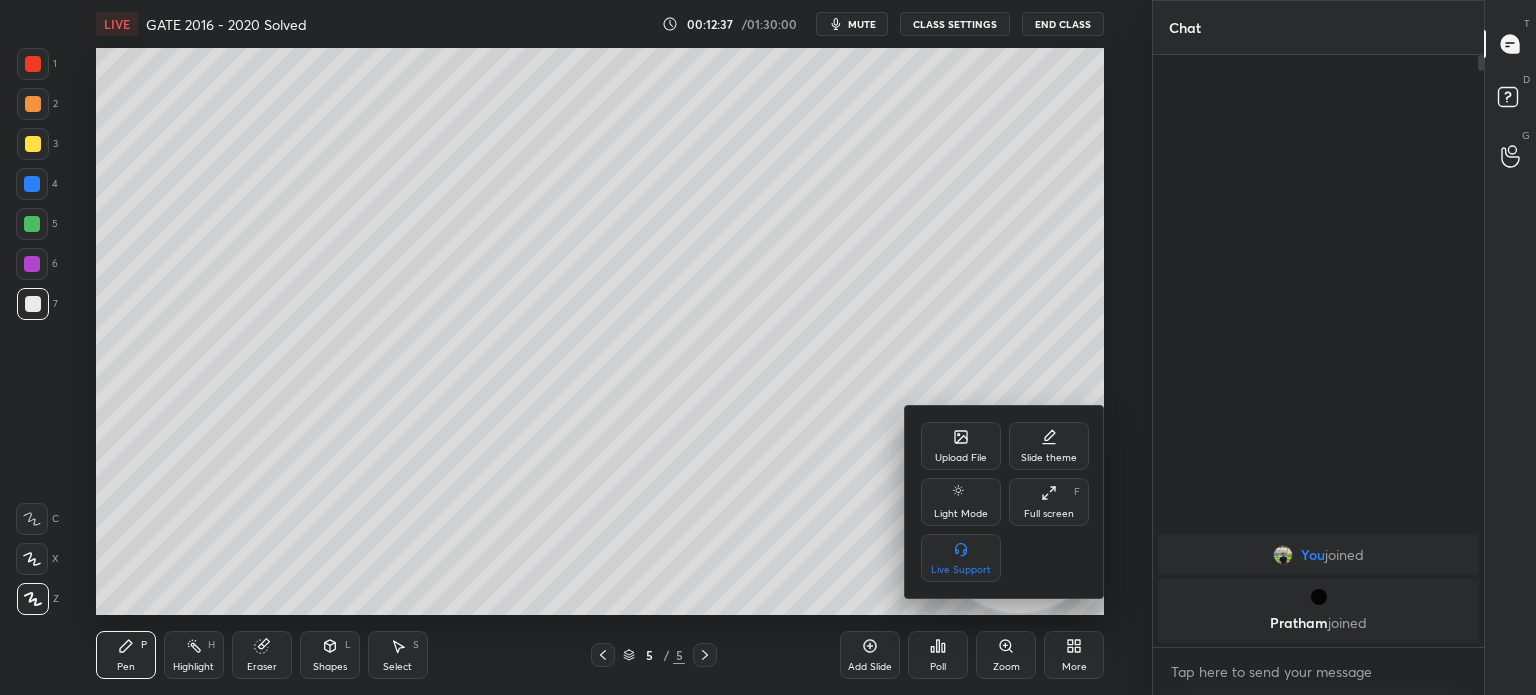 click on "Upload File" at bounding box center (961, 446) 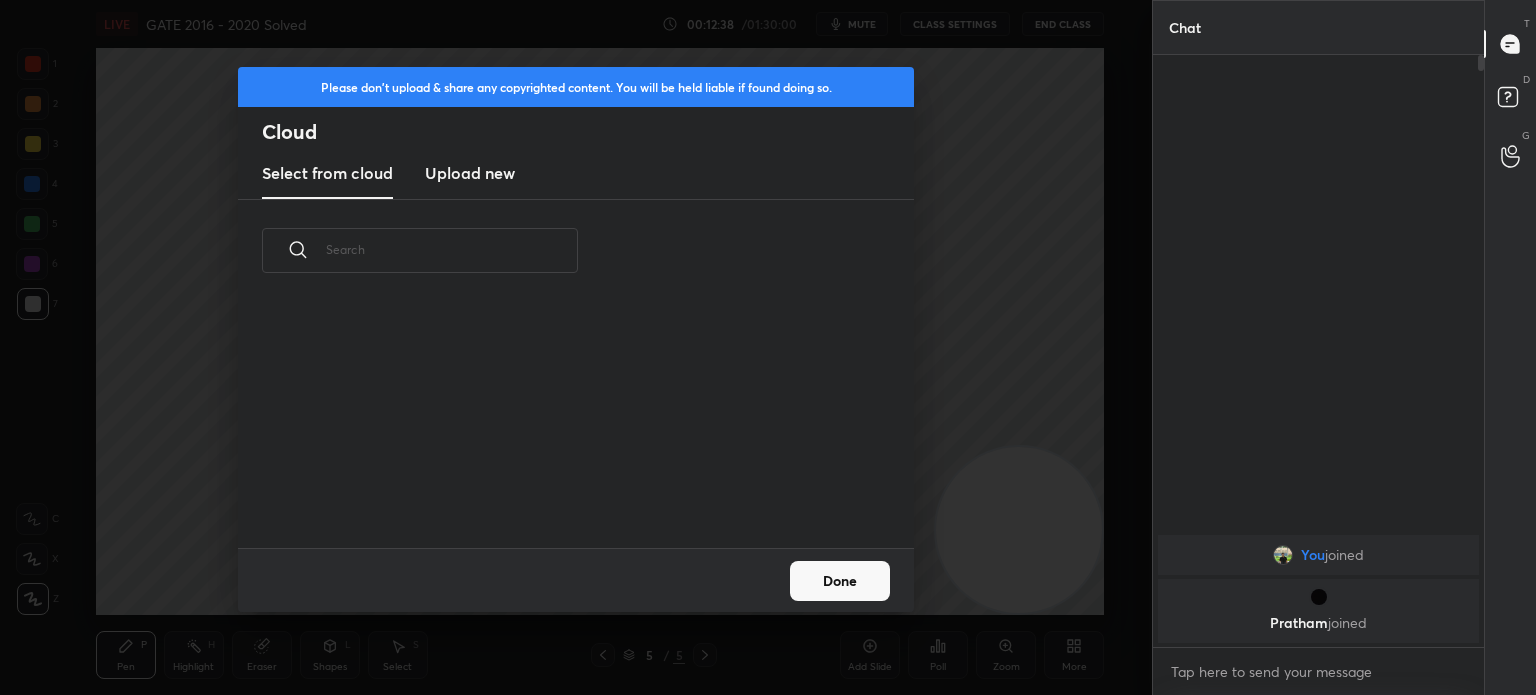 scroll, scrollTop: 5, scrollLeft: 10, axis: both 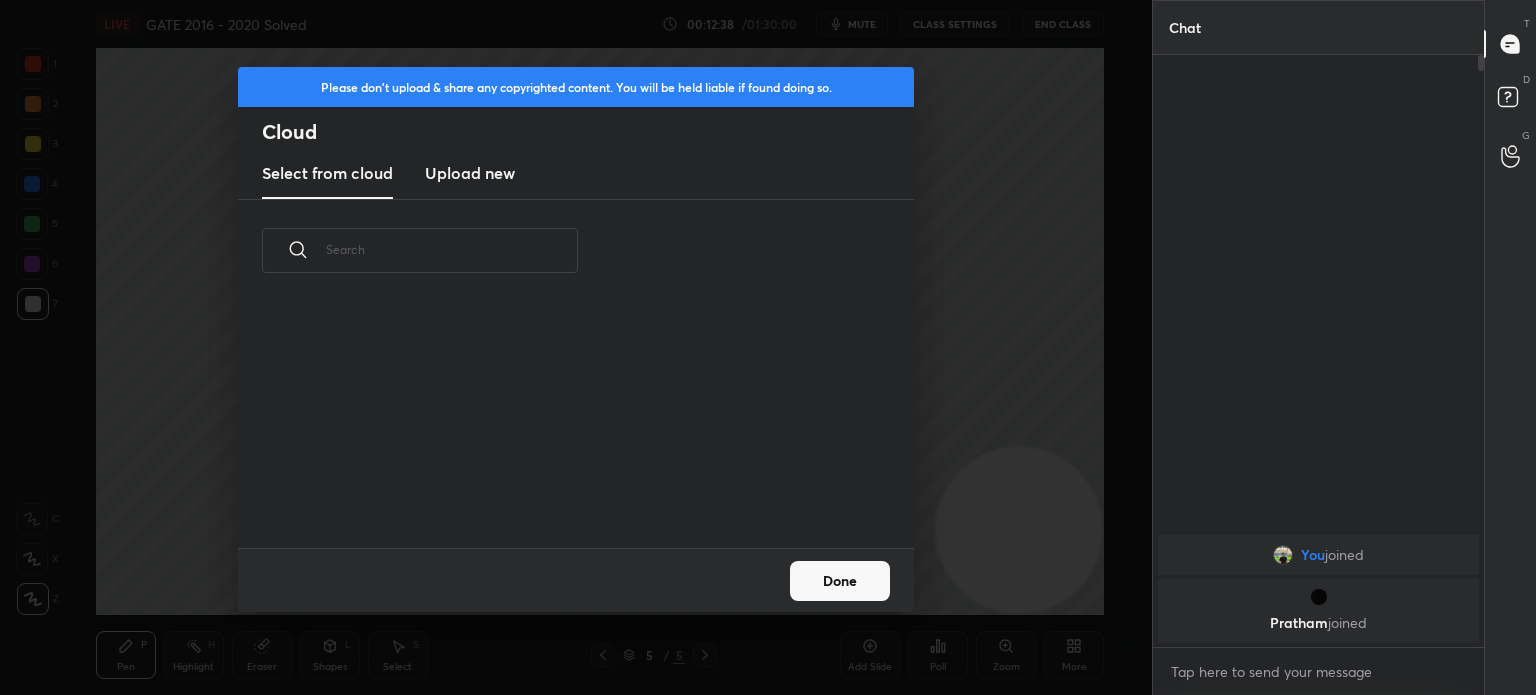 click on "Upload new" at bounding box center [470, 174] 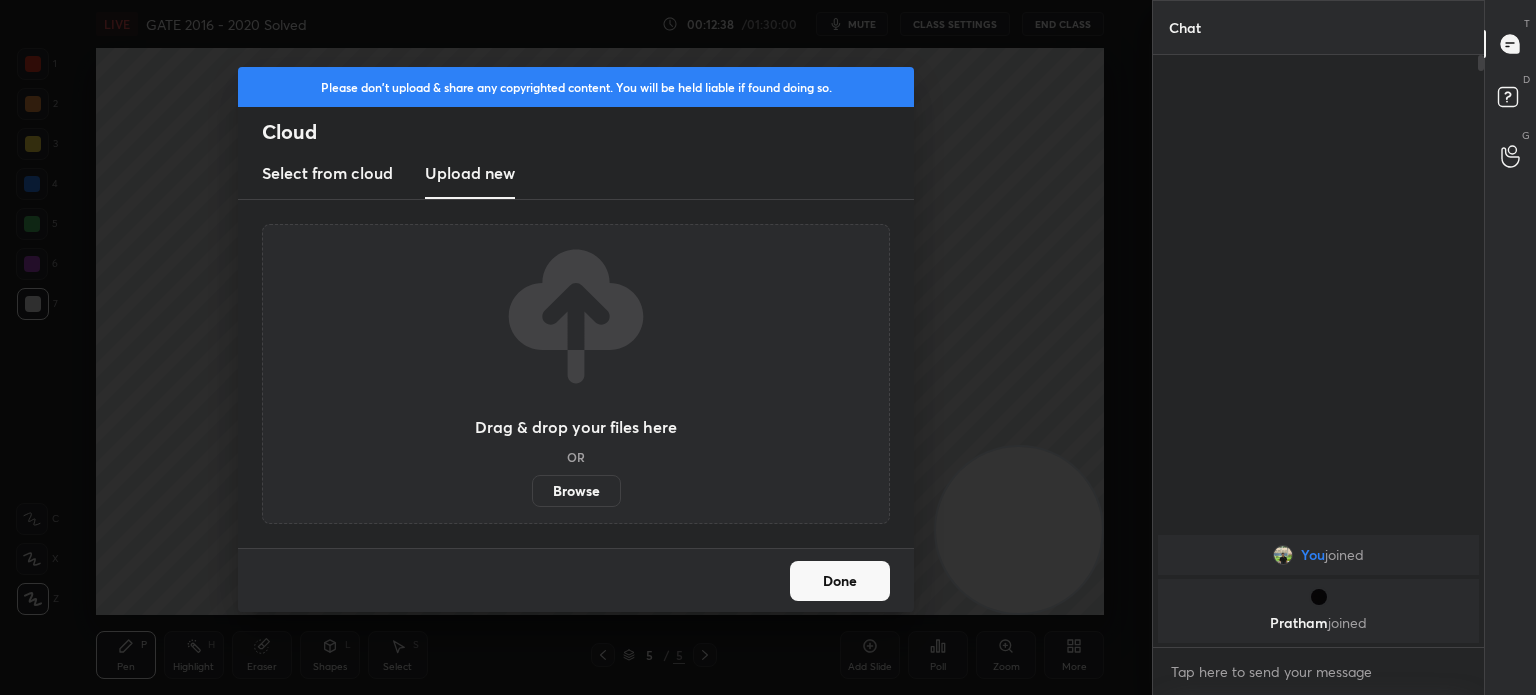 click on "Browse" at bounding box center (576, 491) 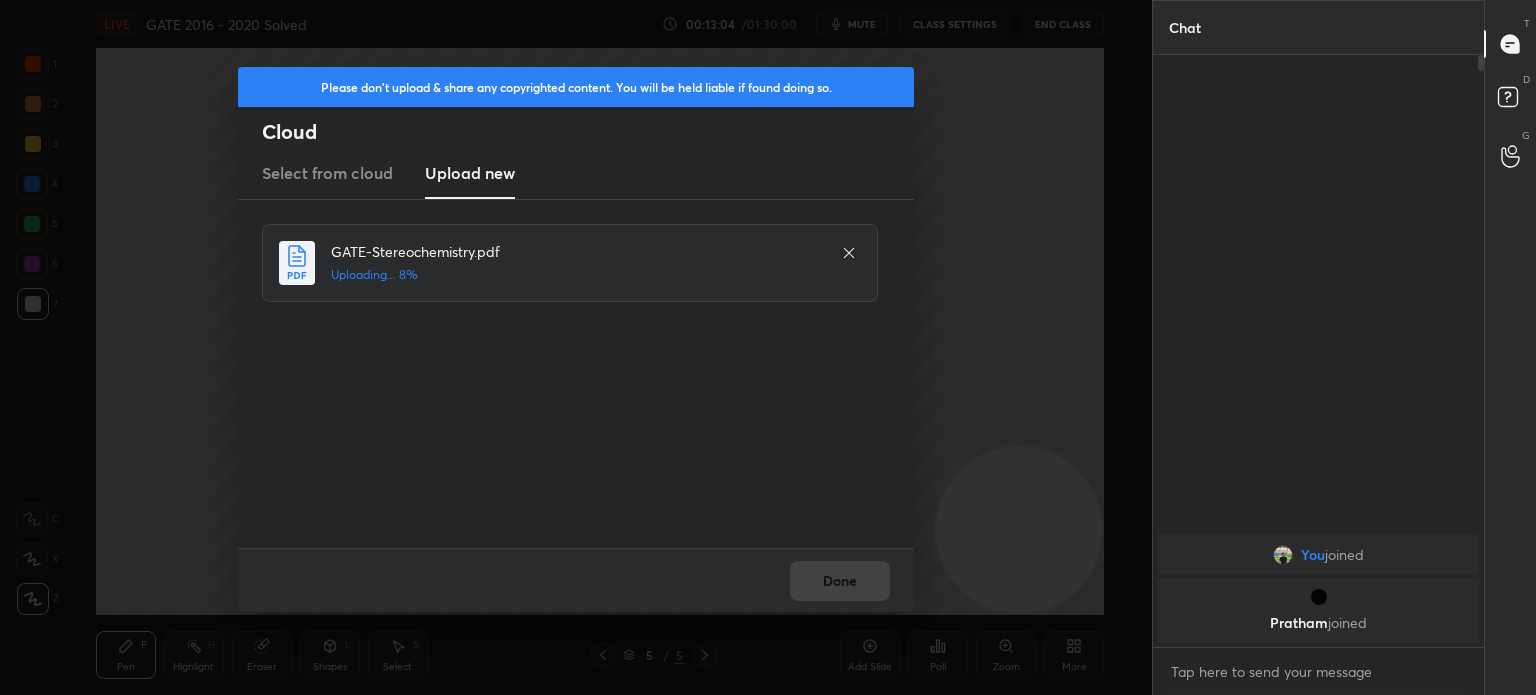 click on "Done" at bounding box center (576, 580) 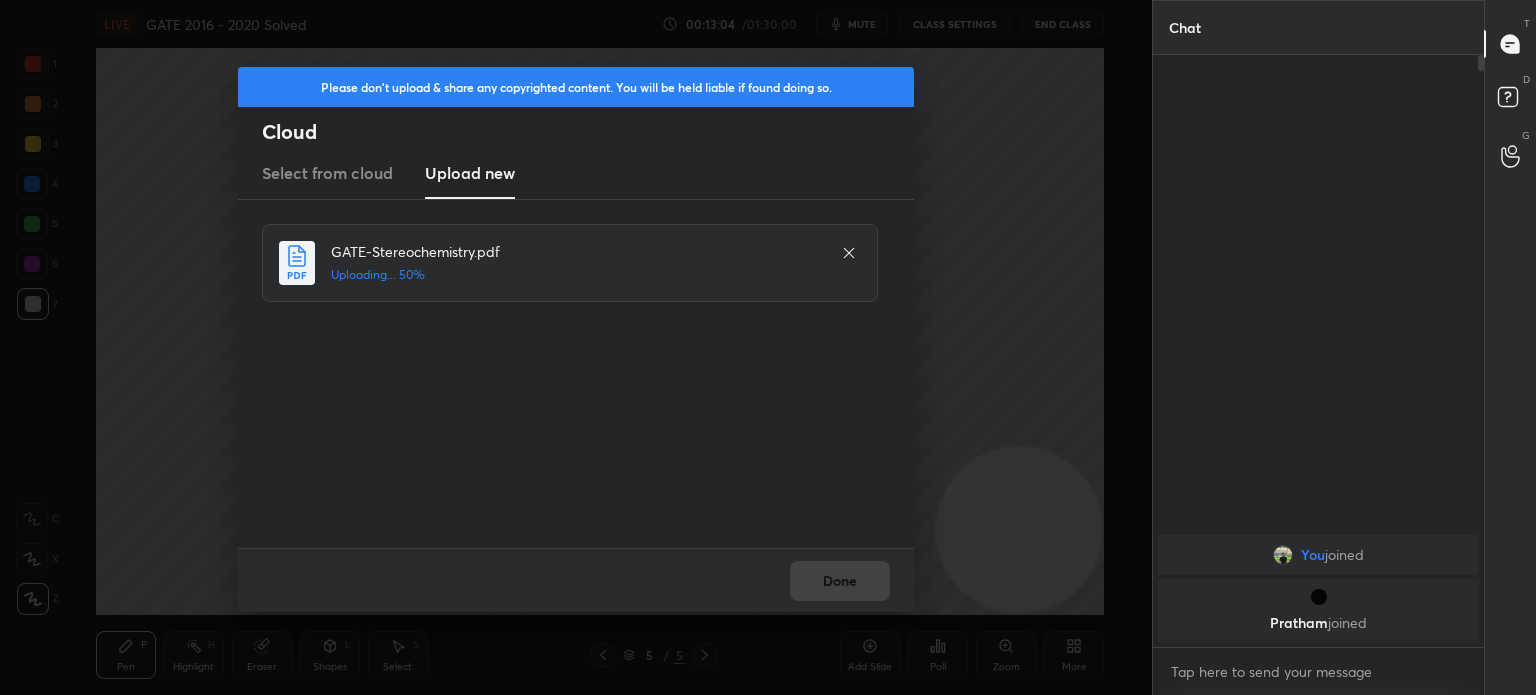 click on "Done" at bounding box center (576, 580) 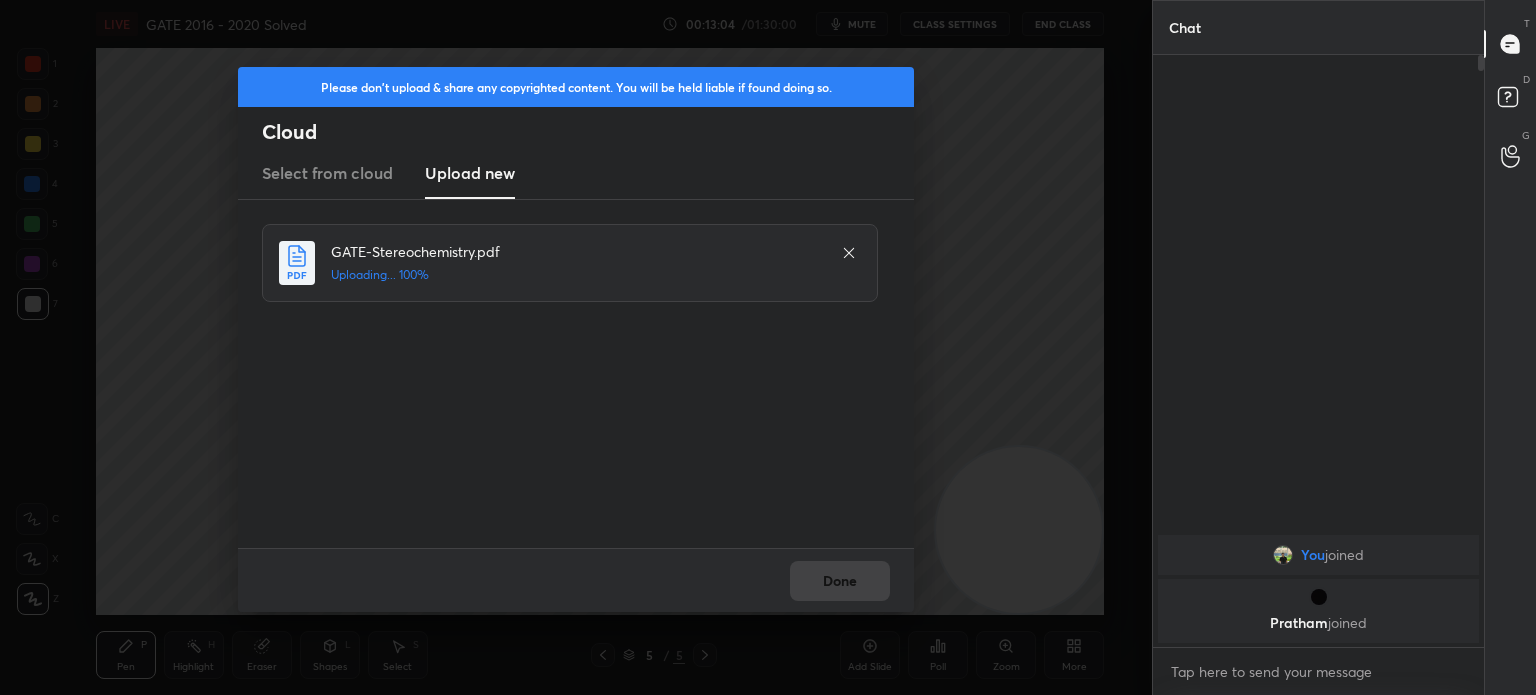 click on "Done" at bounding box center (576, 580) 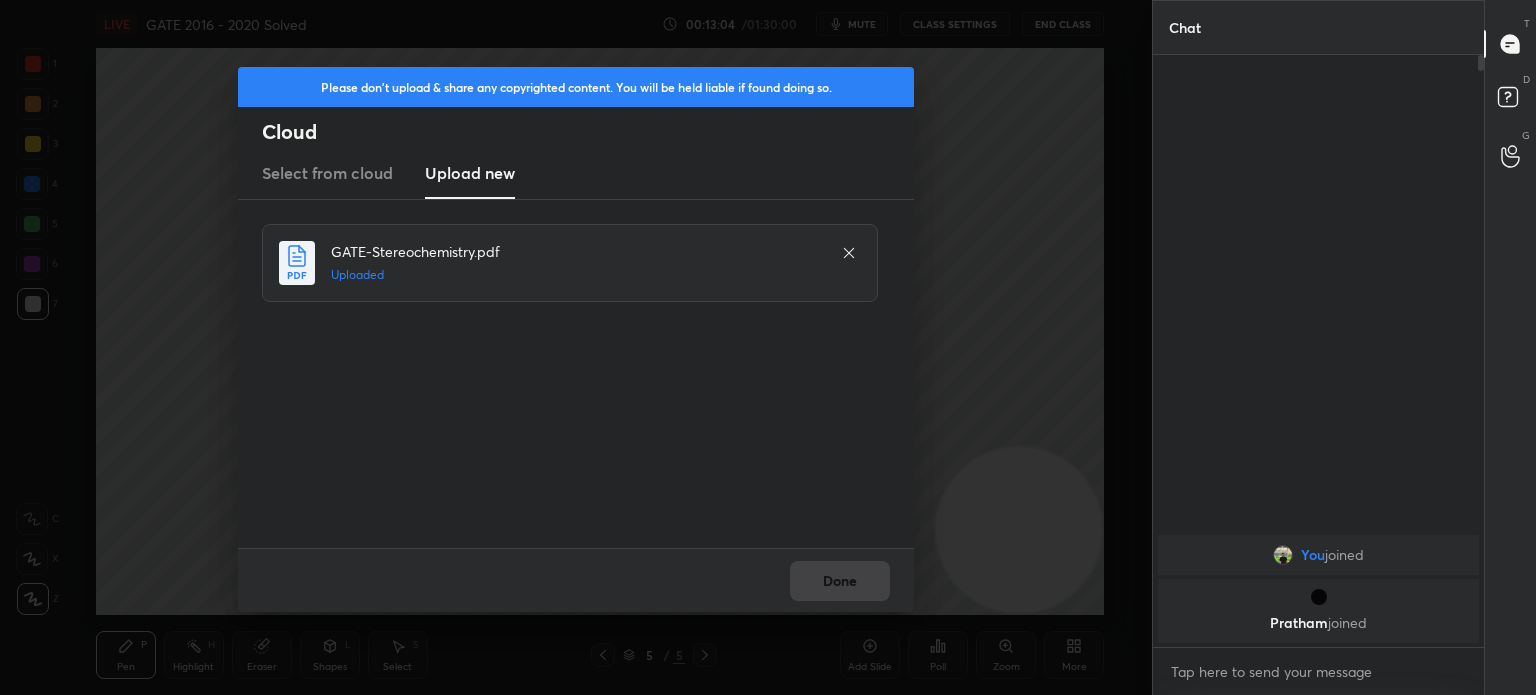 click on "Done" at bounding box center (840, 581) 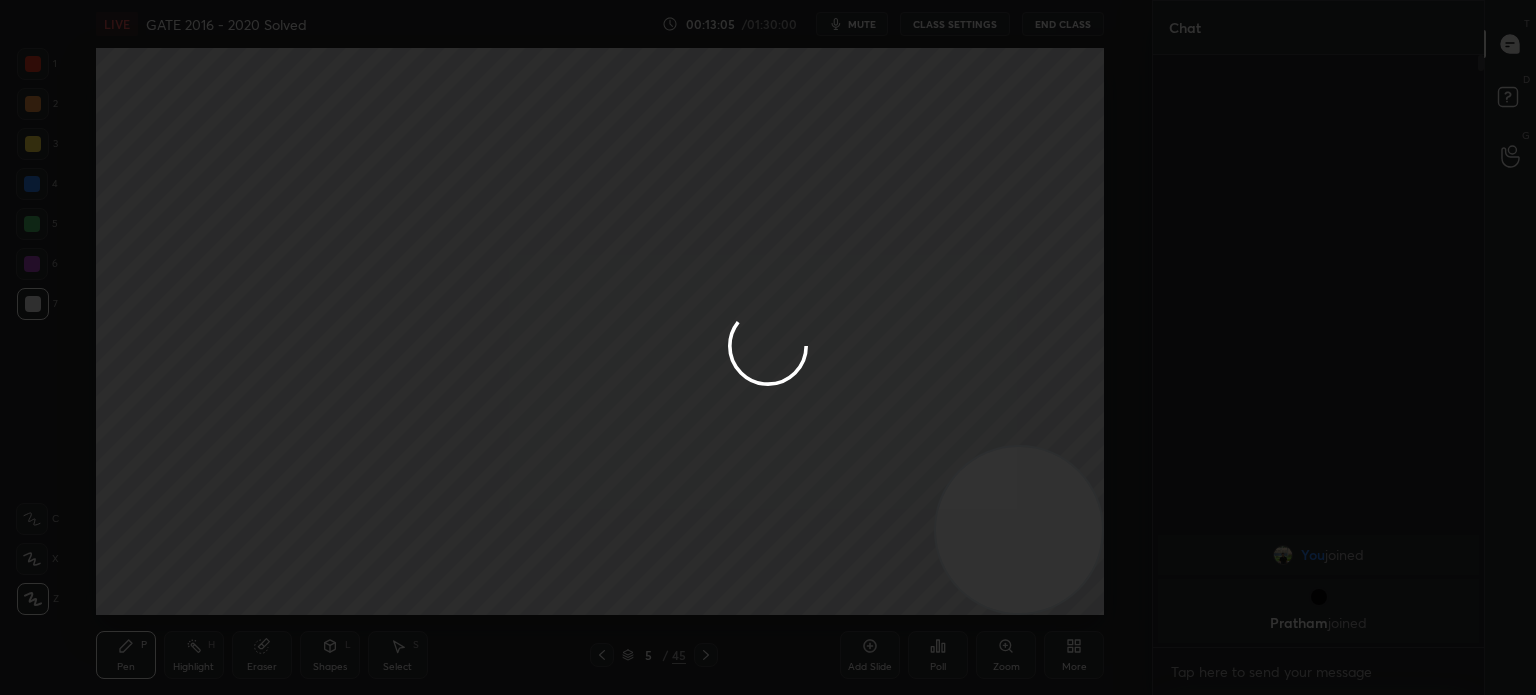 click at bounding box center (768, 347) 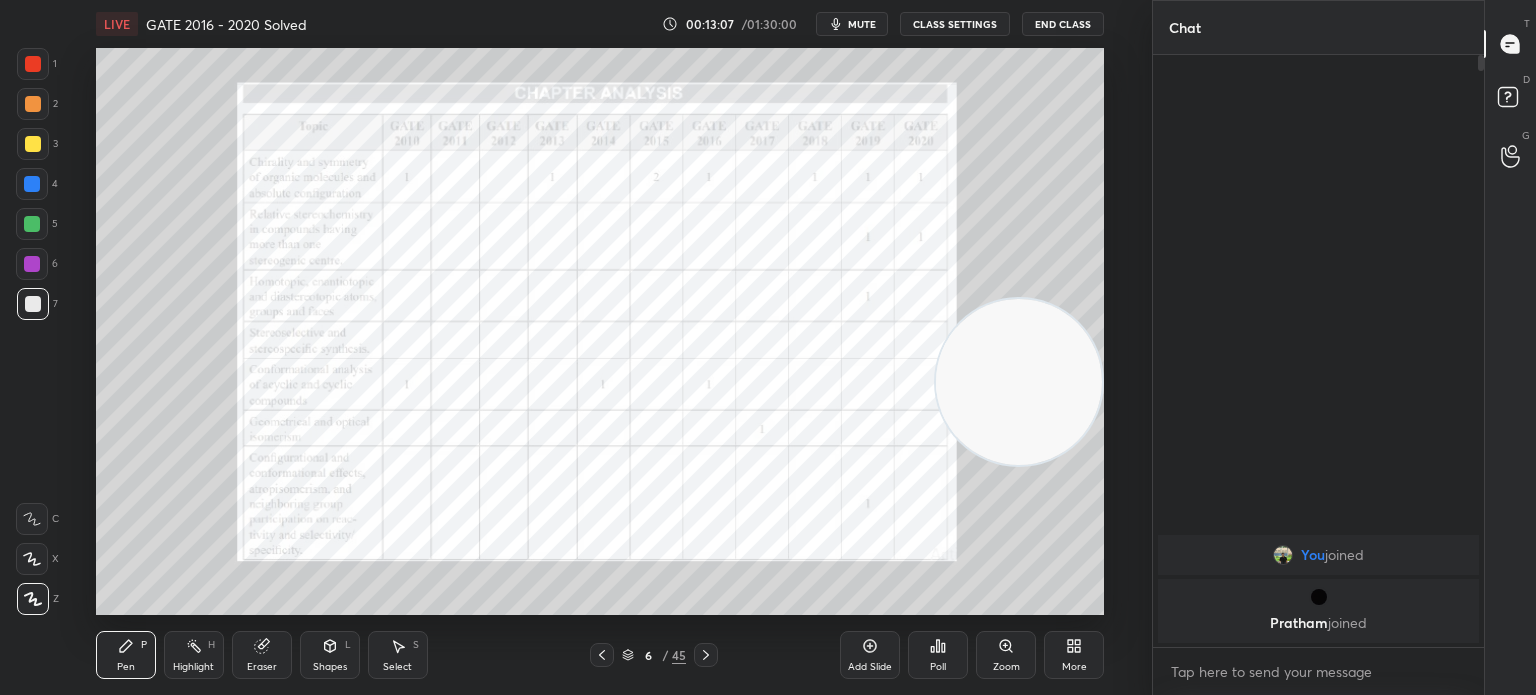 click 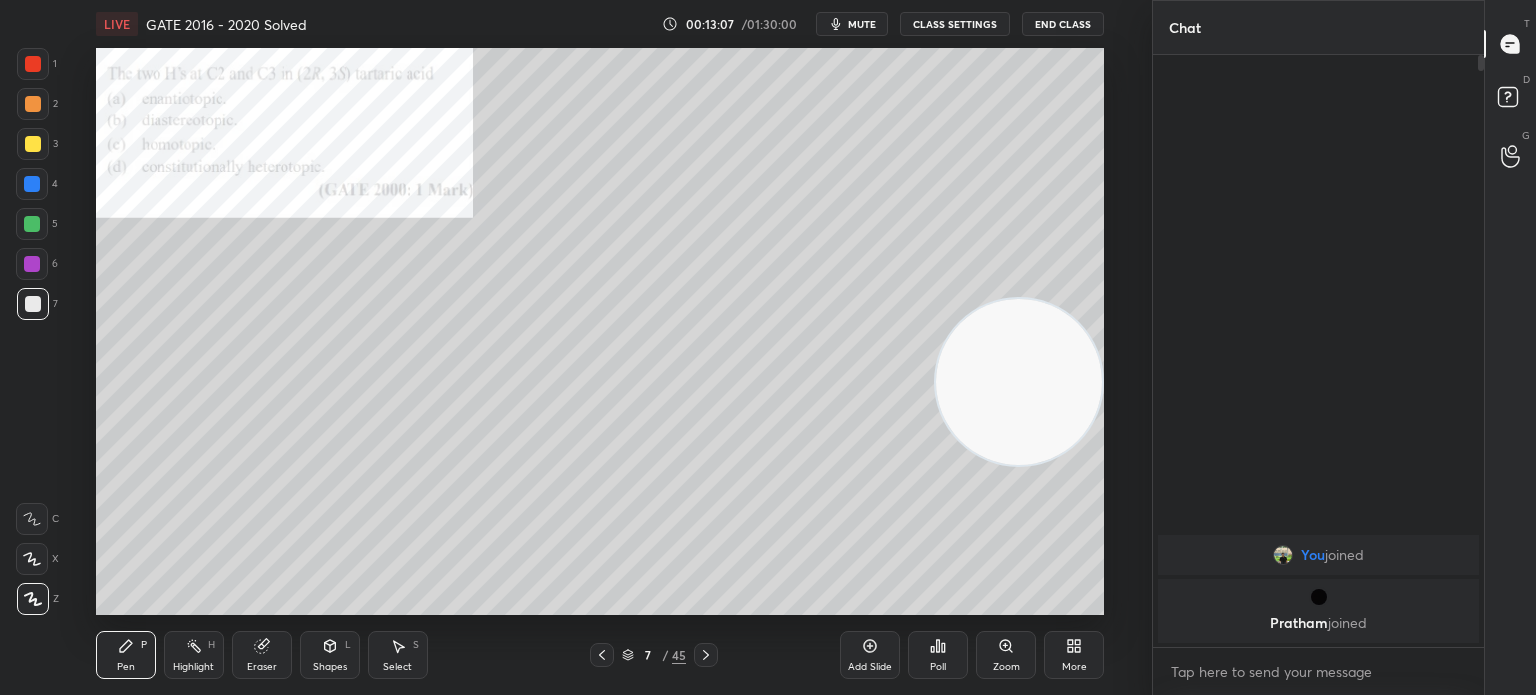 click at bounding box center (706, 655) 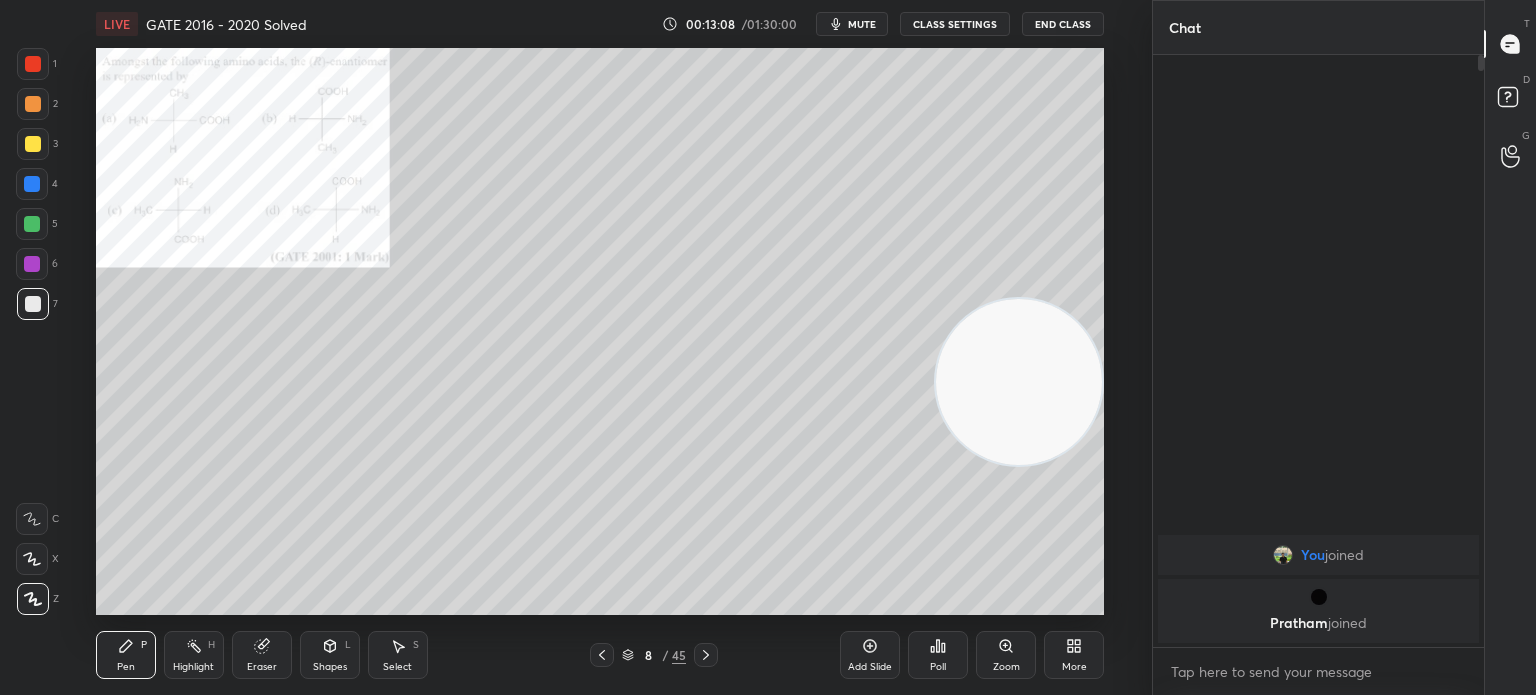 click at bounding box center [706, 655] 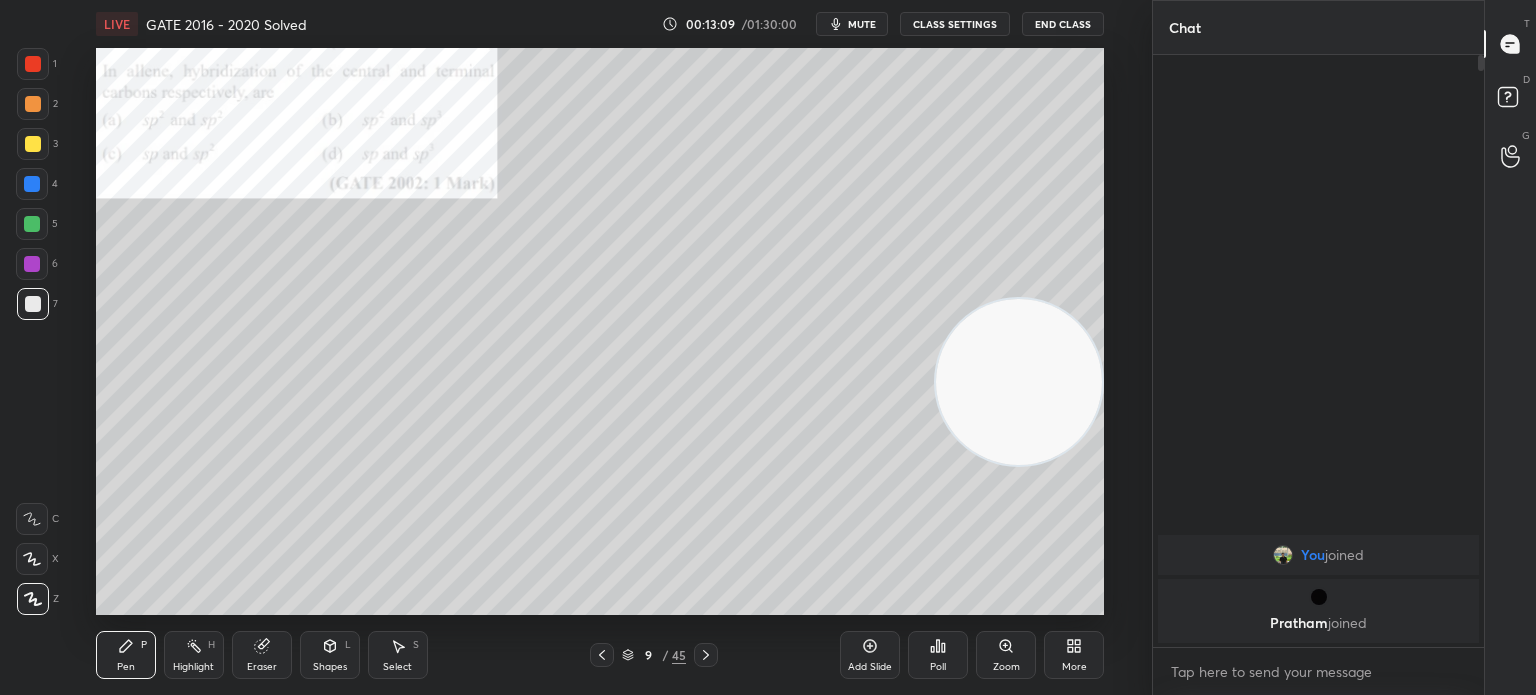 click at bounding box center [706, 655] 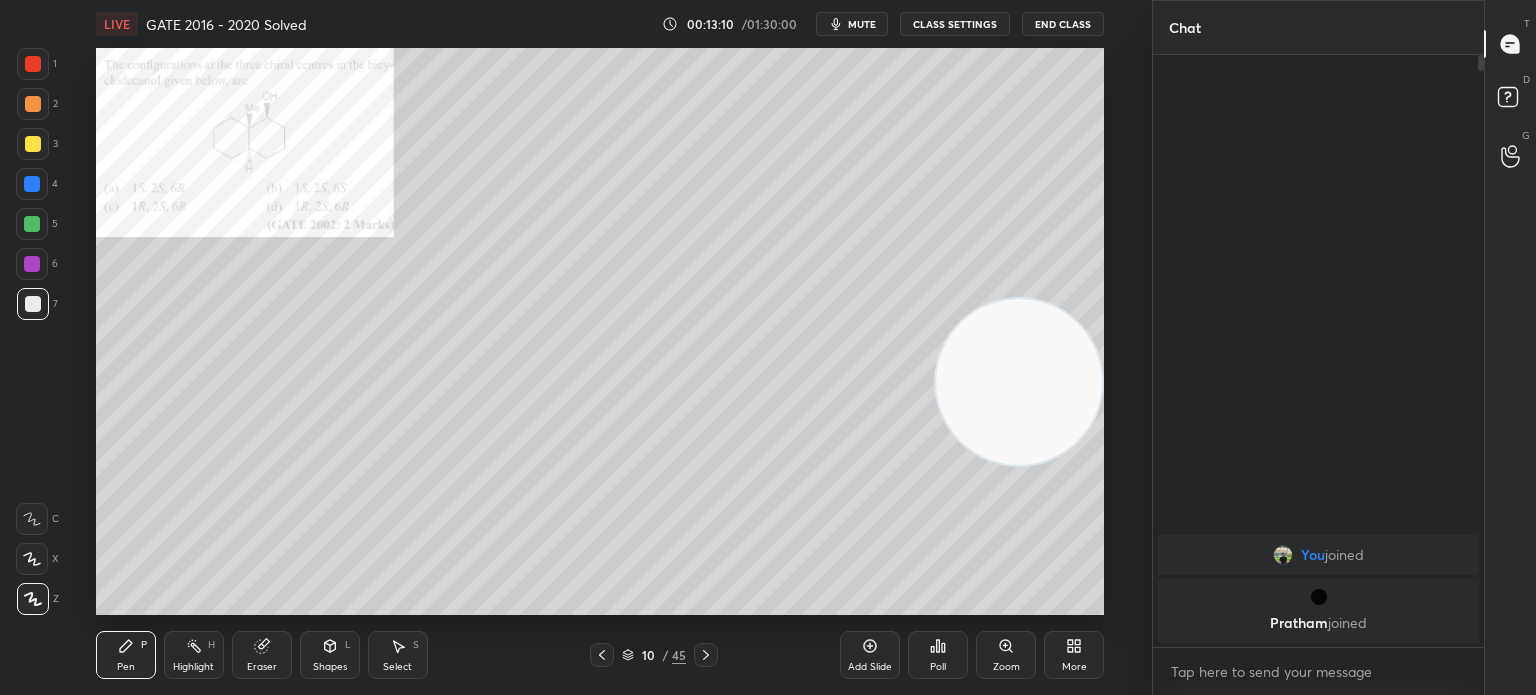 click at bounding box center [706, 655] 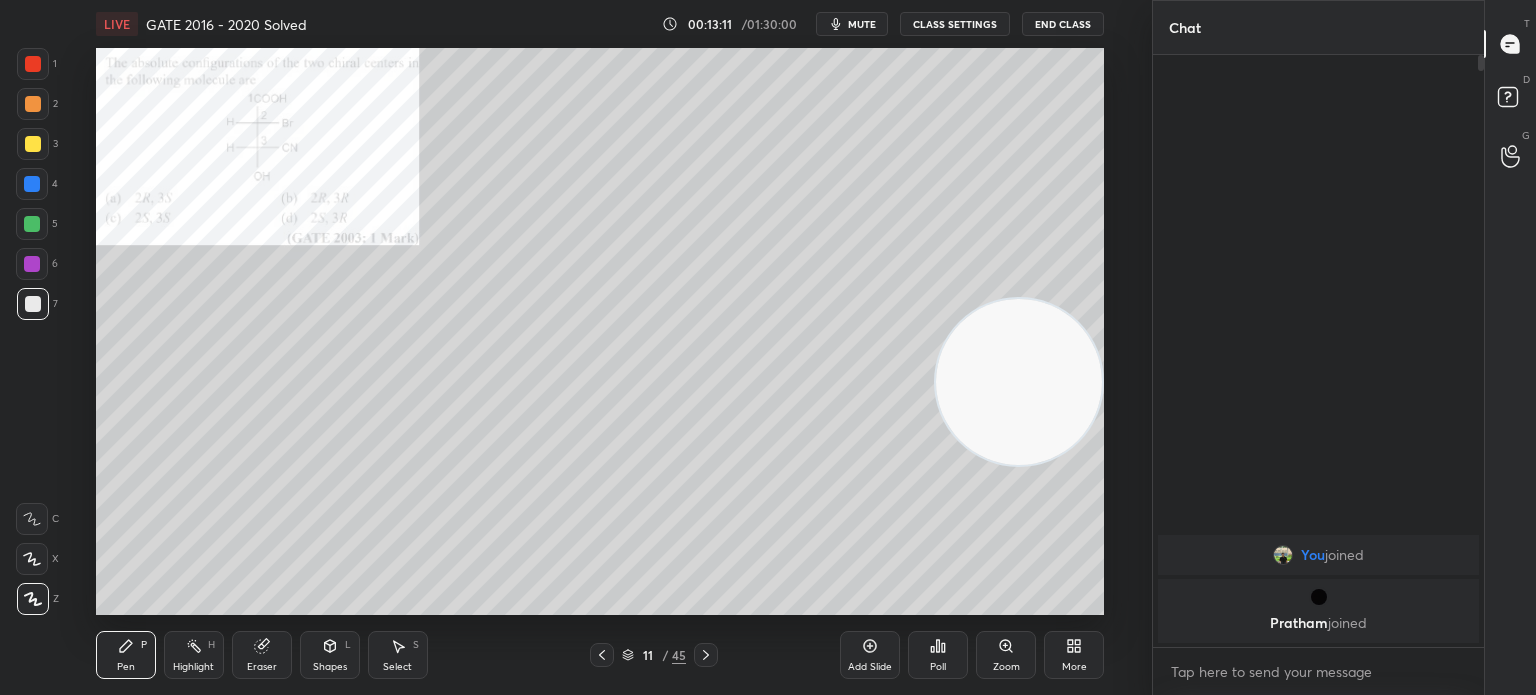 click at bounding box center (706, 655) 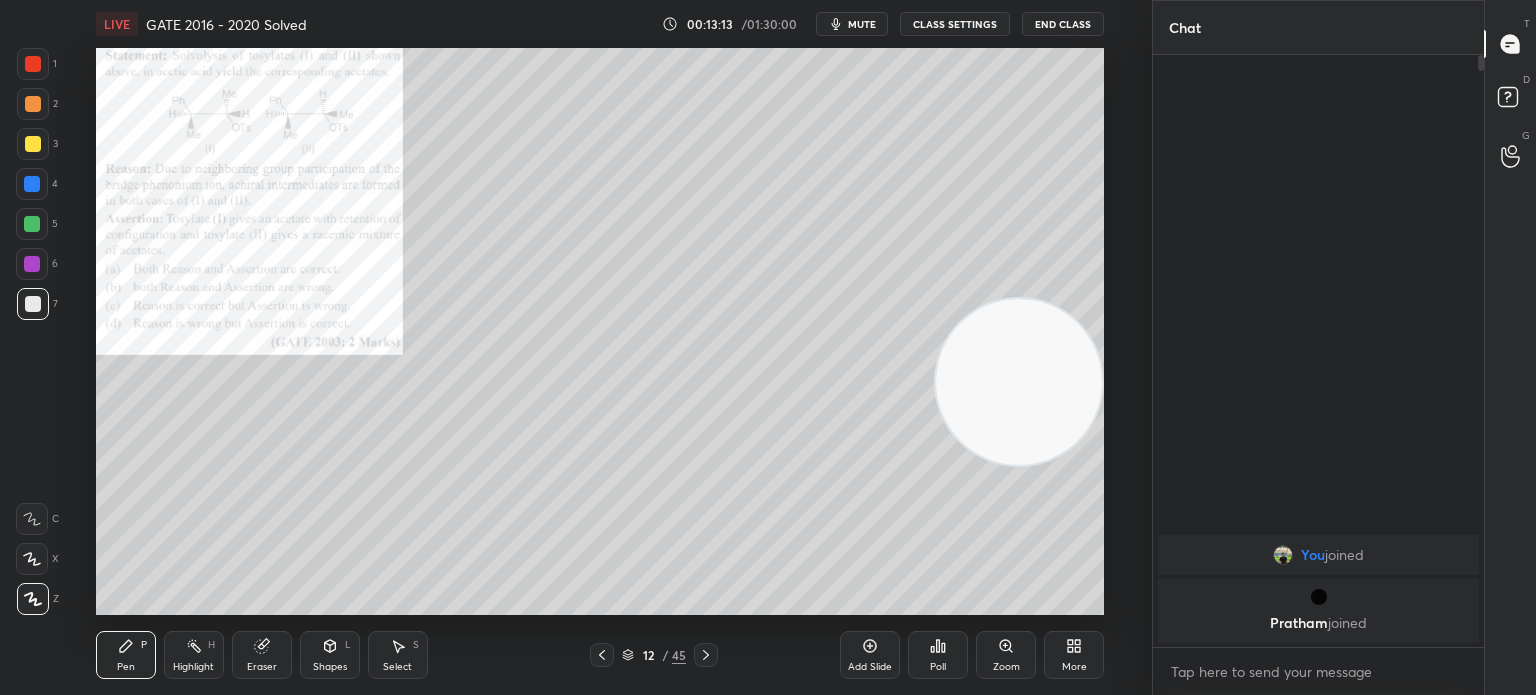 click on "Zoom" at bounding box center (1006, 655) 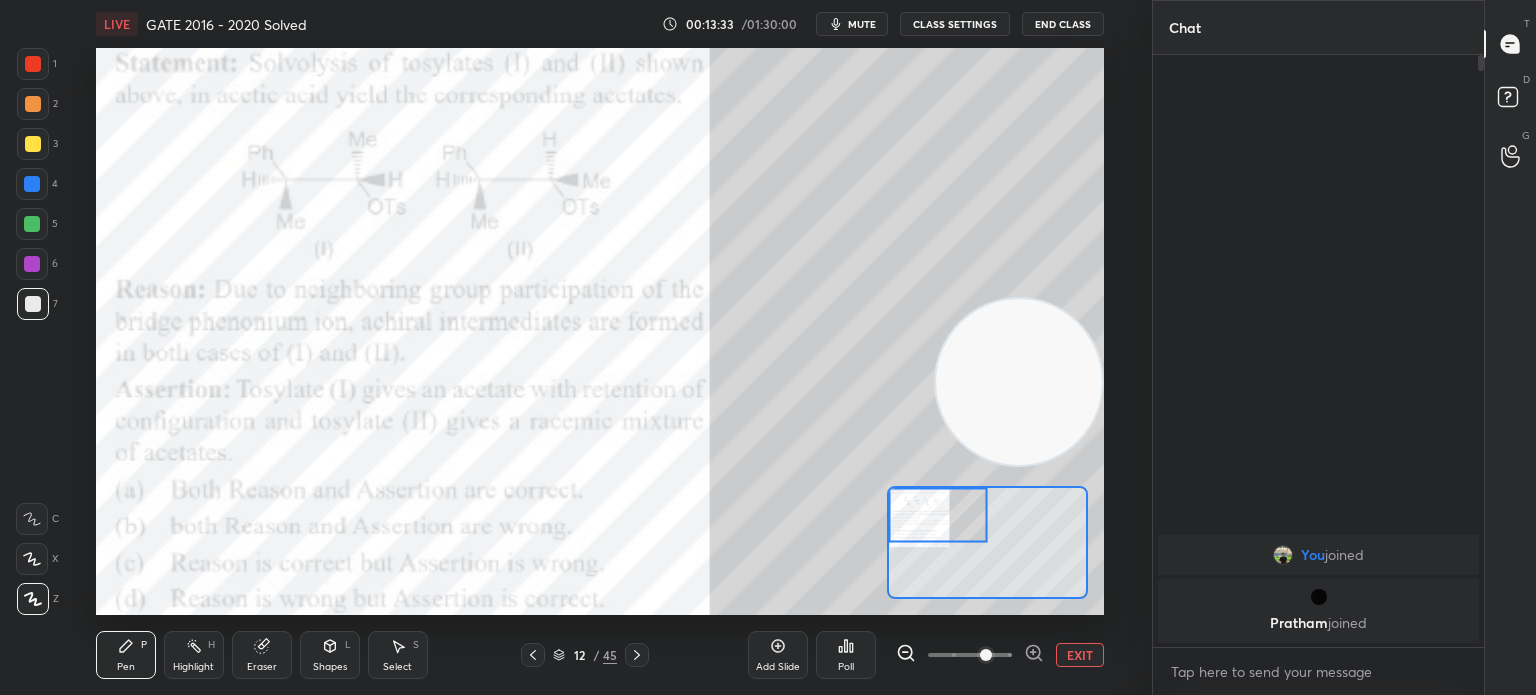 click on "Highlight H" at bounding box center [194, 655] 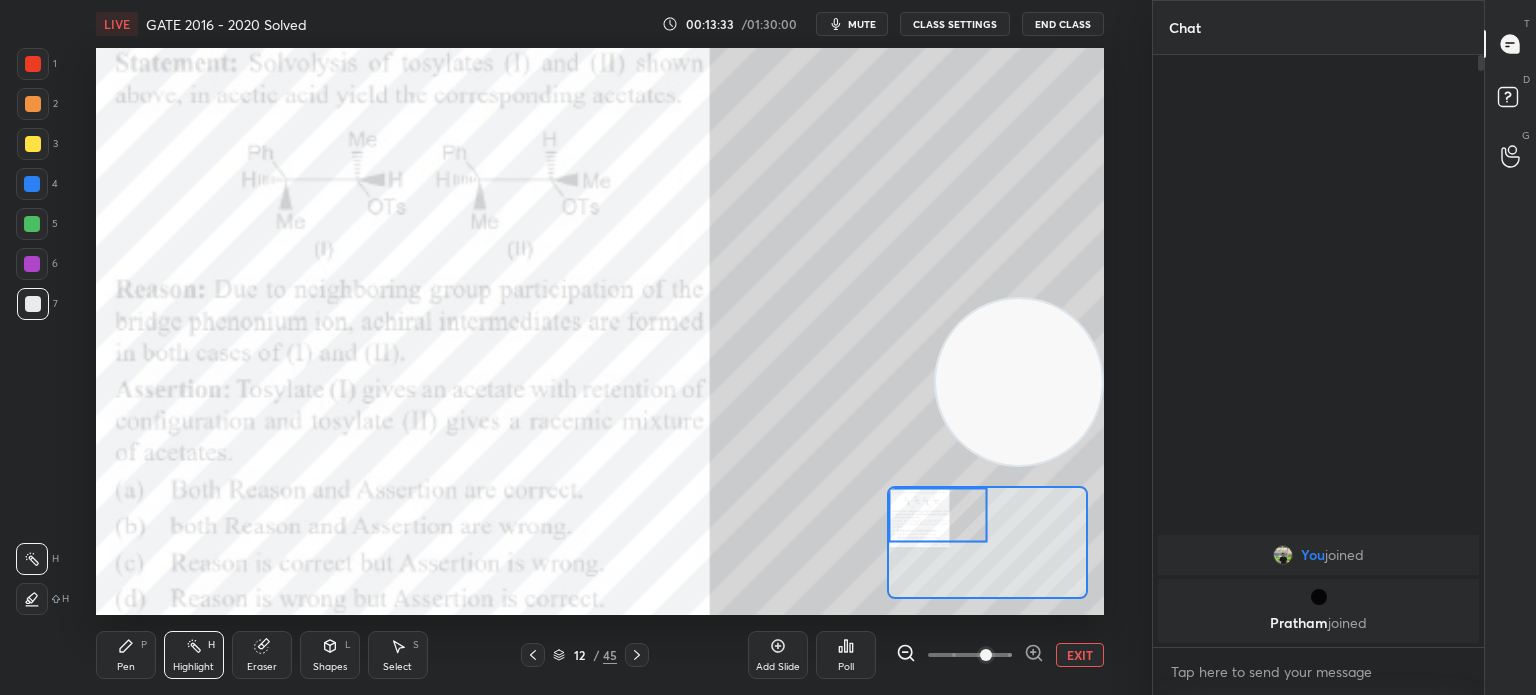 click on "Highlight H" at bounding box center [194, 655] 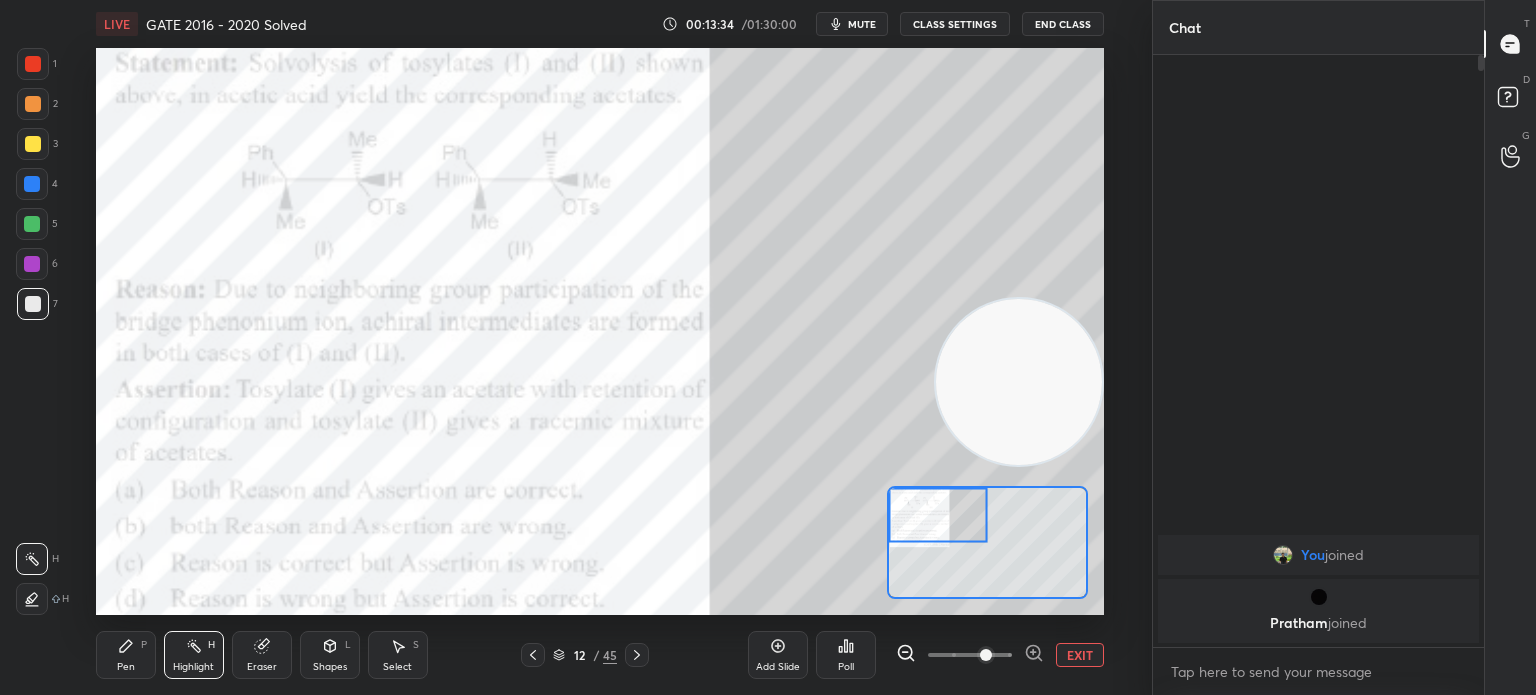 click at bounding box center [33, 64] 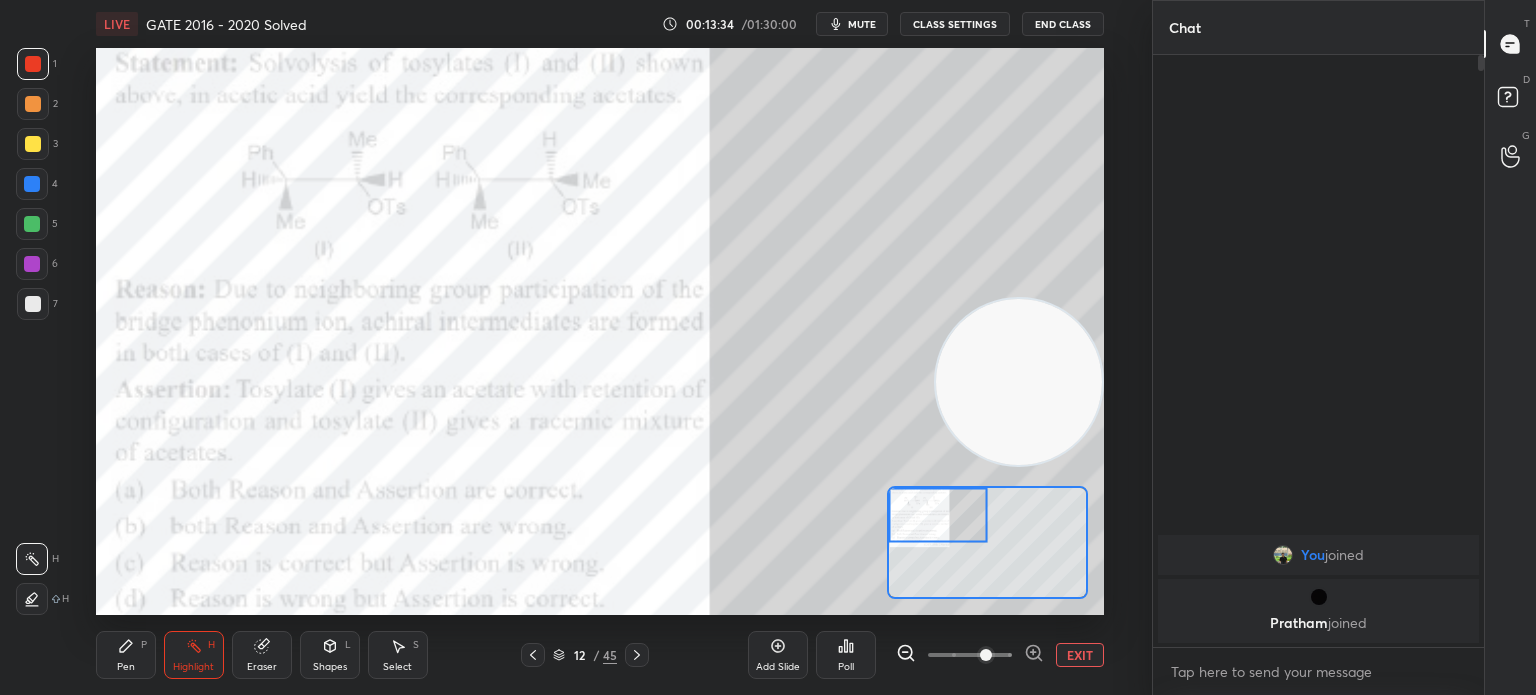 click at bounding box center (33, 64) 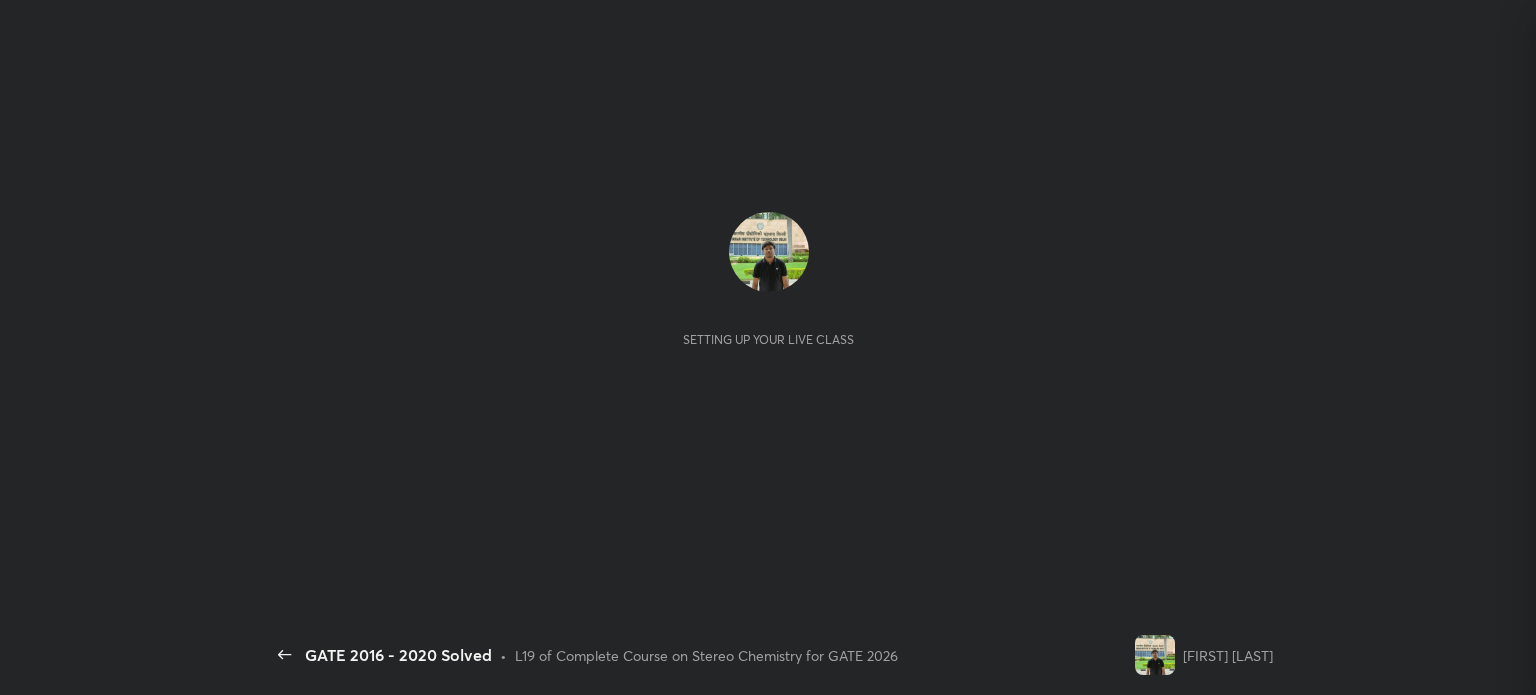 scroll, scrollTop: 0, scrollLeft: 0, axis: both 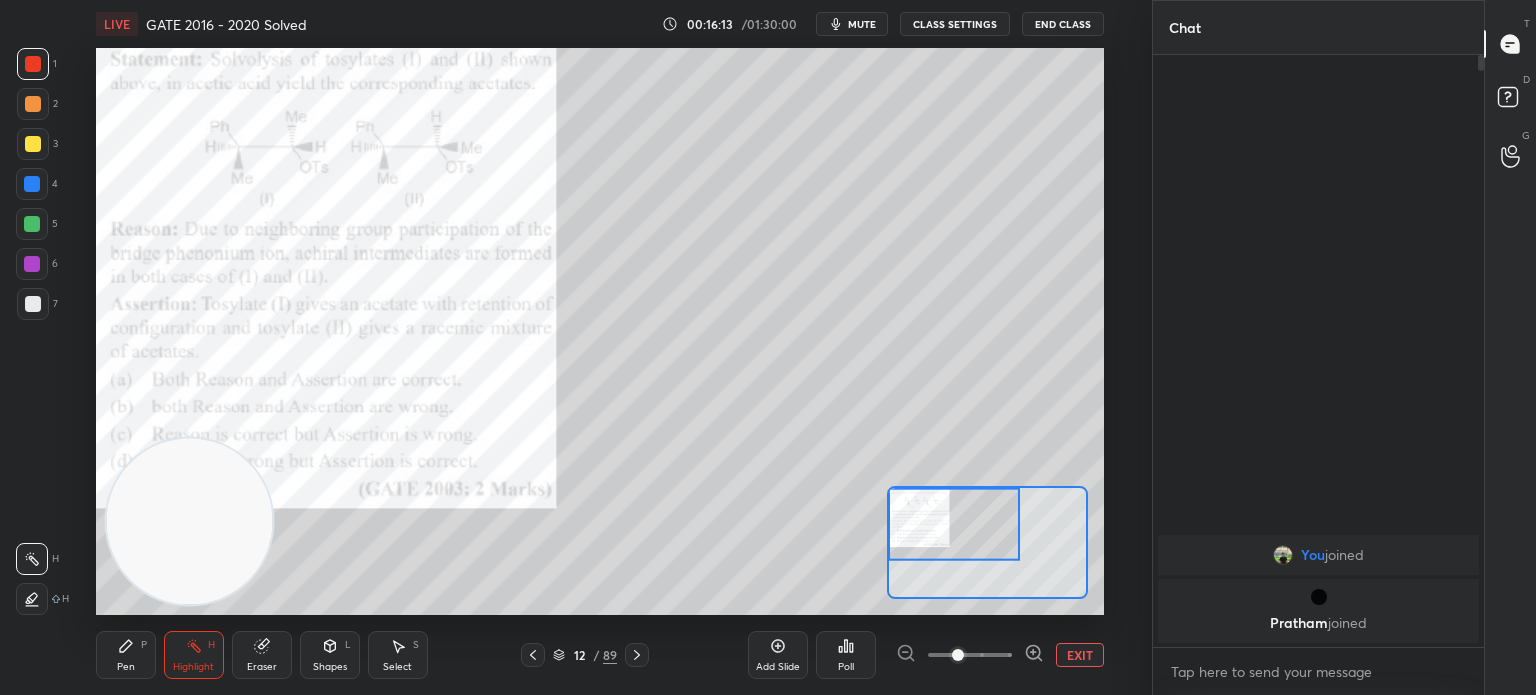 click at bounding box center [33, 64] 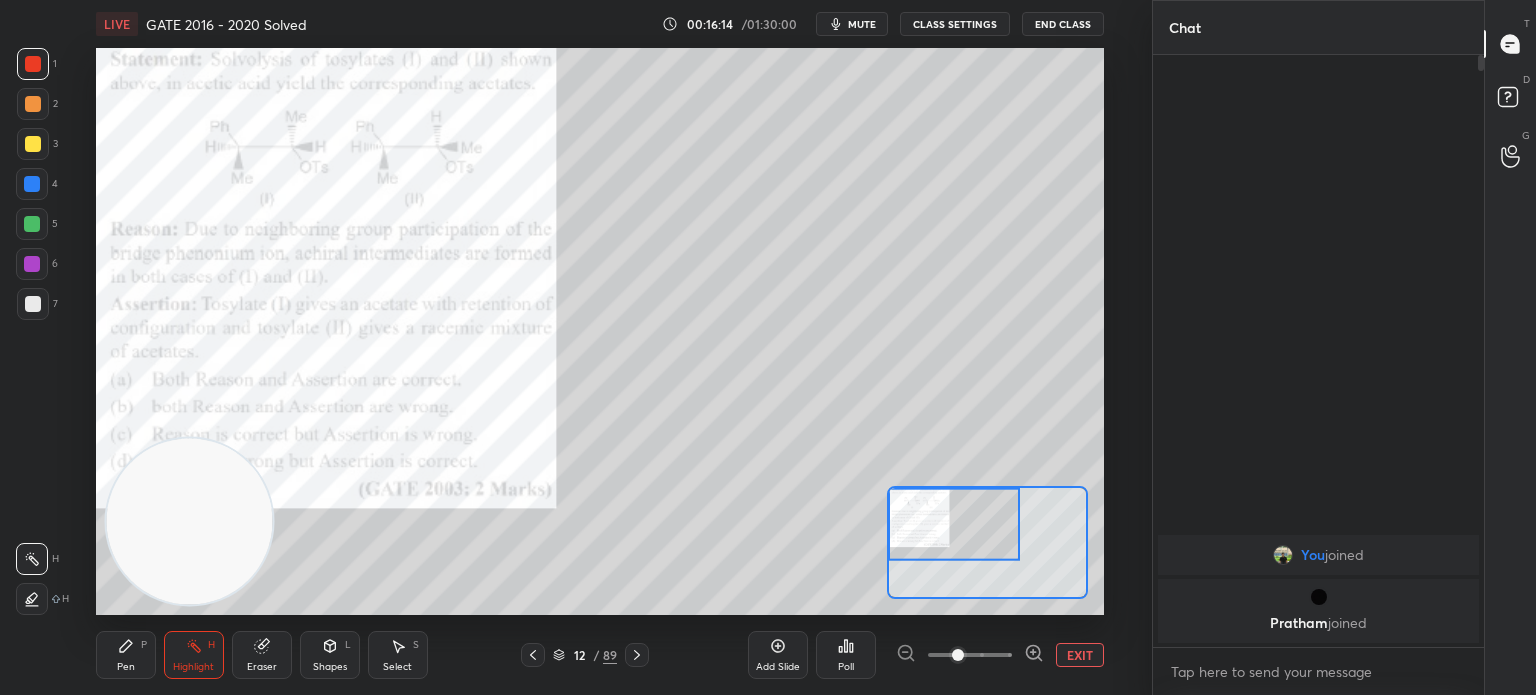 click at bounding box center [33, 104] 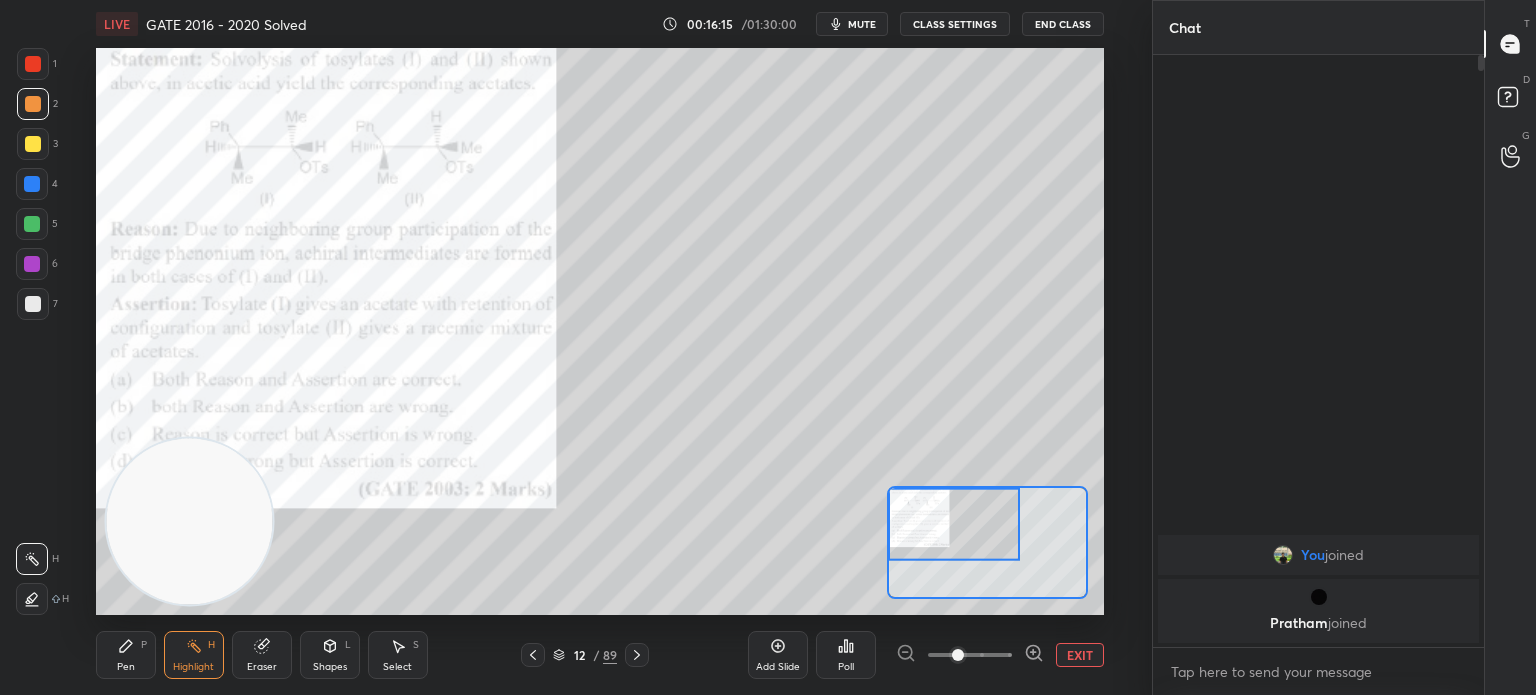 click on "Pen" at bounding box center [126, 667] 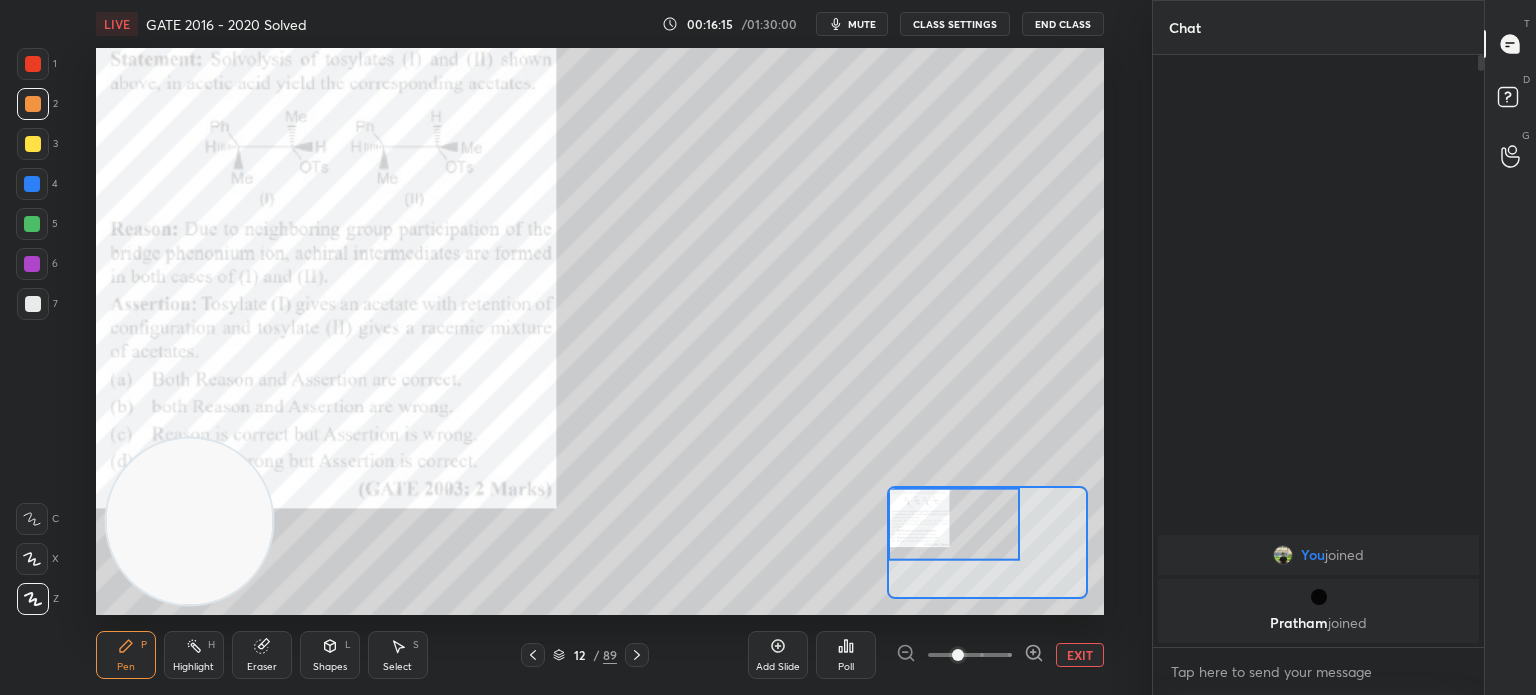 click on "Pen" at bounding box center (126, 667) 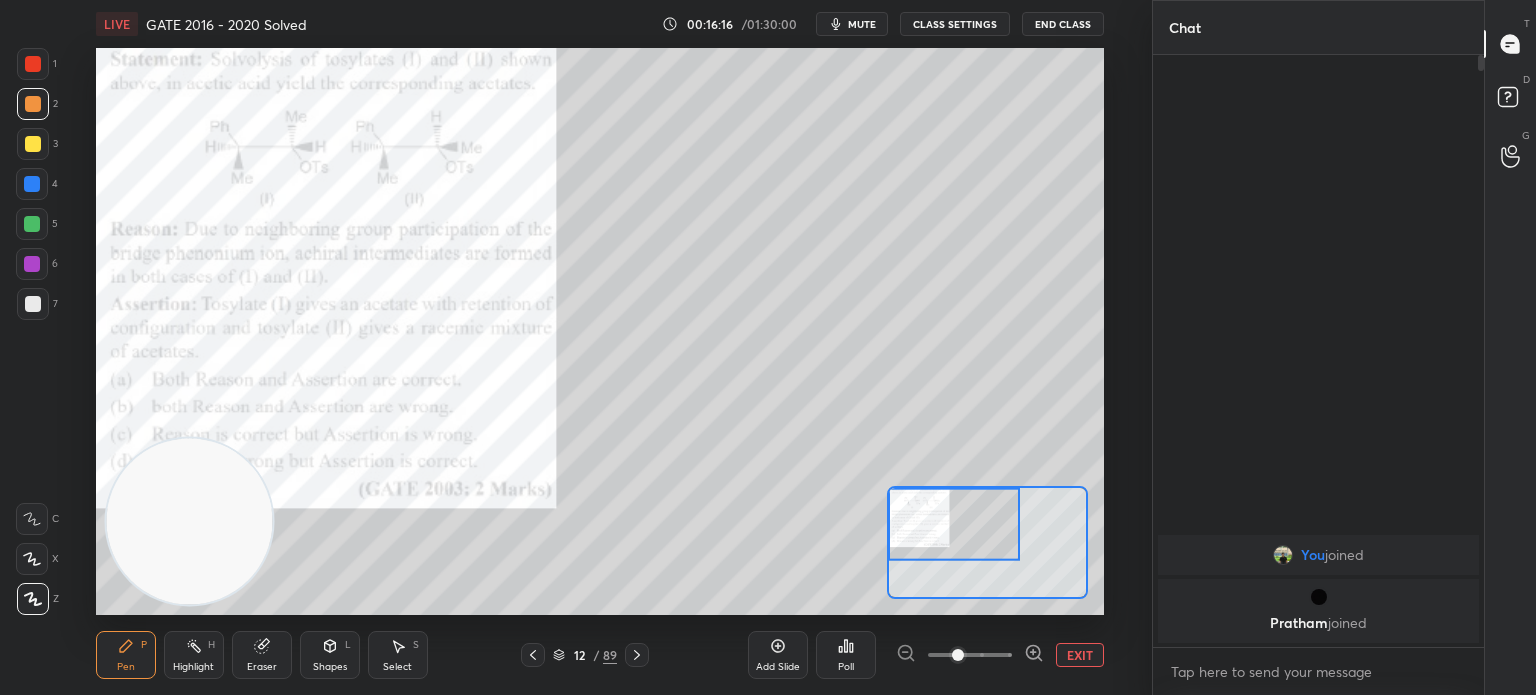 click 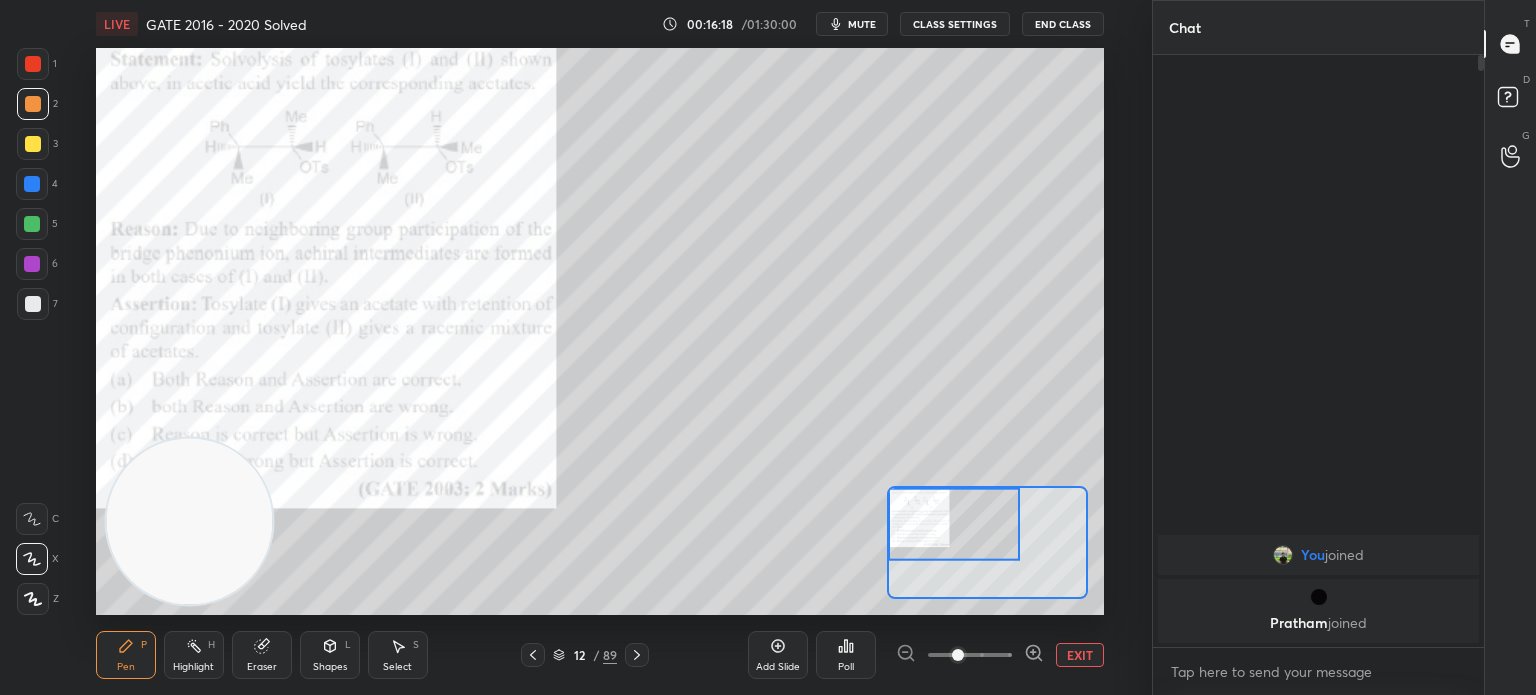 click on "EXIT" at bounding box center [1080, 655] 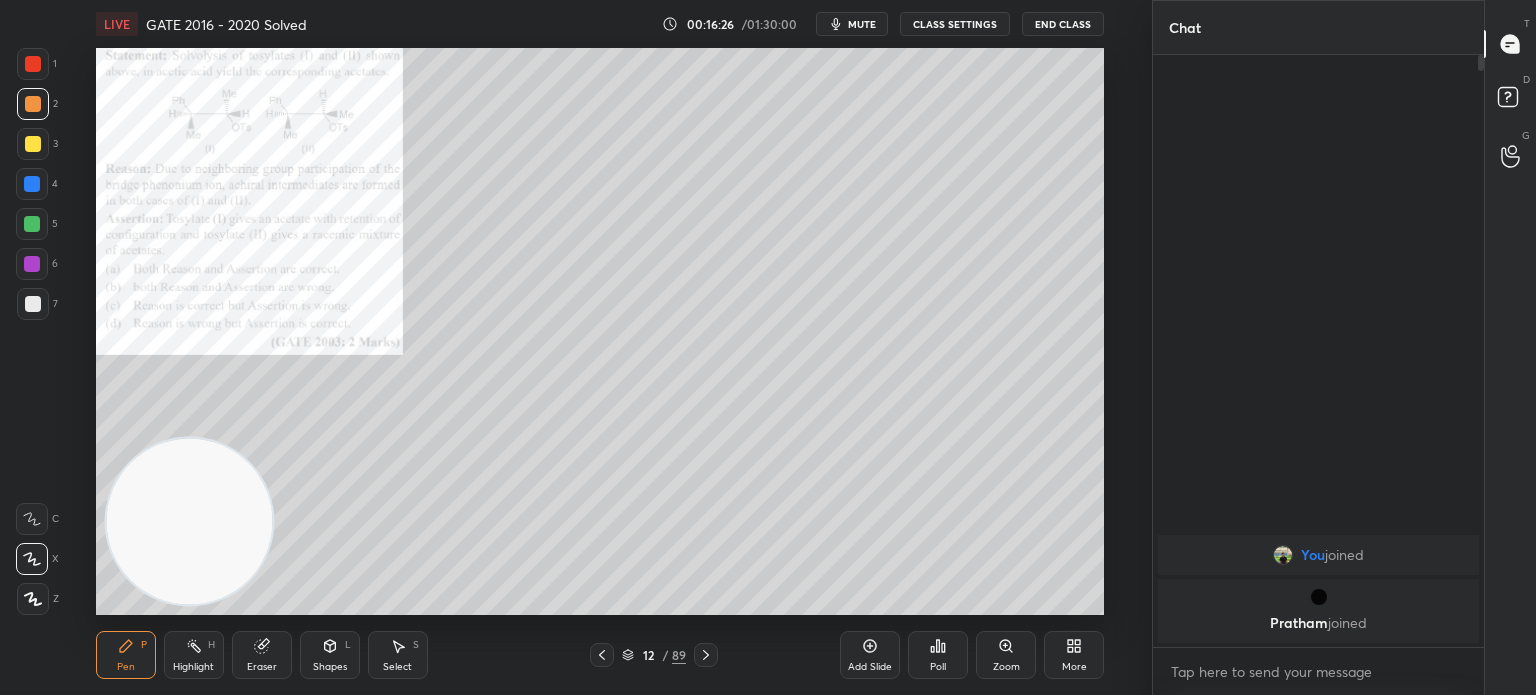 click 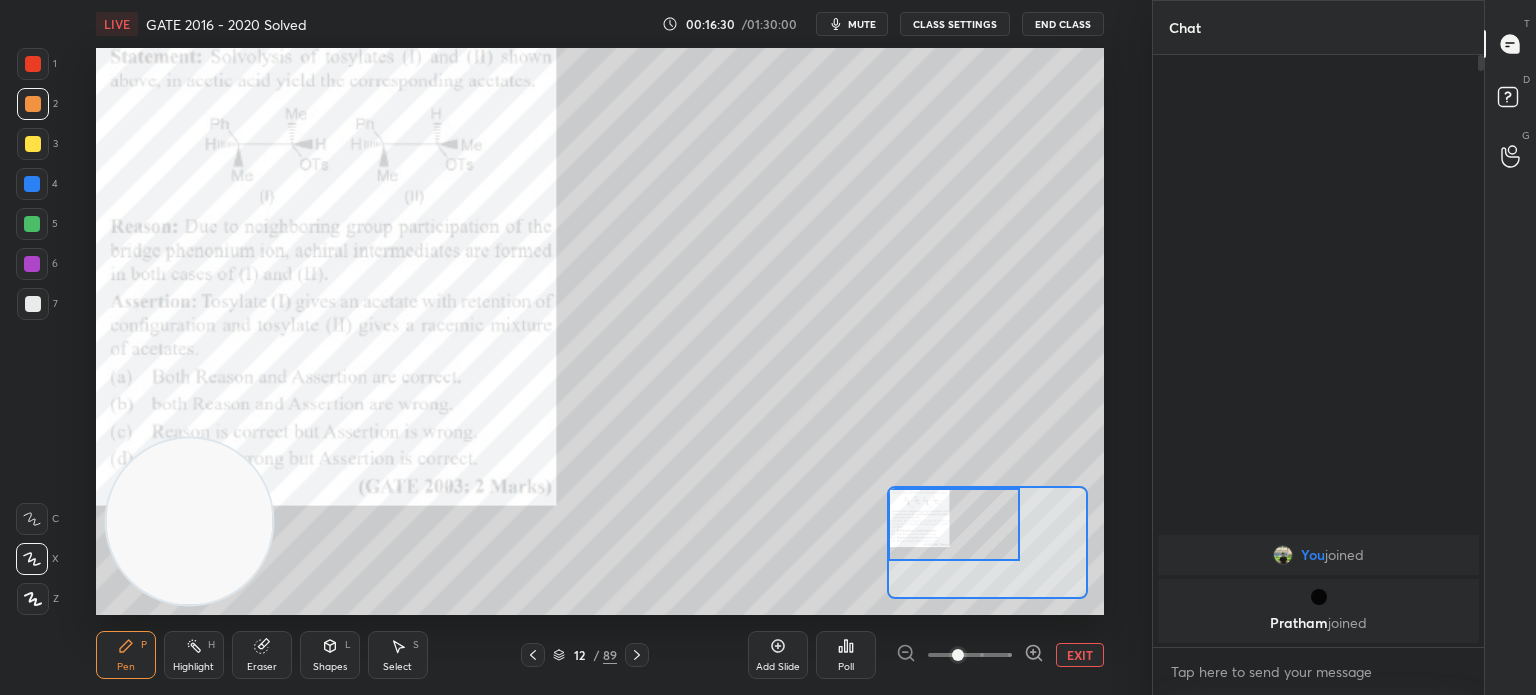 click on "Eraser" at bounding box center (262, 667) 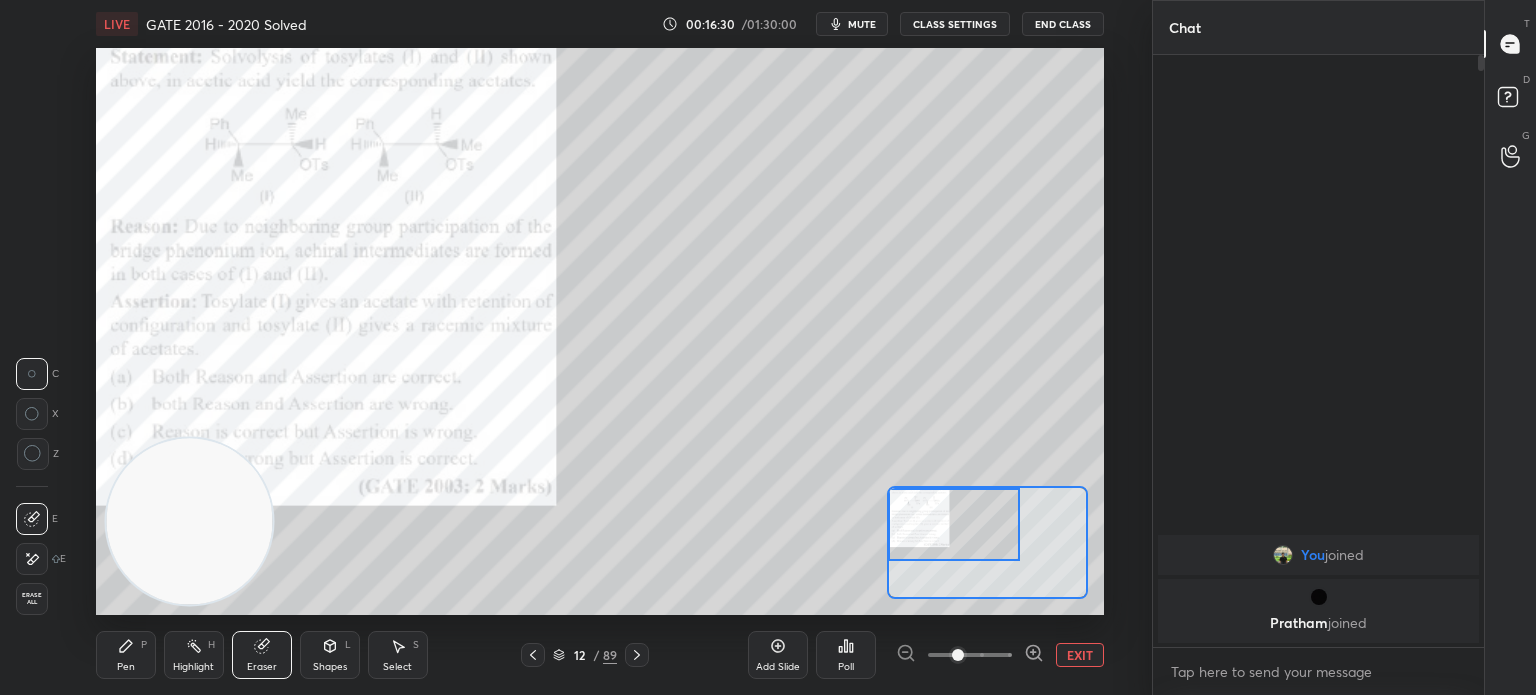click on "Eraser" at bounding box center [262, 655] 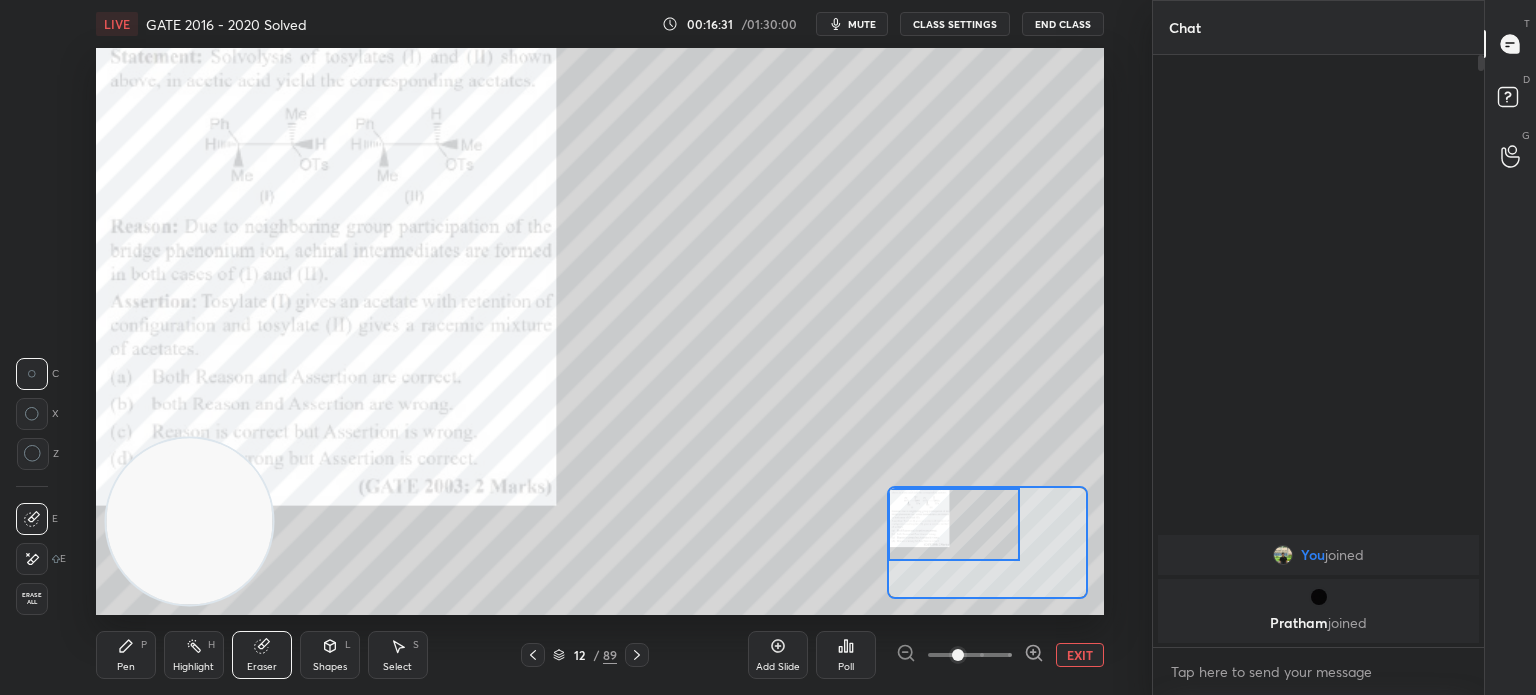 click on "Erase all" at bounding box center (32, 599) 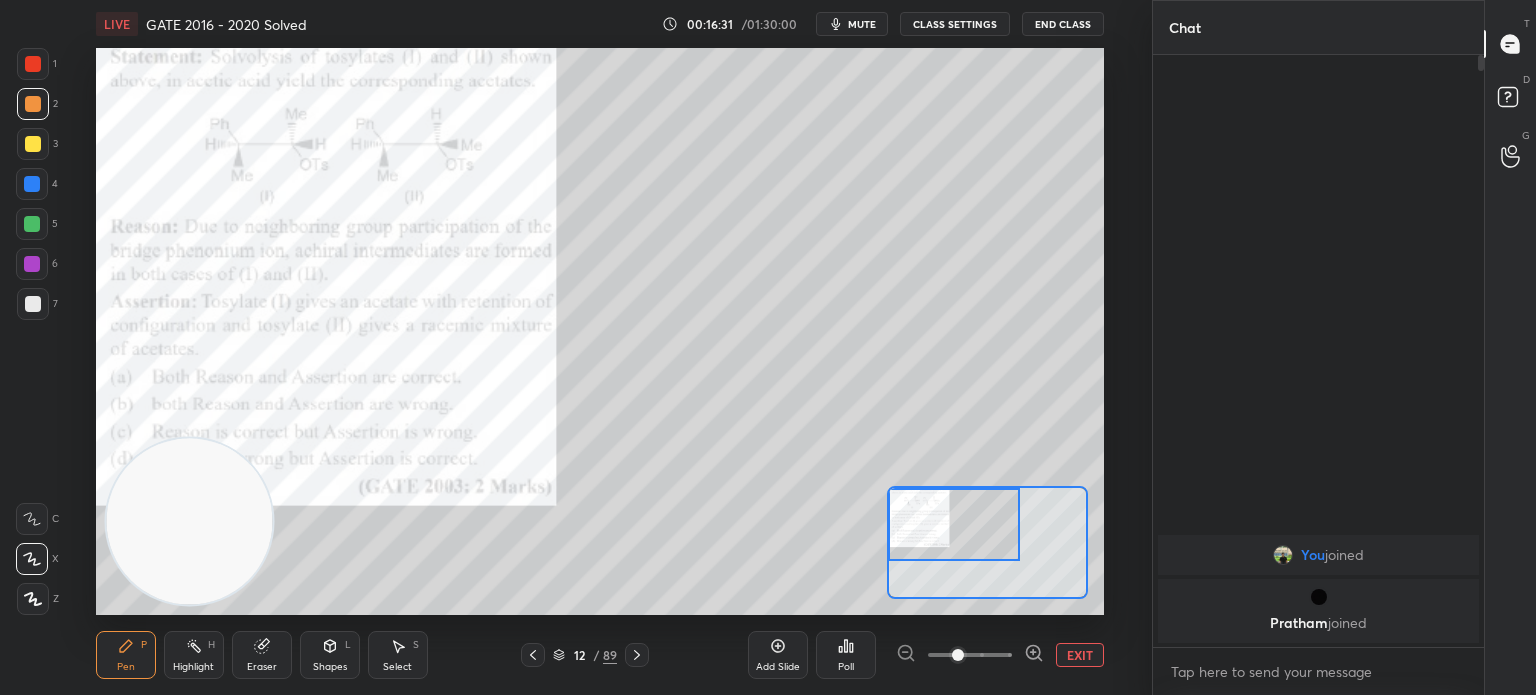 click on "Pen P" at bounding box center [126, 655] 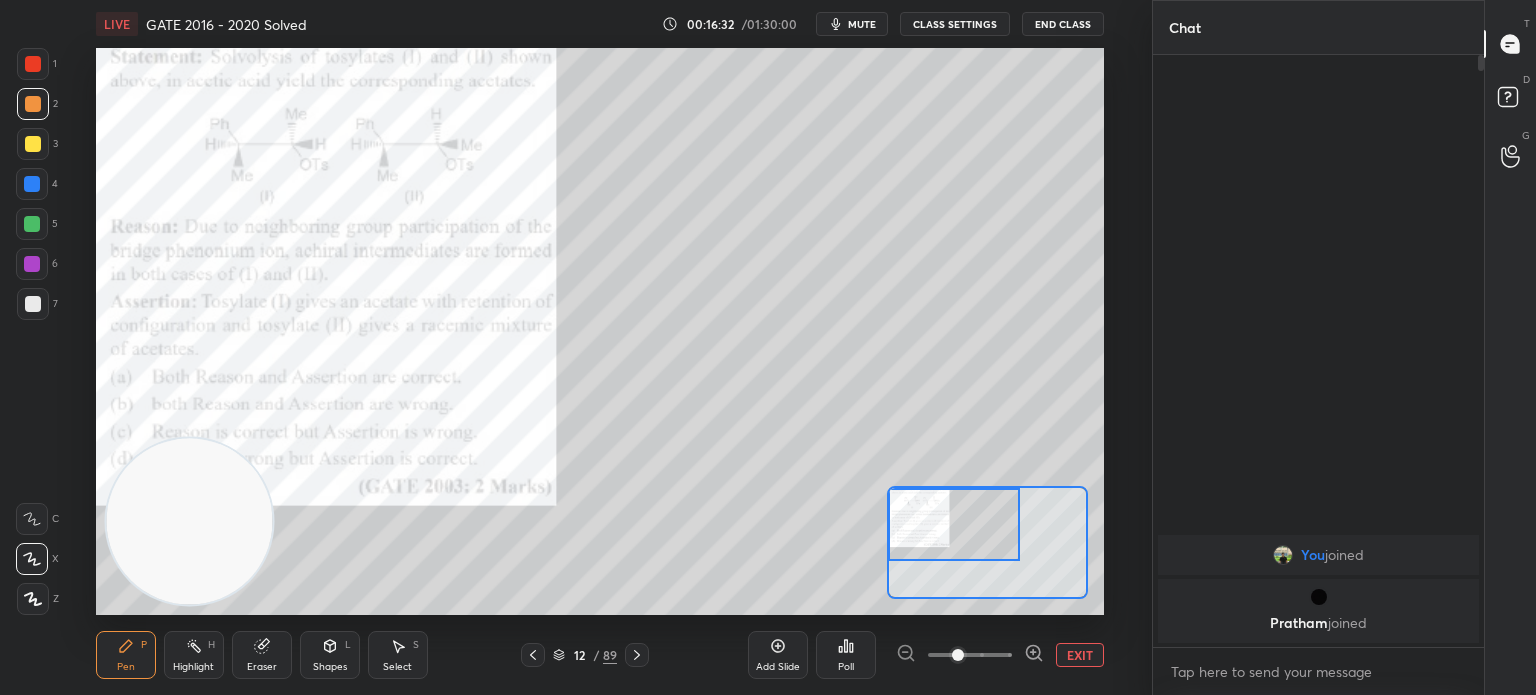 click on "2" at bounding box center (37, 108) 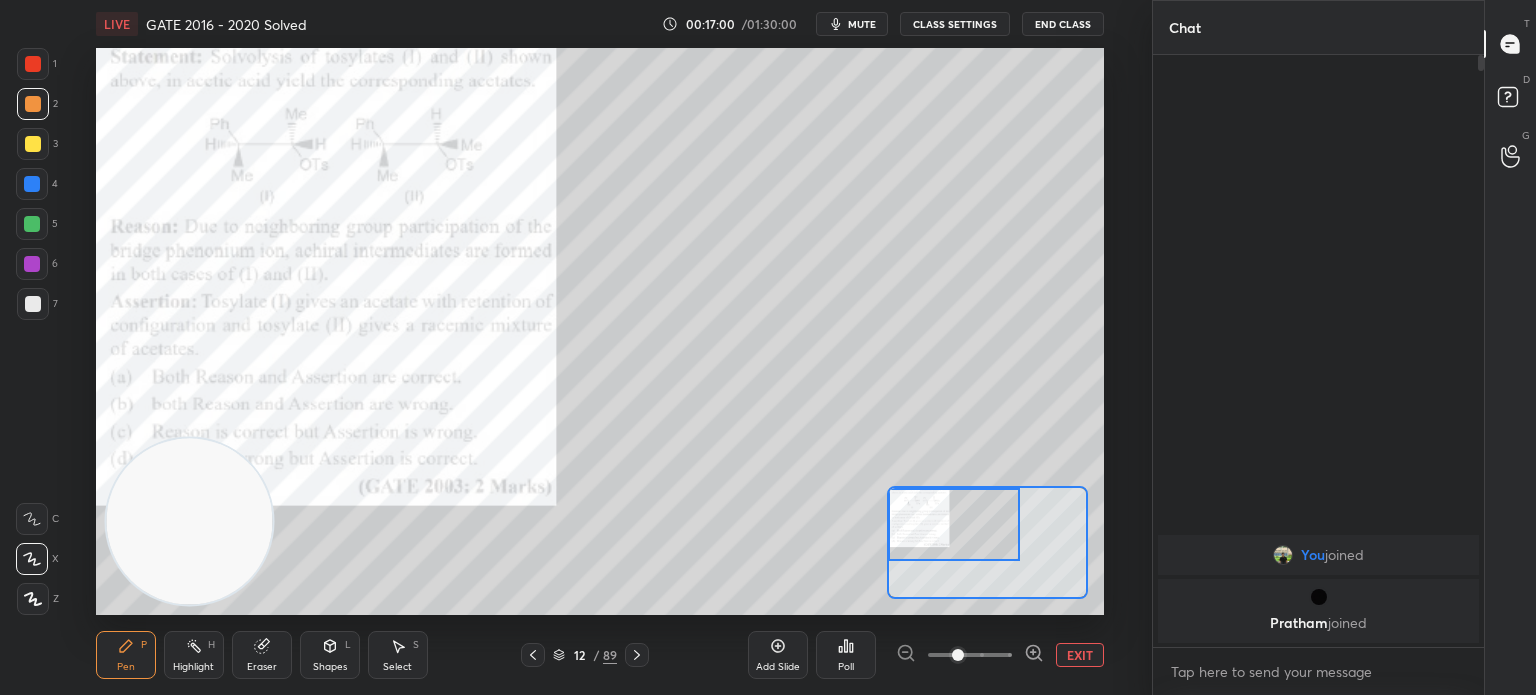 click on "Eraser" at bounding box center [262, 667] 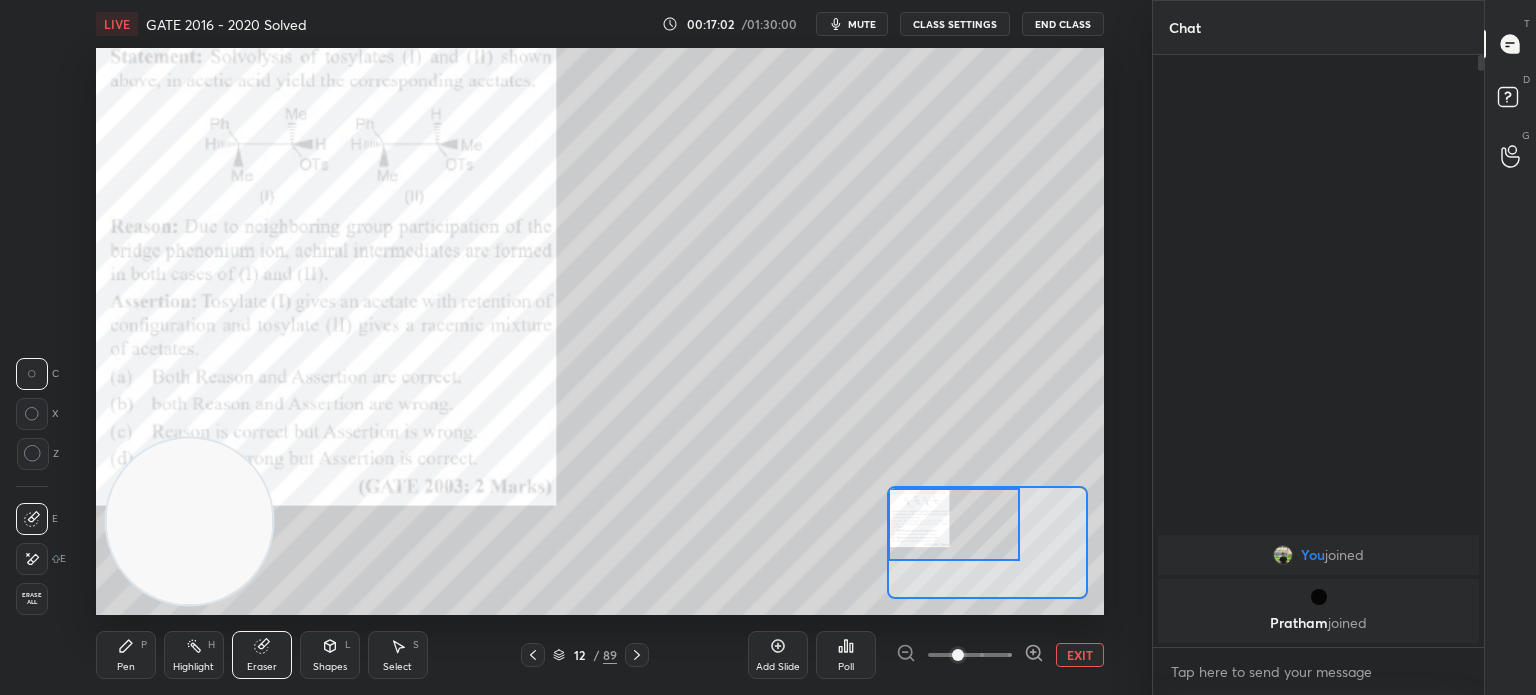 click on "Pen P" at bounding box center (126, 655) 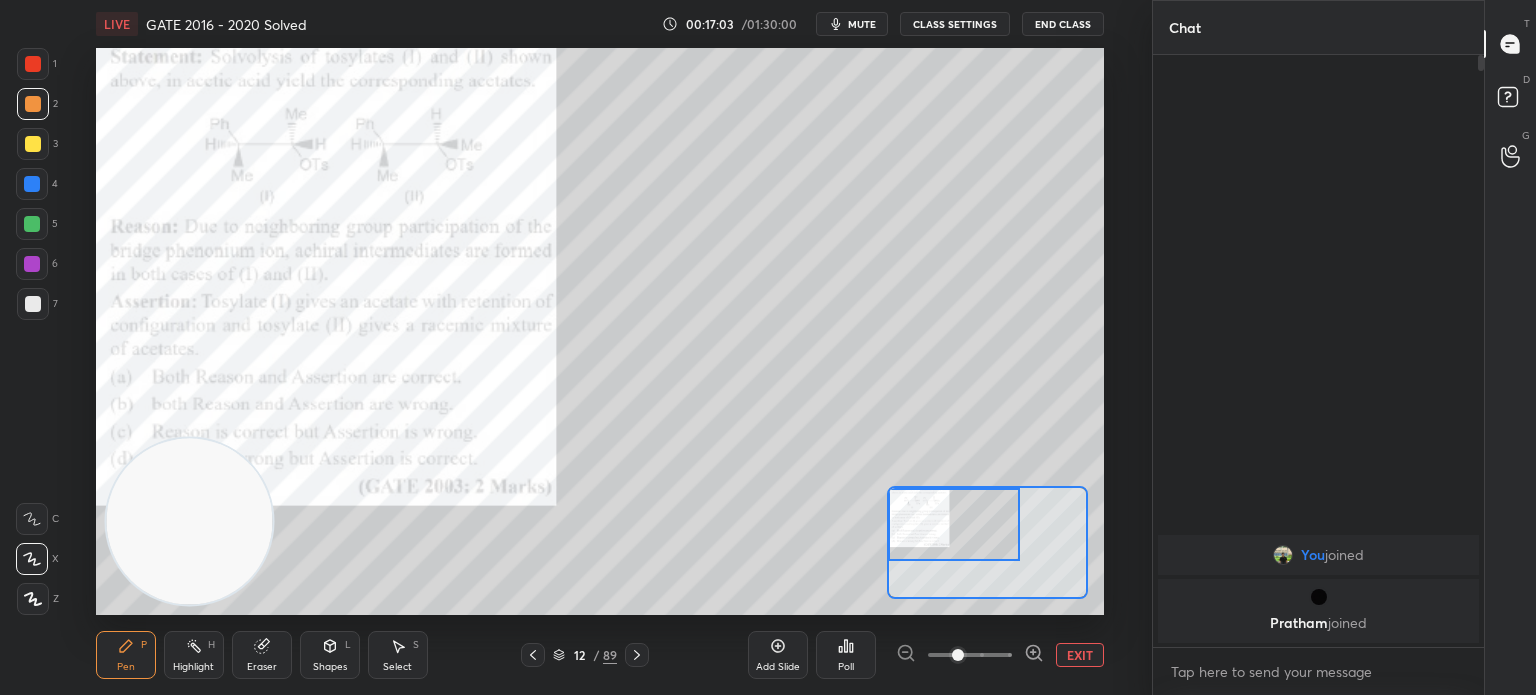 click on "Pen P" at bounding box center (126, 655) 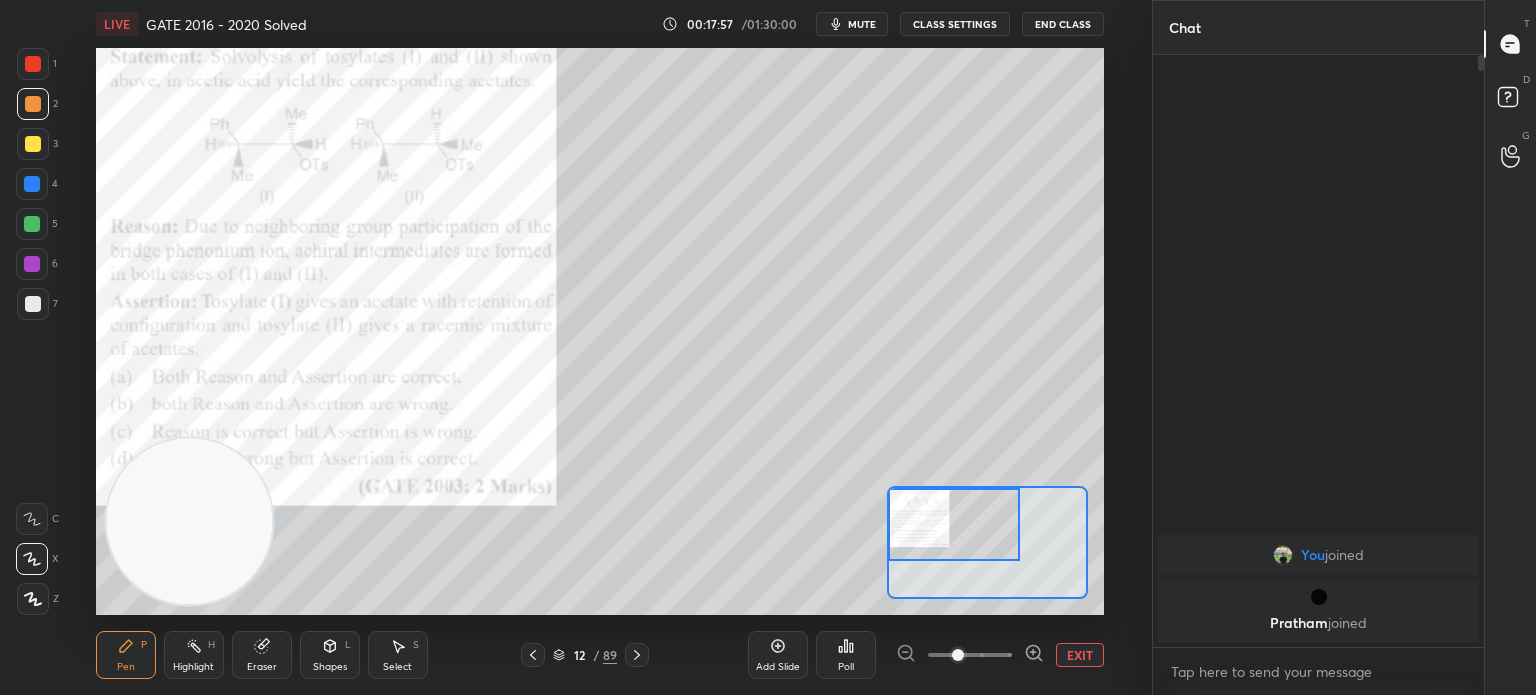 click on "1" at bounding box center (37, 68) 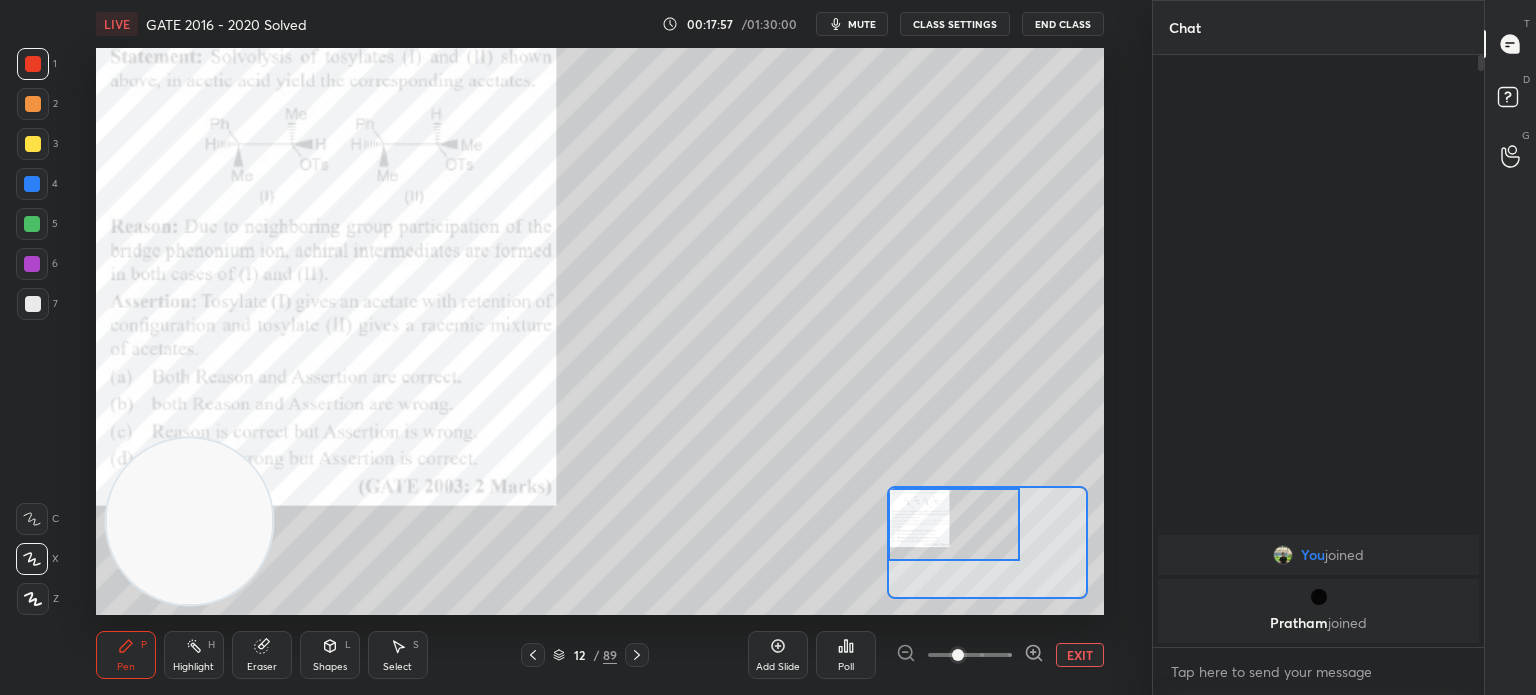 click at bounding box center (33, 64) 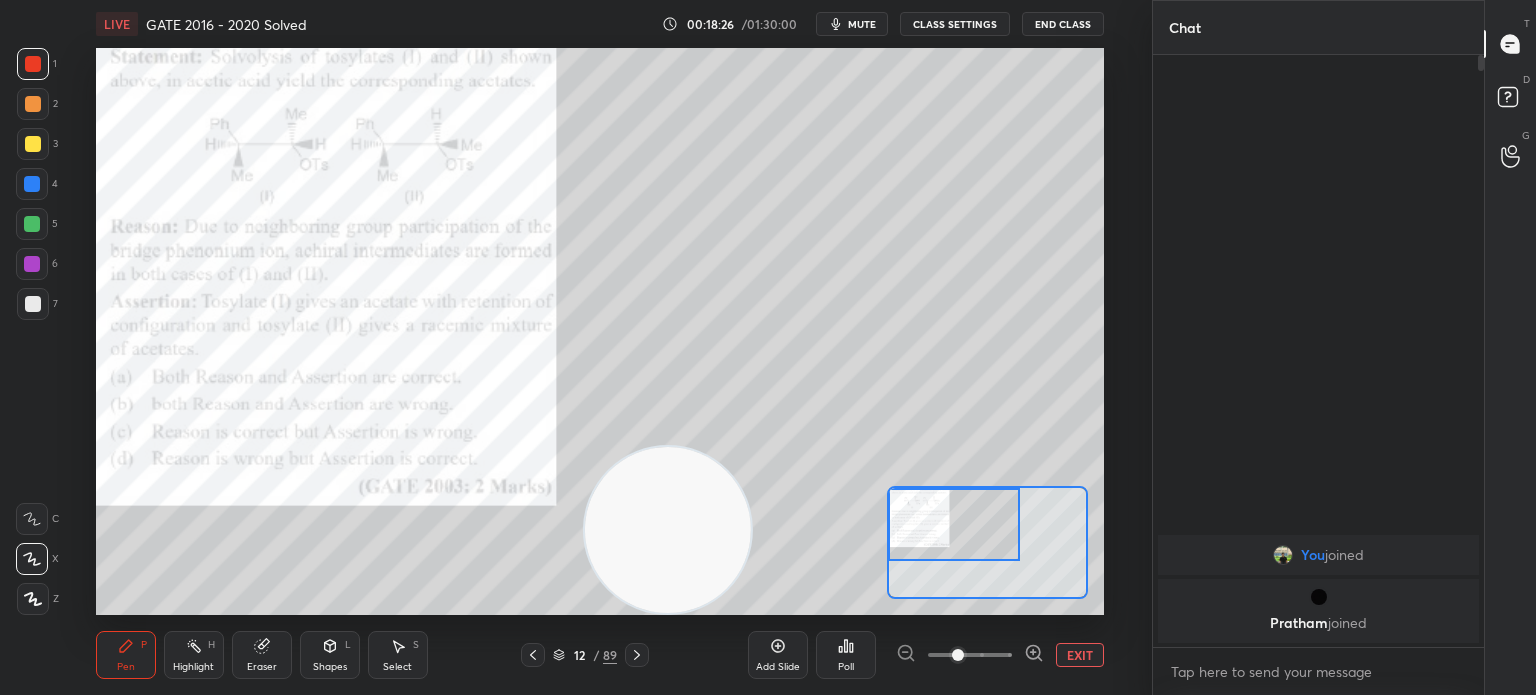 click on "Highlight H" at bounding box center [194, 655] 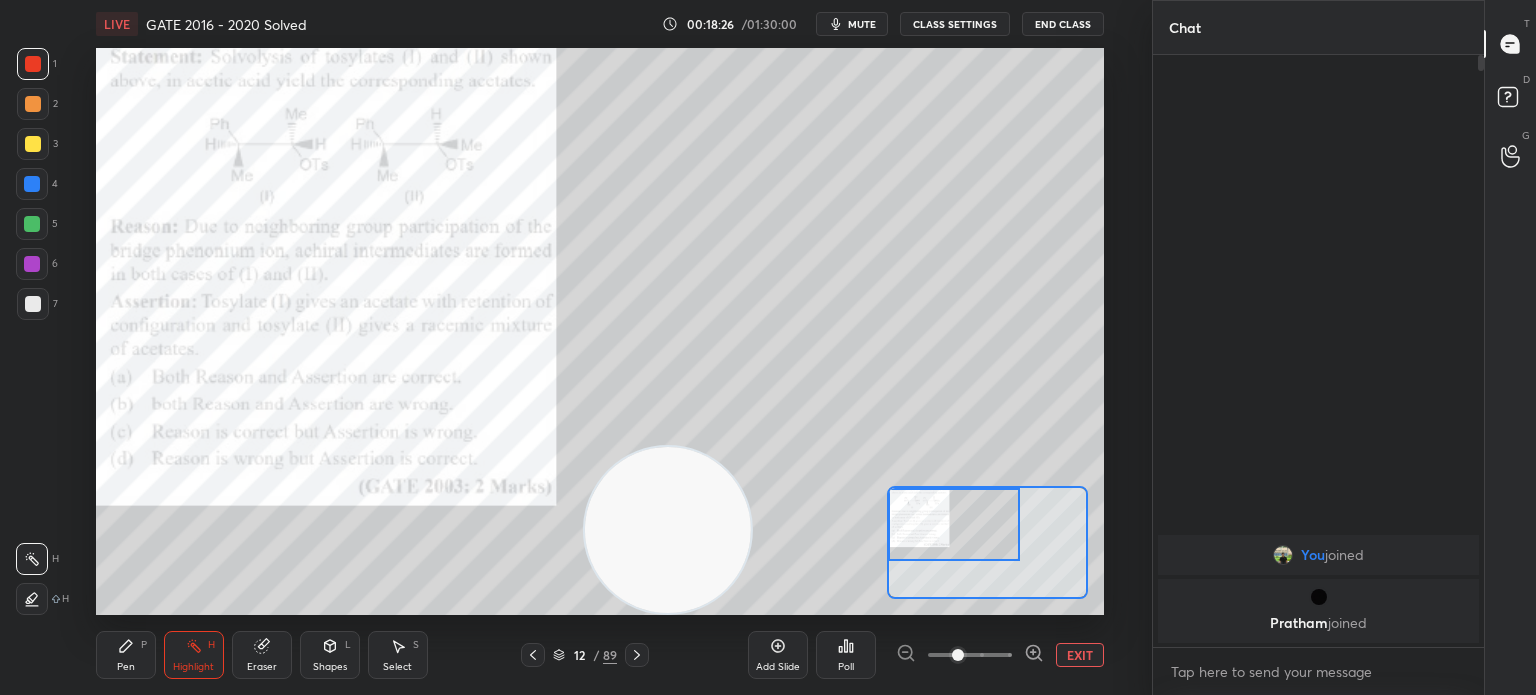 click on "H" at bounding box center [211, 645] 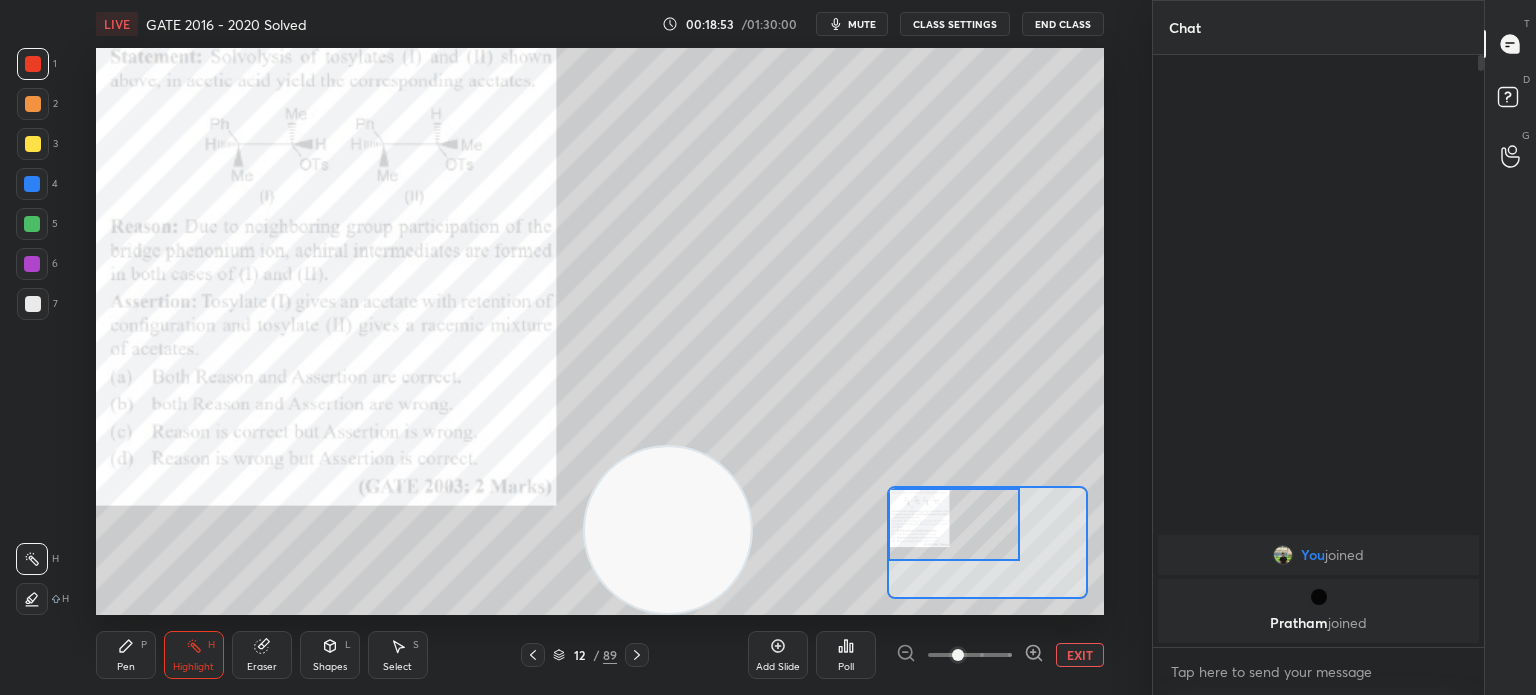 click on "Pen P" at bounding box center (126, 655) 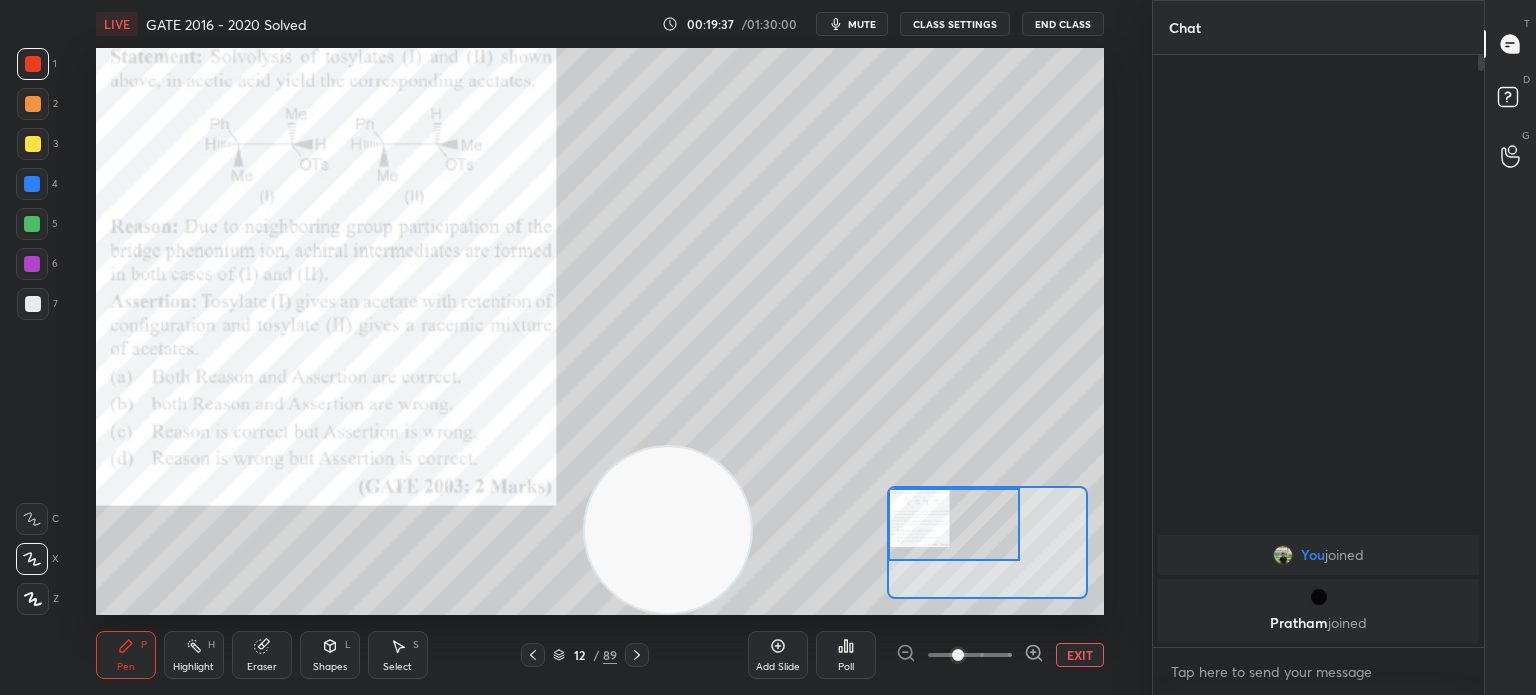click on "Highlight" at bounding box center [193, 667] 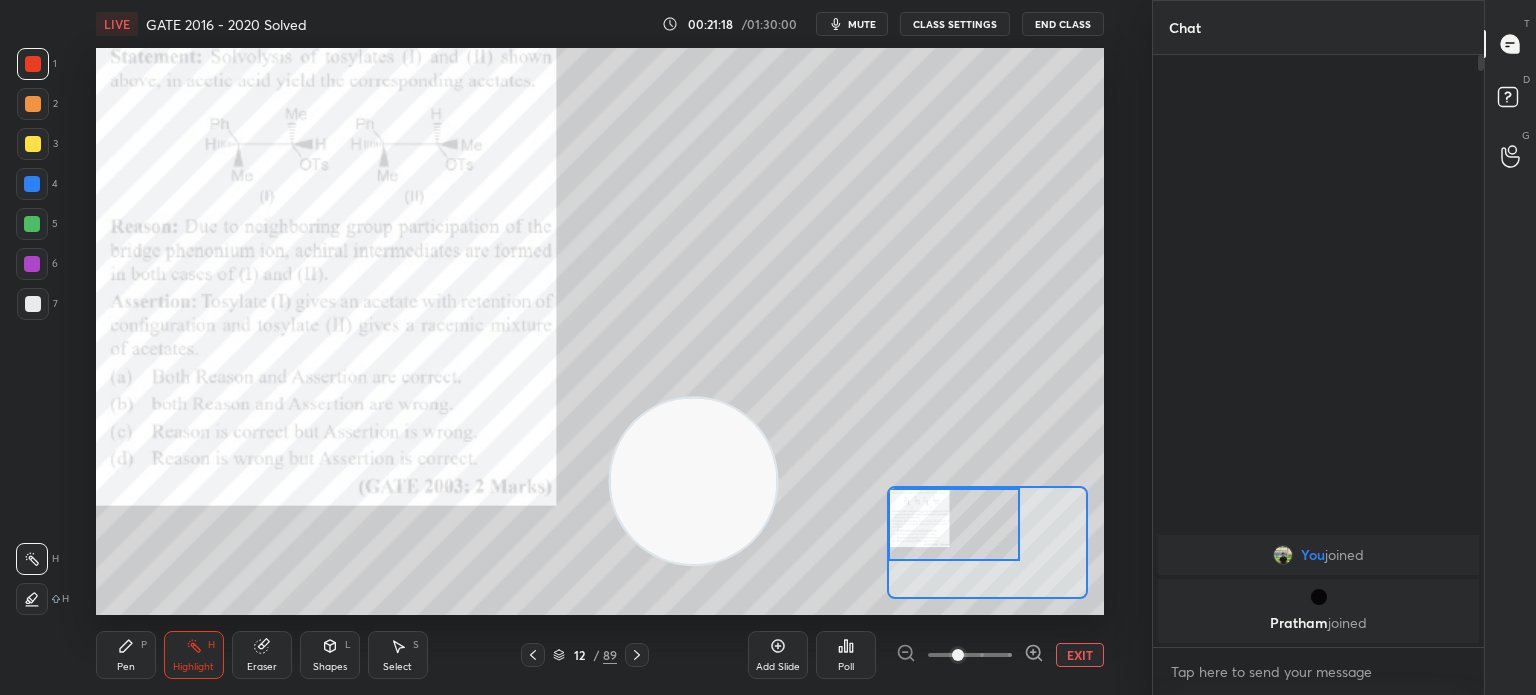 click 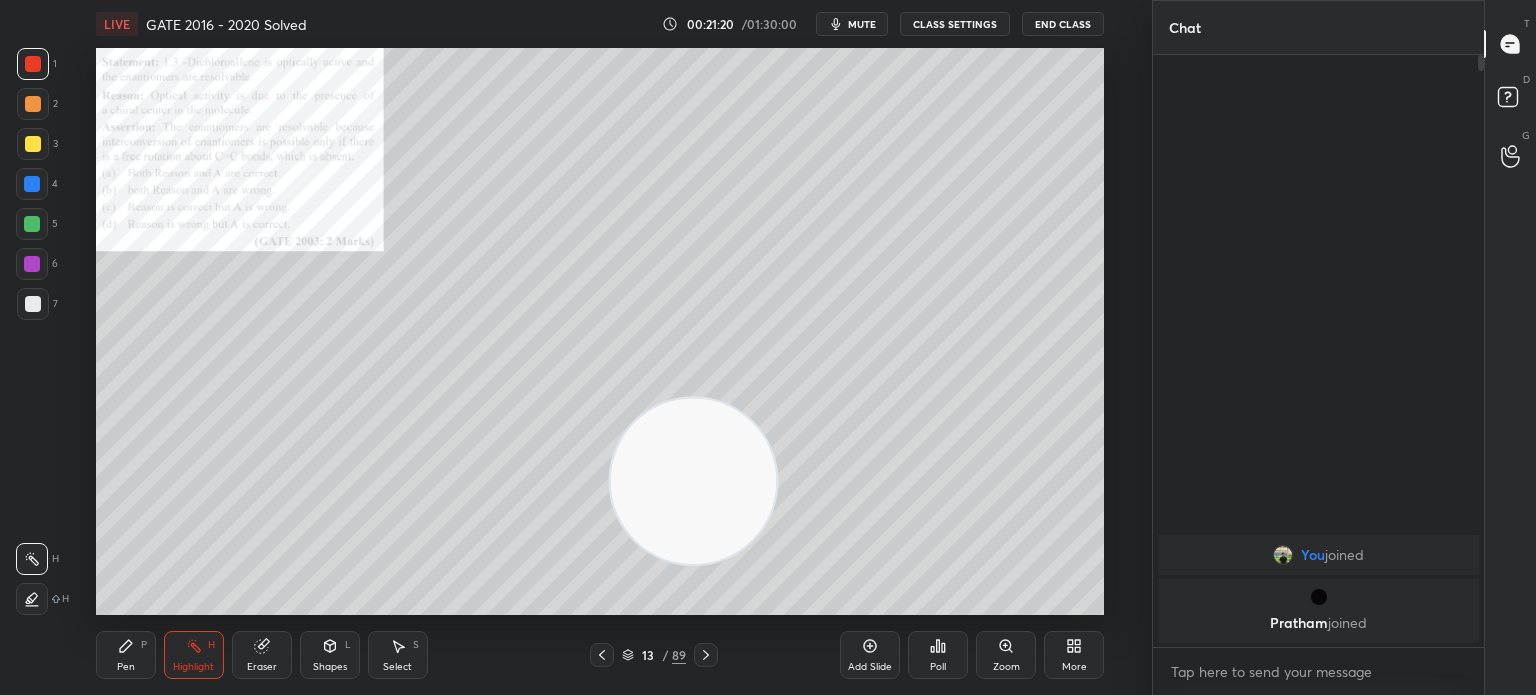 click 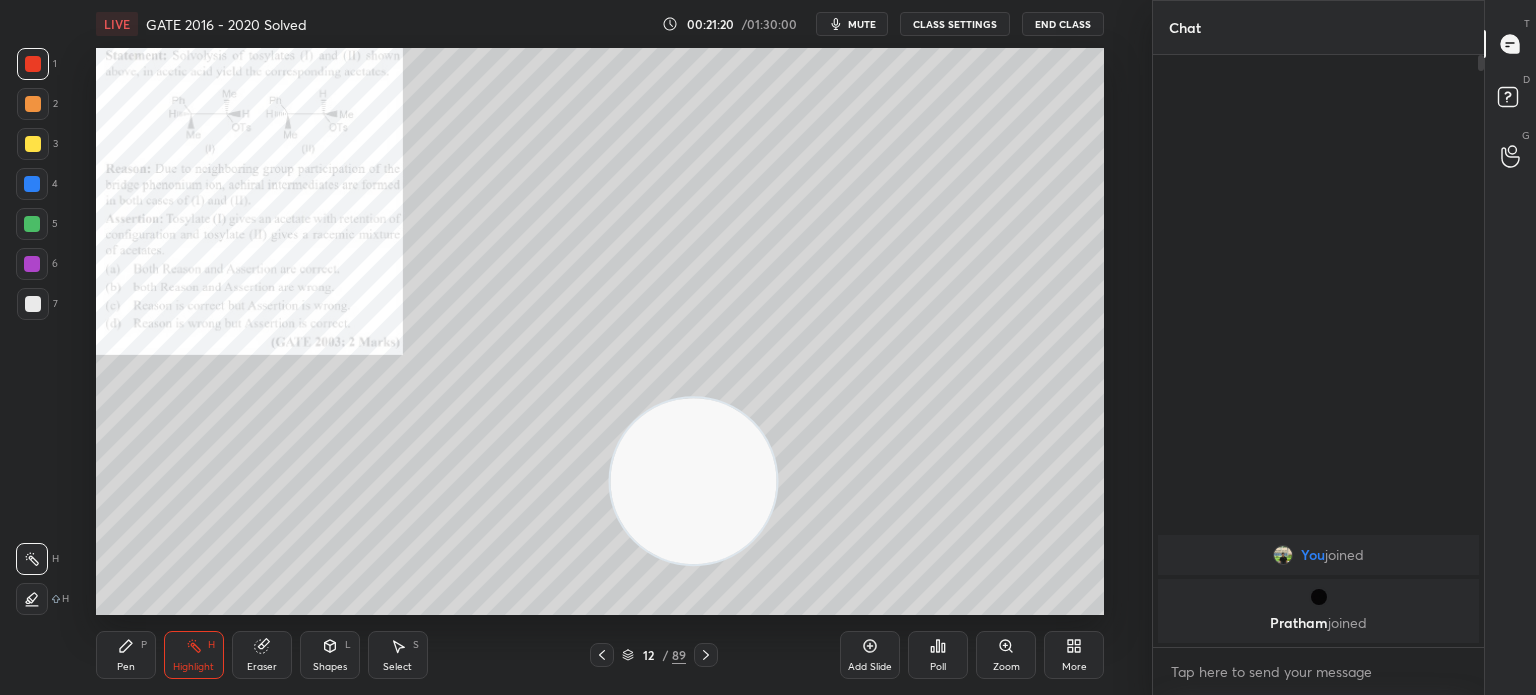 click 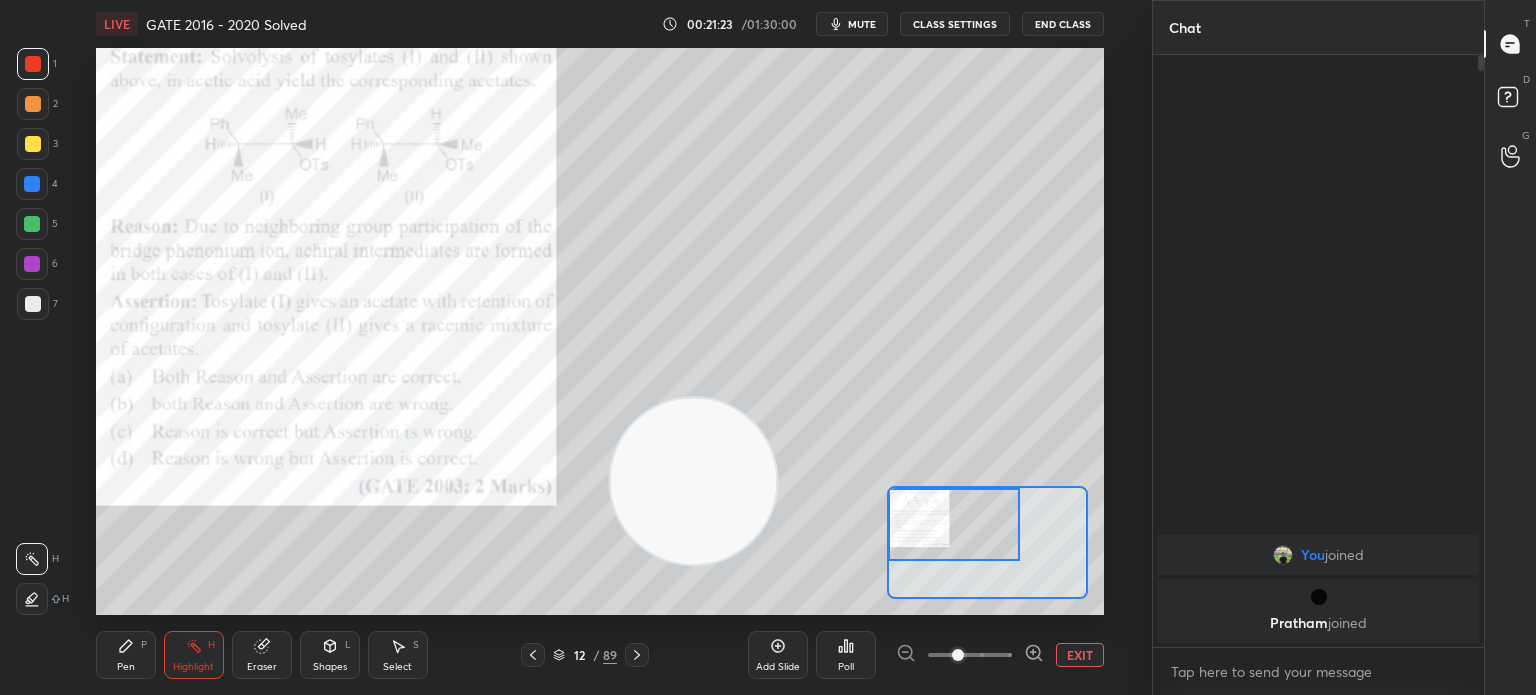 click 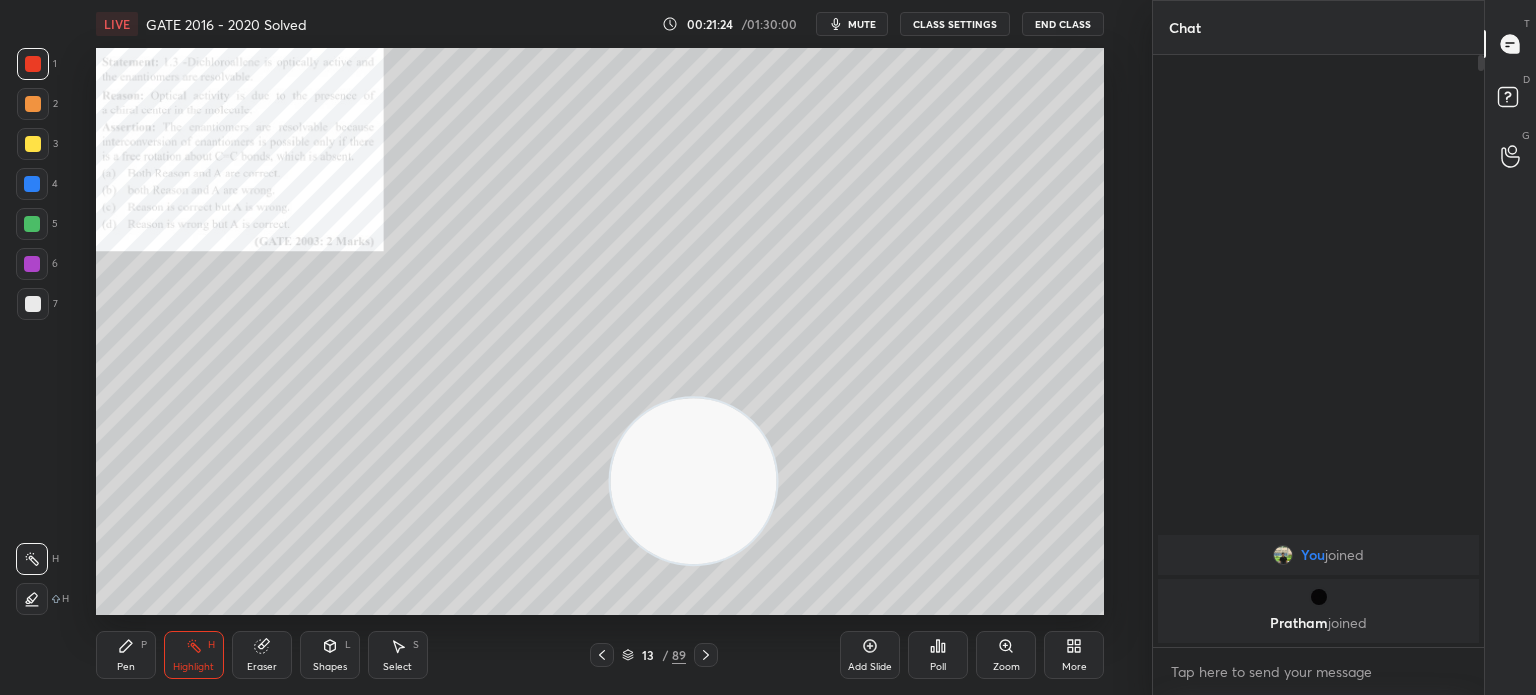 click 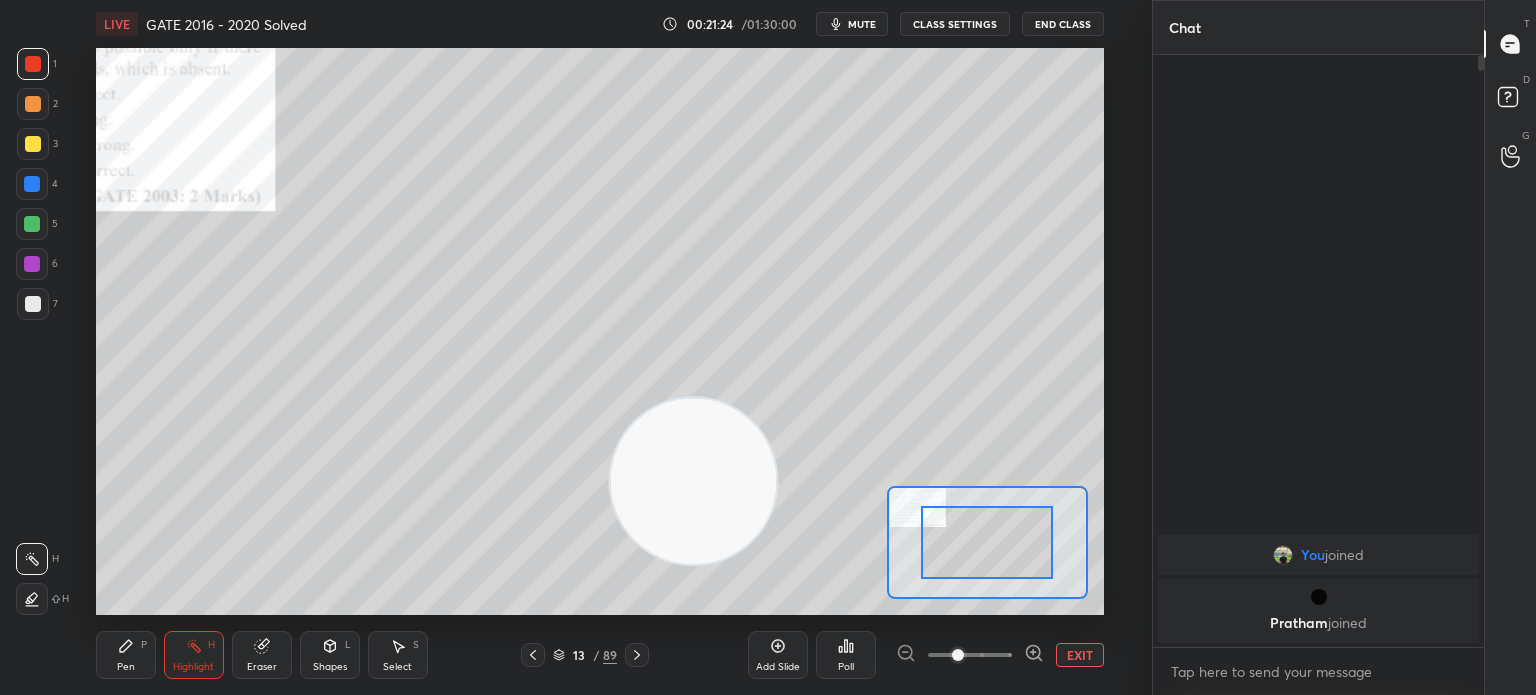 click at bounding box center [958, 655] 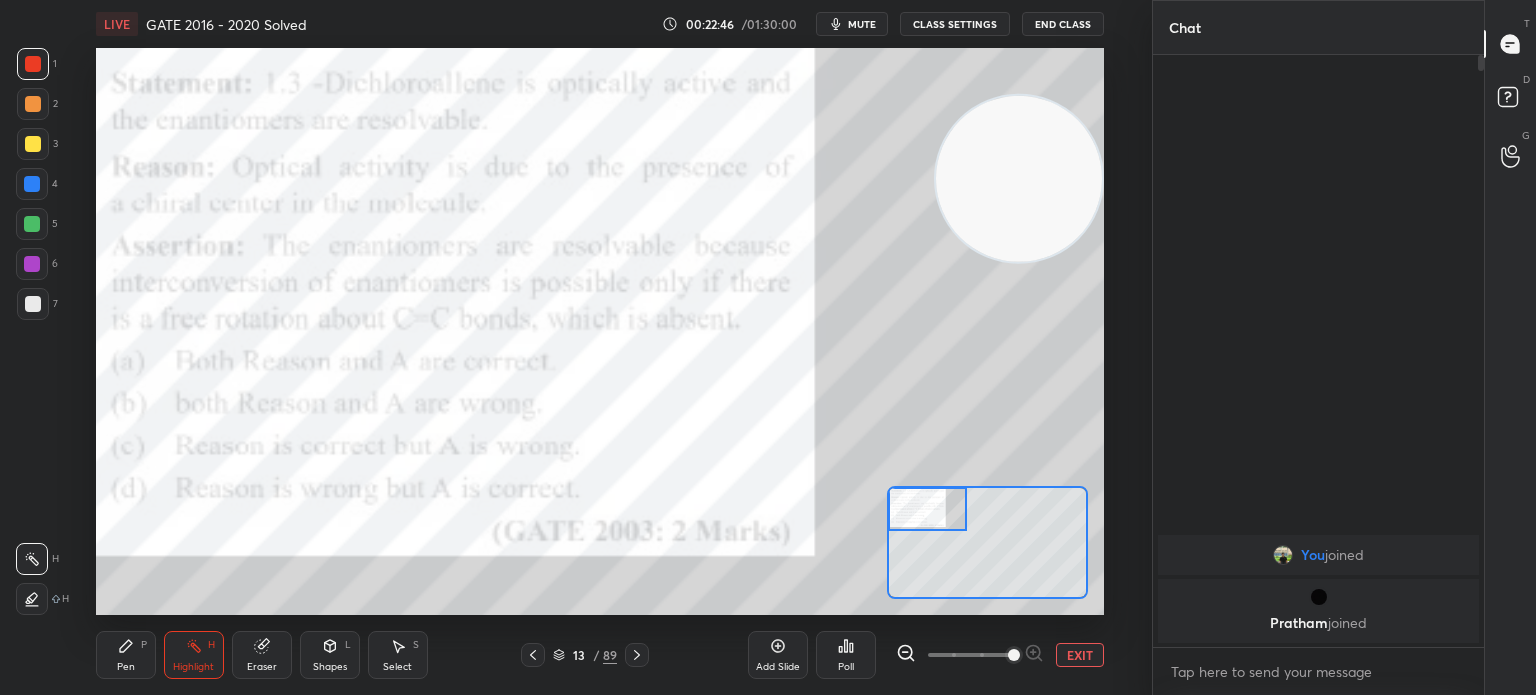 click at bounding box center (33, 144) 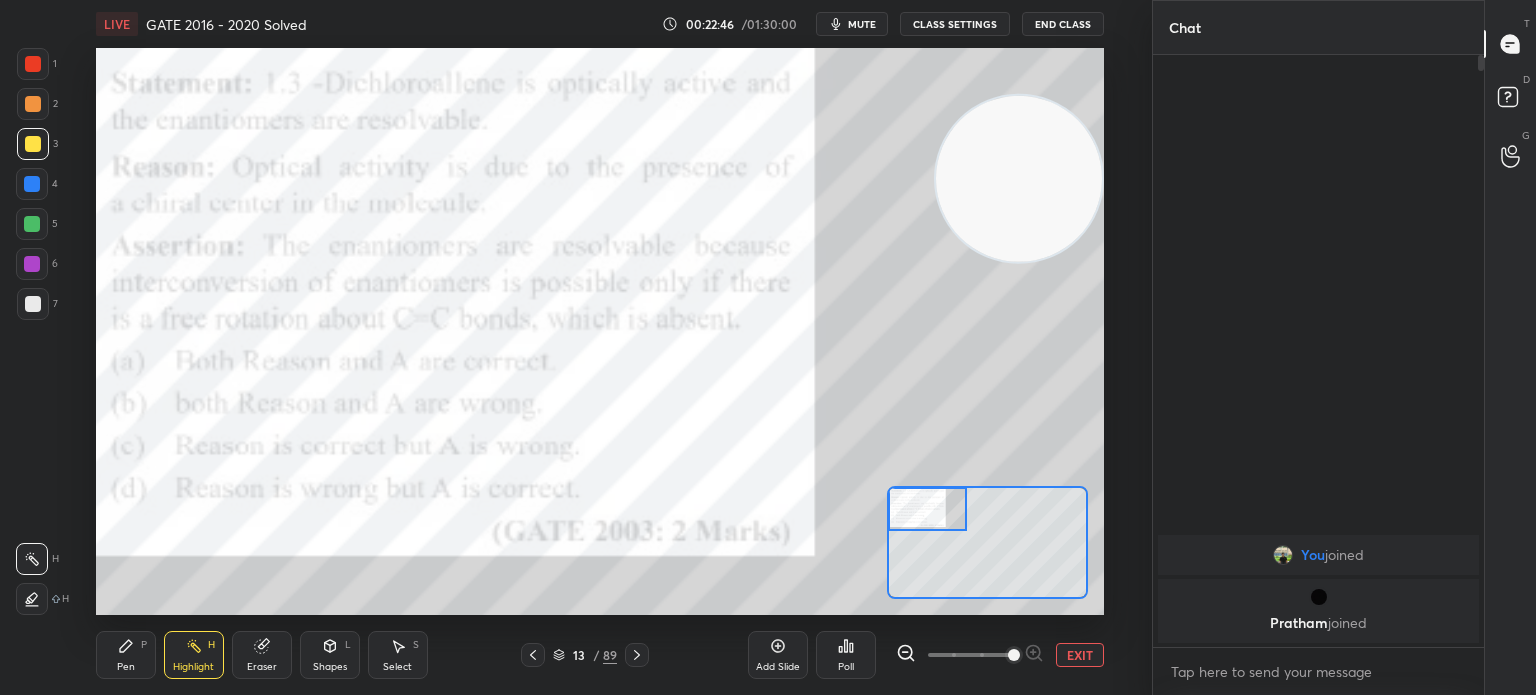 click at bounding box center (33, 144) 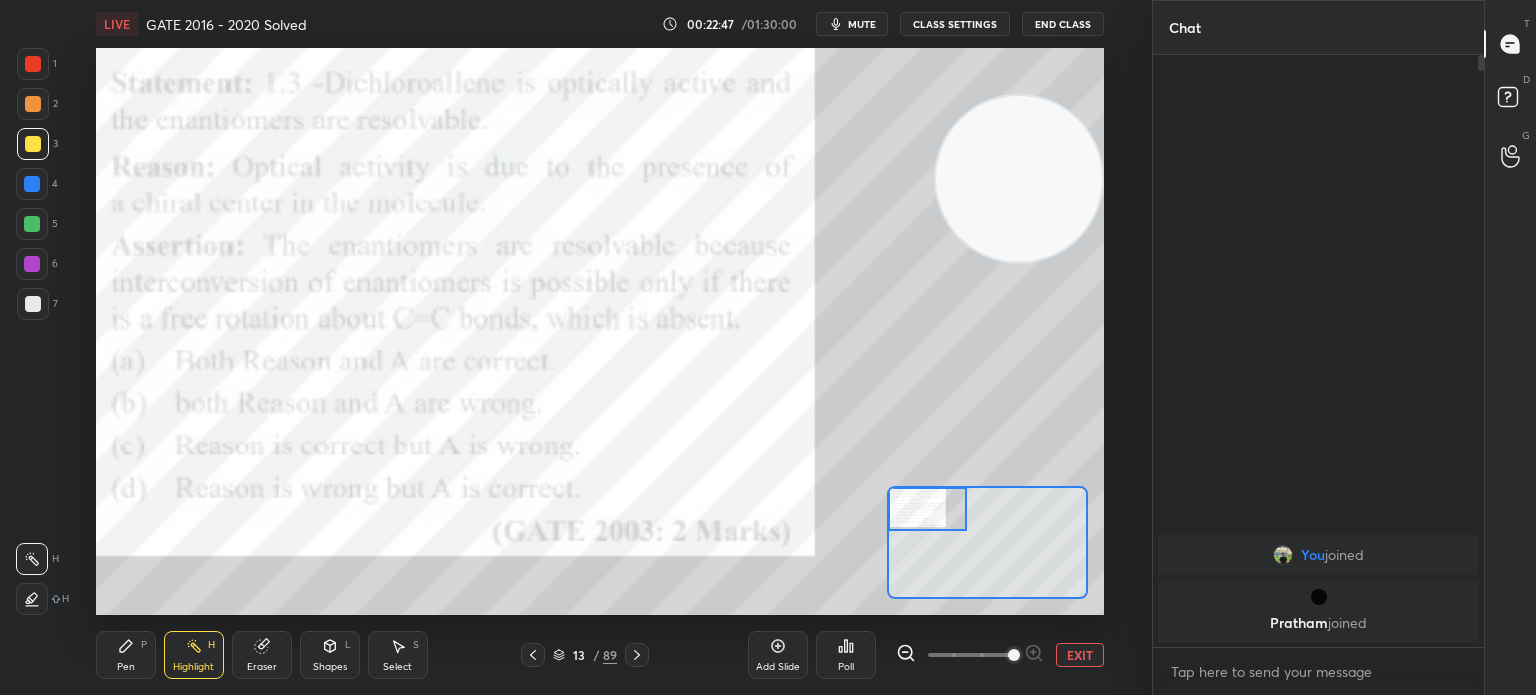 click at bounding box center (33, 104) 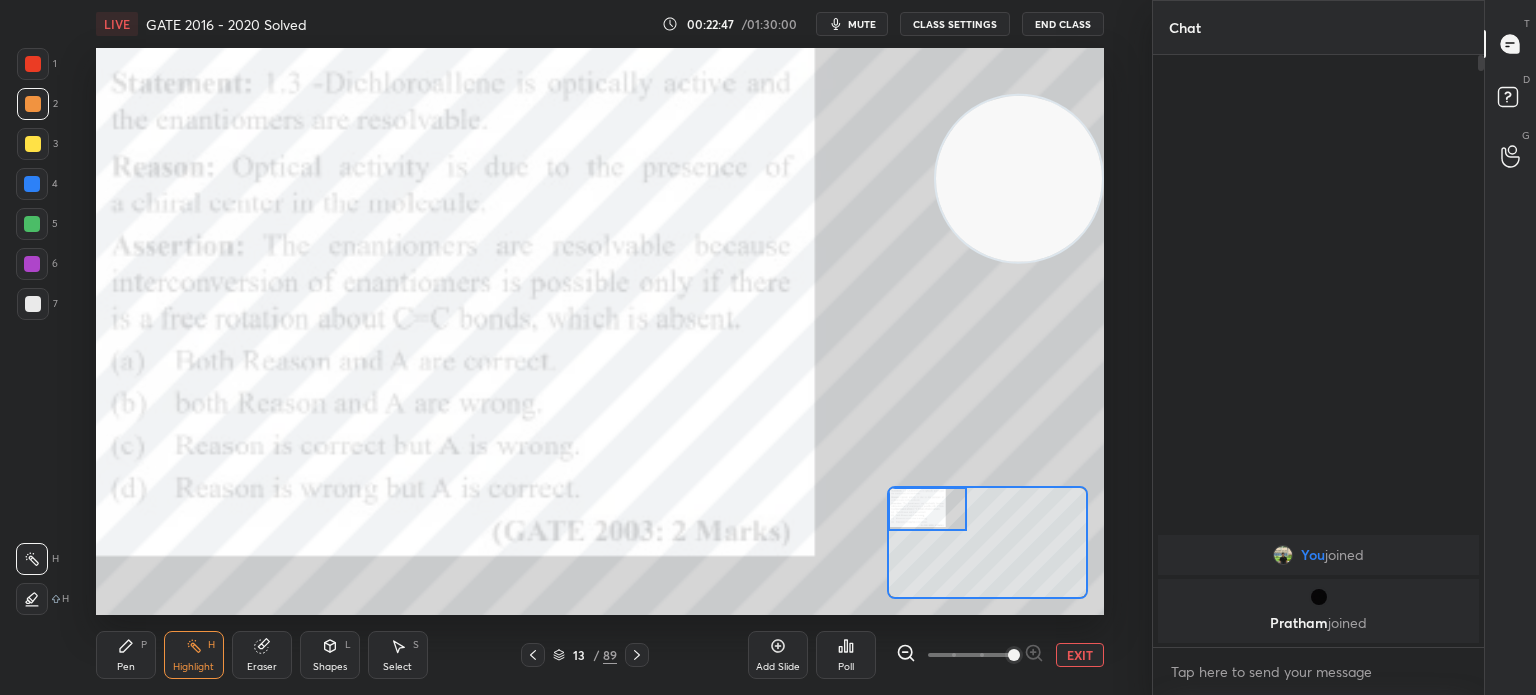 click at bounding box center [33, 104] 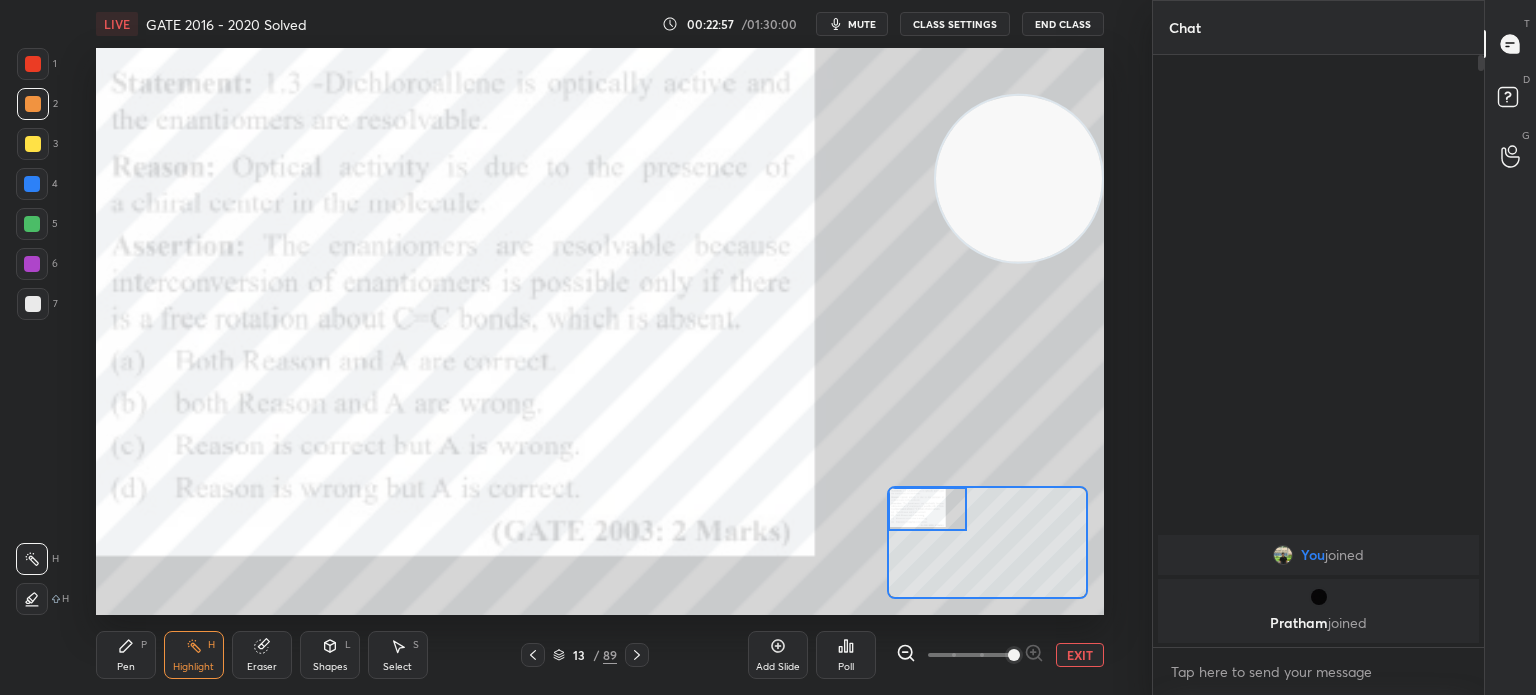 click on "Poll" at bounding box center (846, 667) 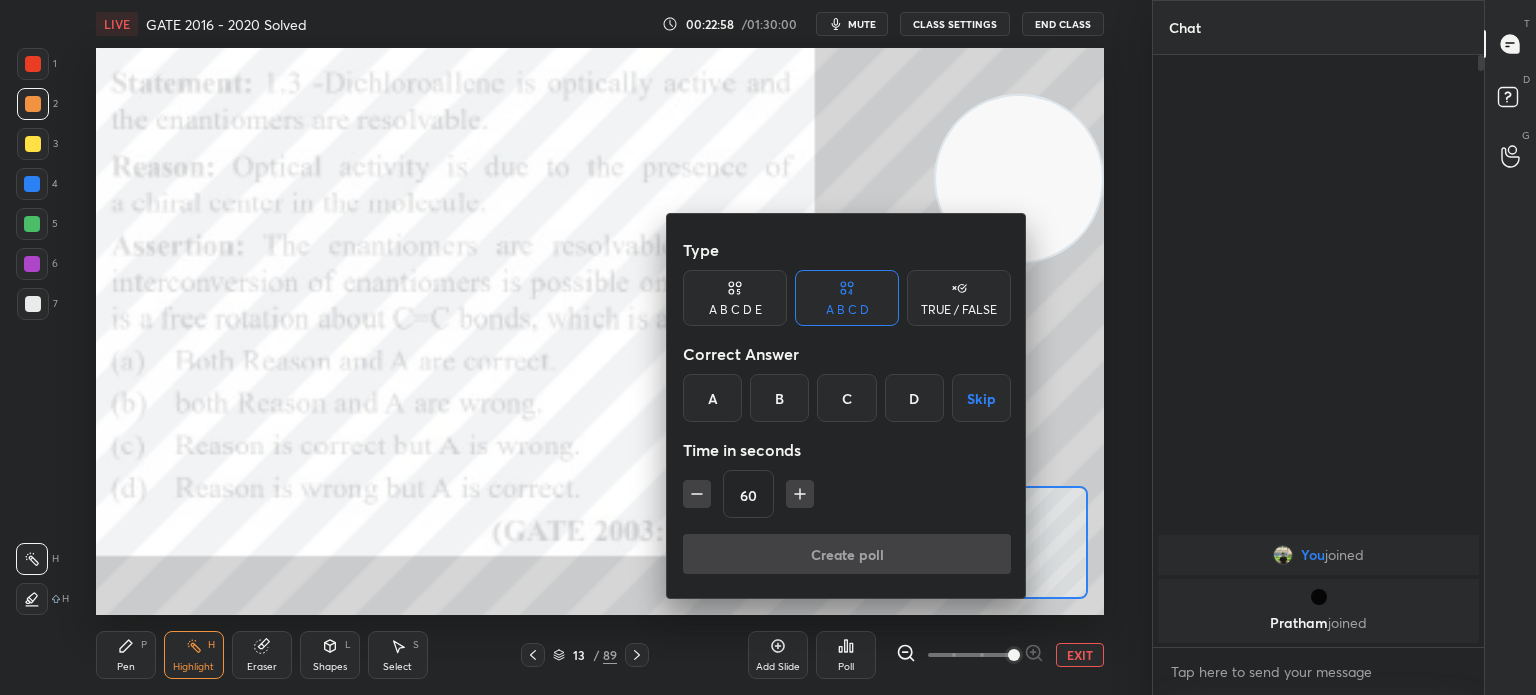 click on "C" at bounding box center (846, 398) 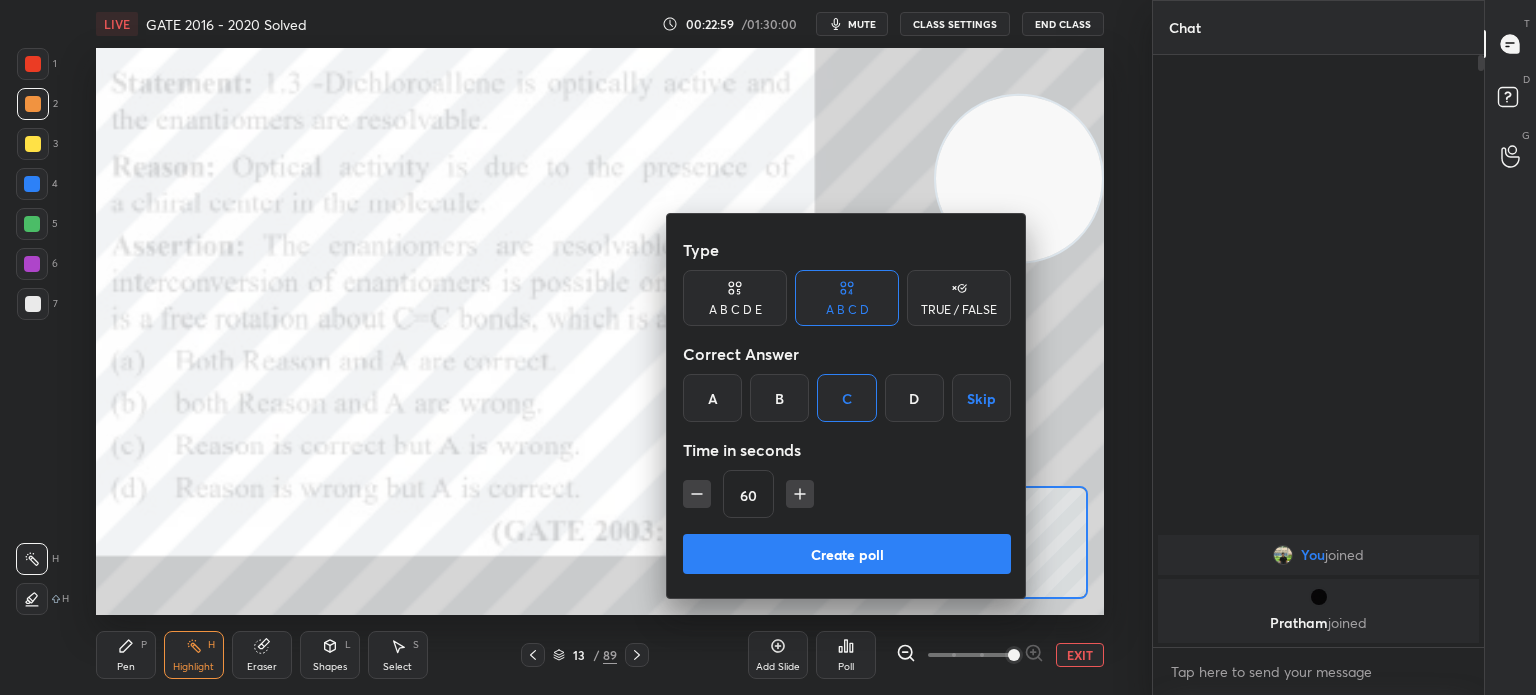 click on "D" at bounding box center (914, 398) 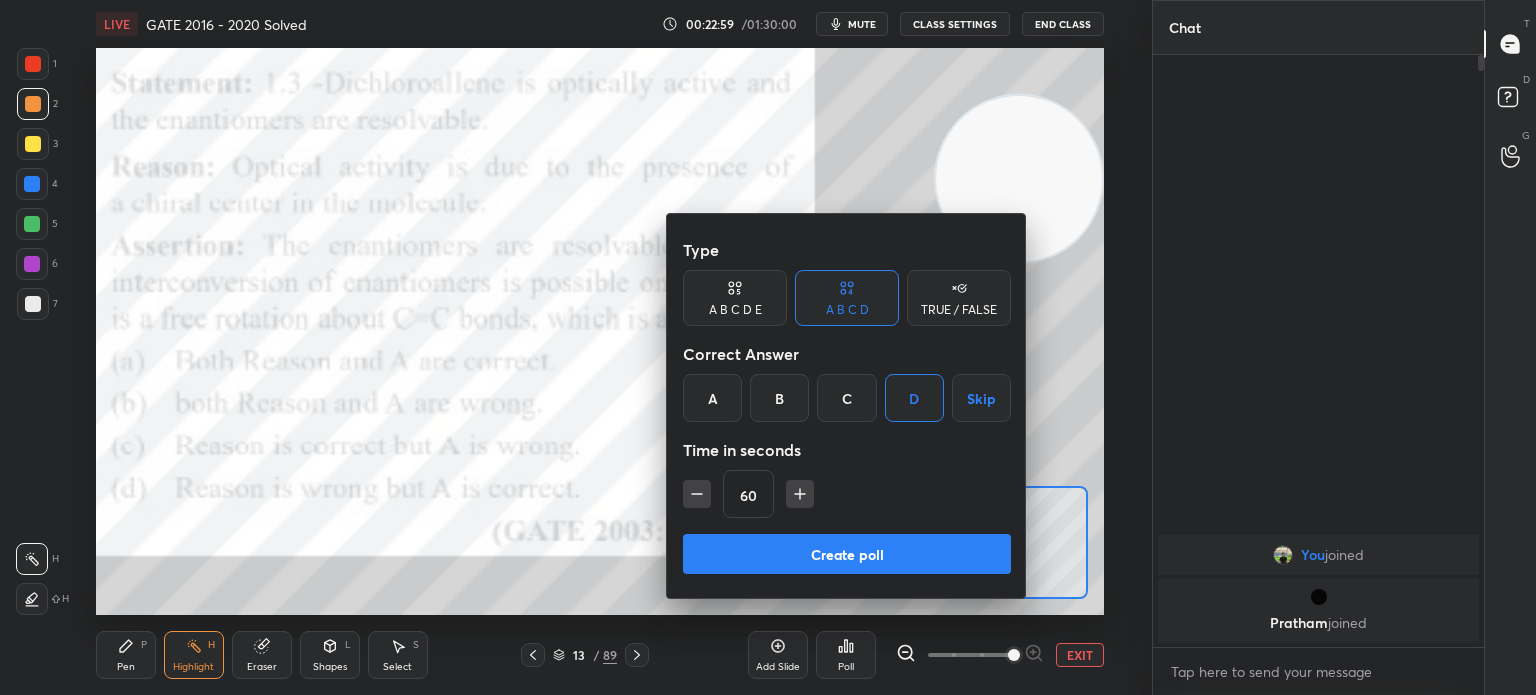 click on "Create poll" at bounding box center (847, 554) 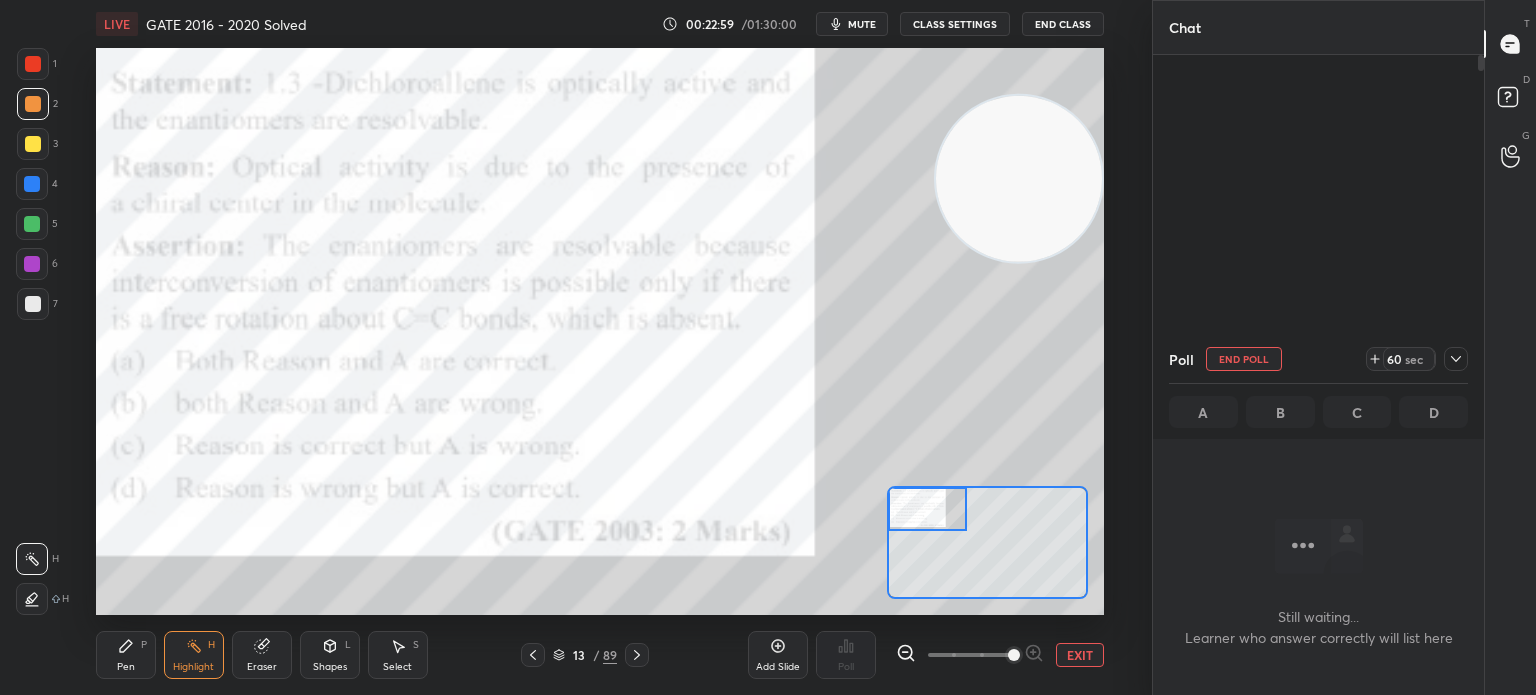 scroll, scrollTop: 492, scrollLeft: 325, axis: both 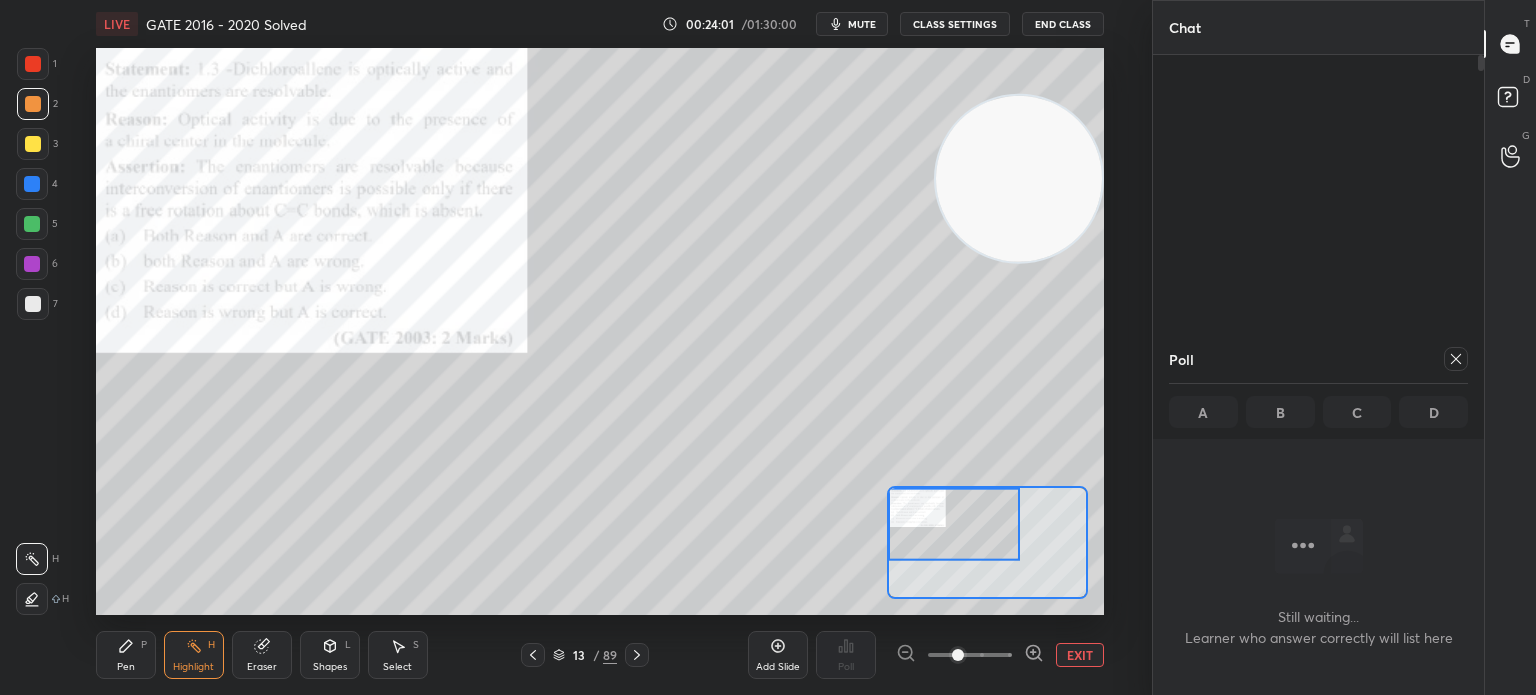 click at bounding box center [33, 64] 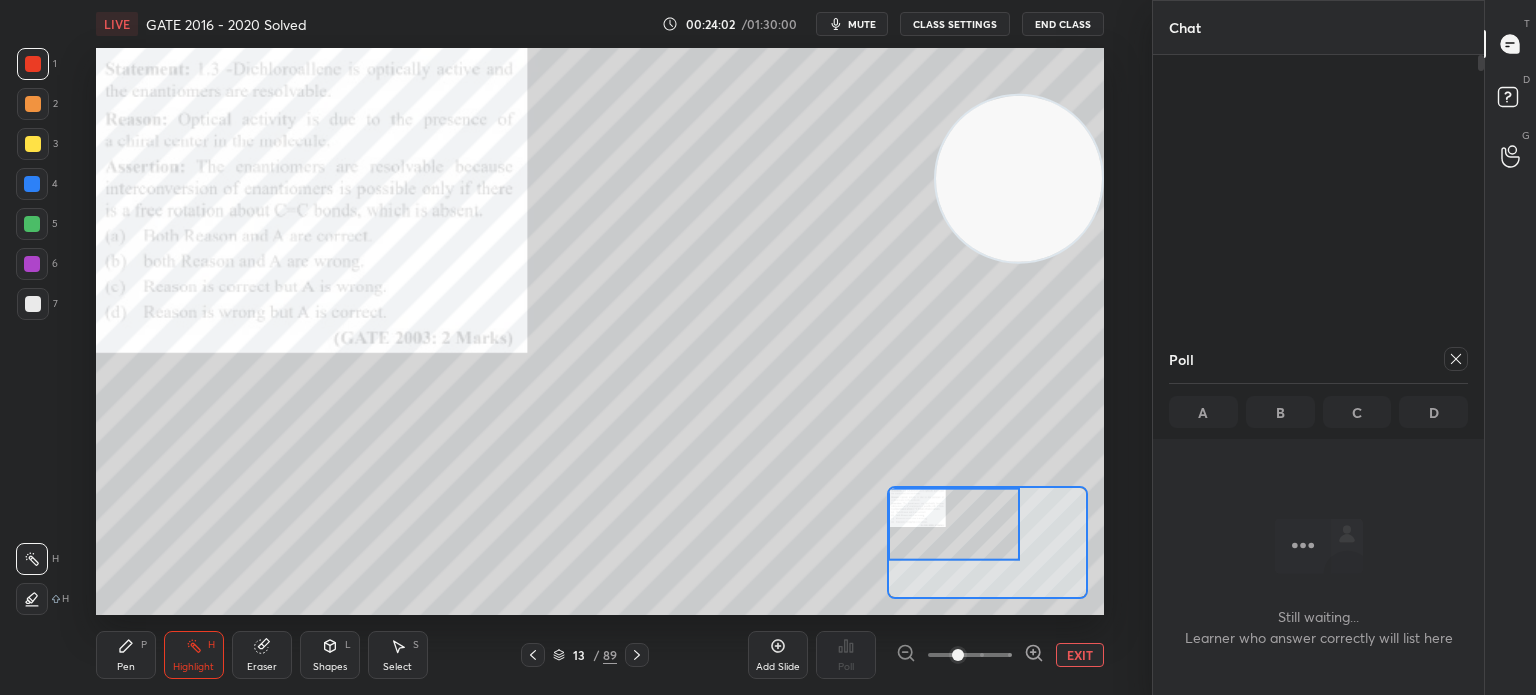 click on "Pen P" at bounding box center (126, 655) 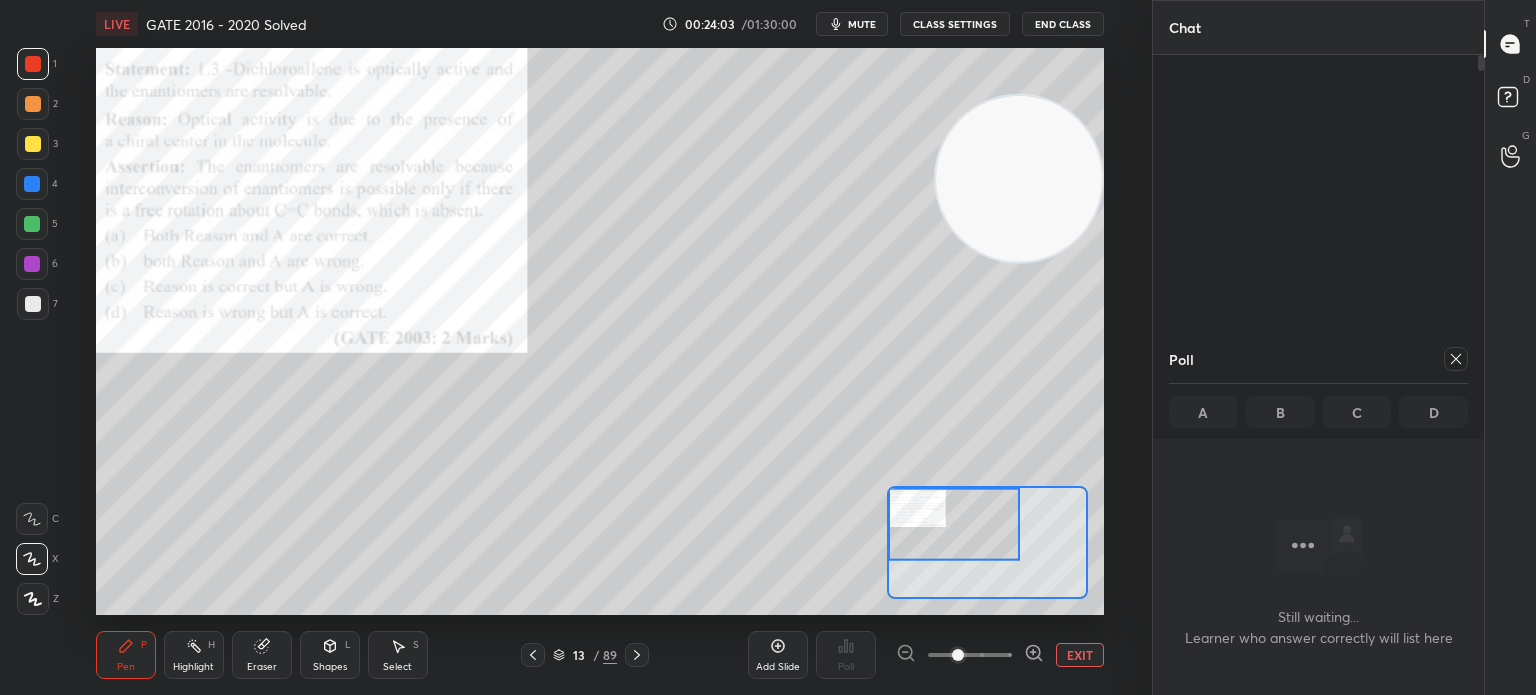 click on "Pen P" at bounding box center (126, 655) 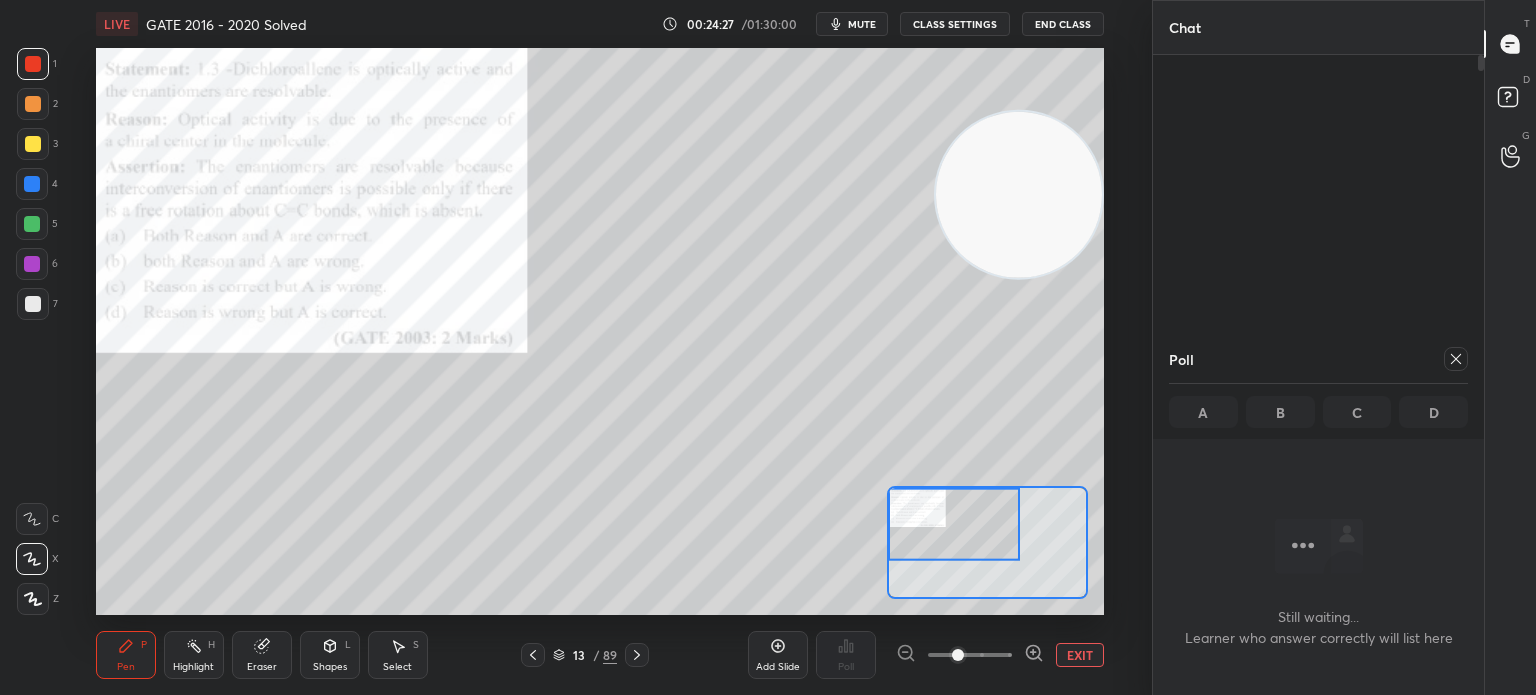 click at bounding box center (33, 104) 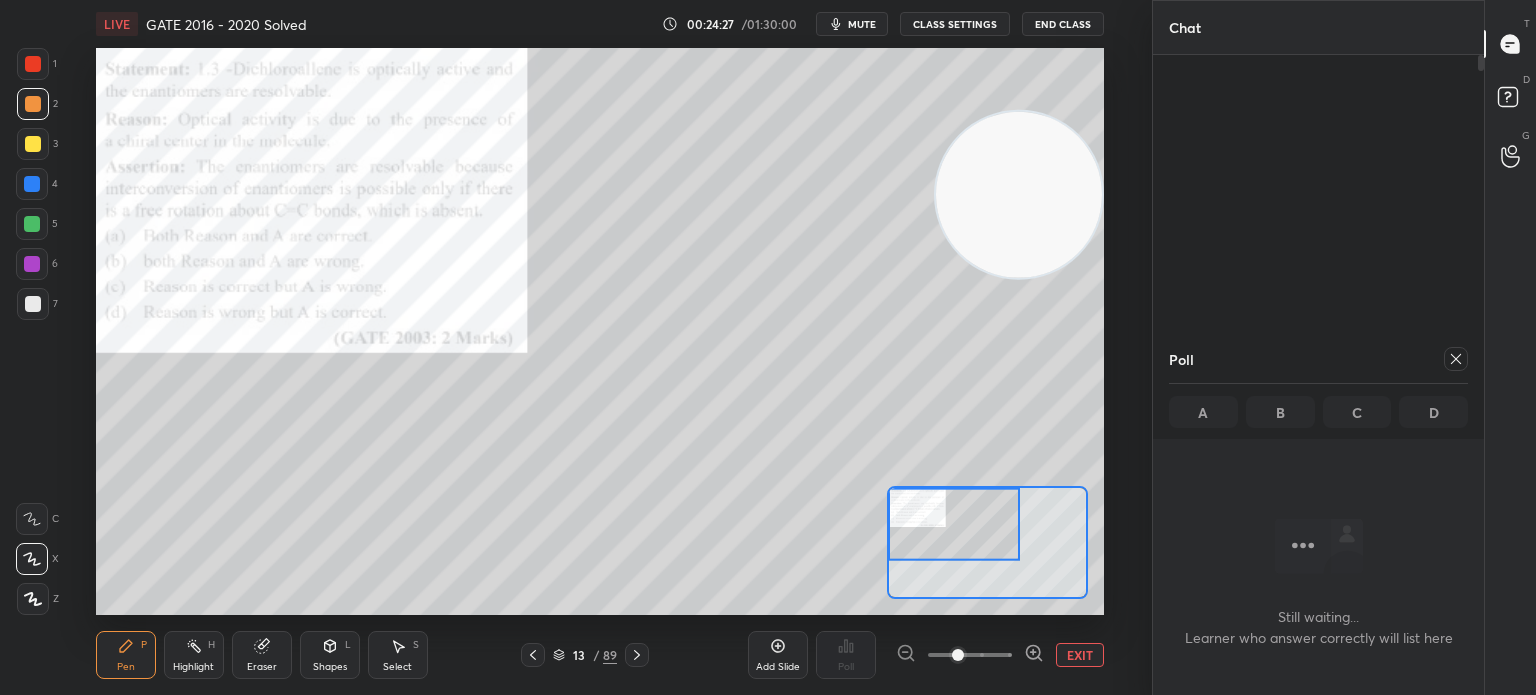 click at bounding box center (33, 104) 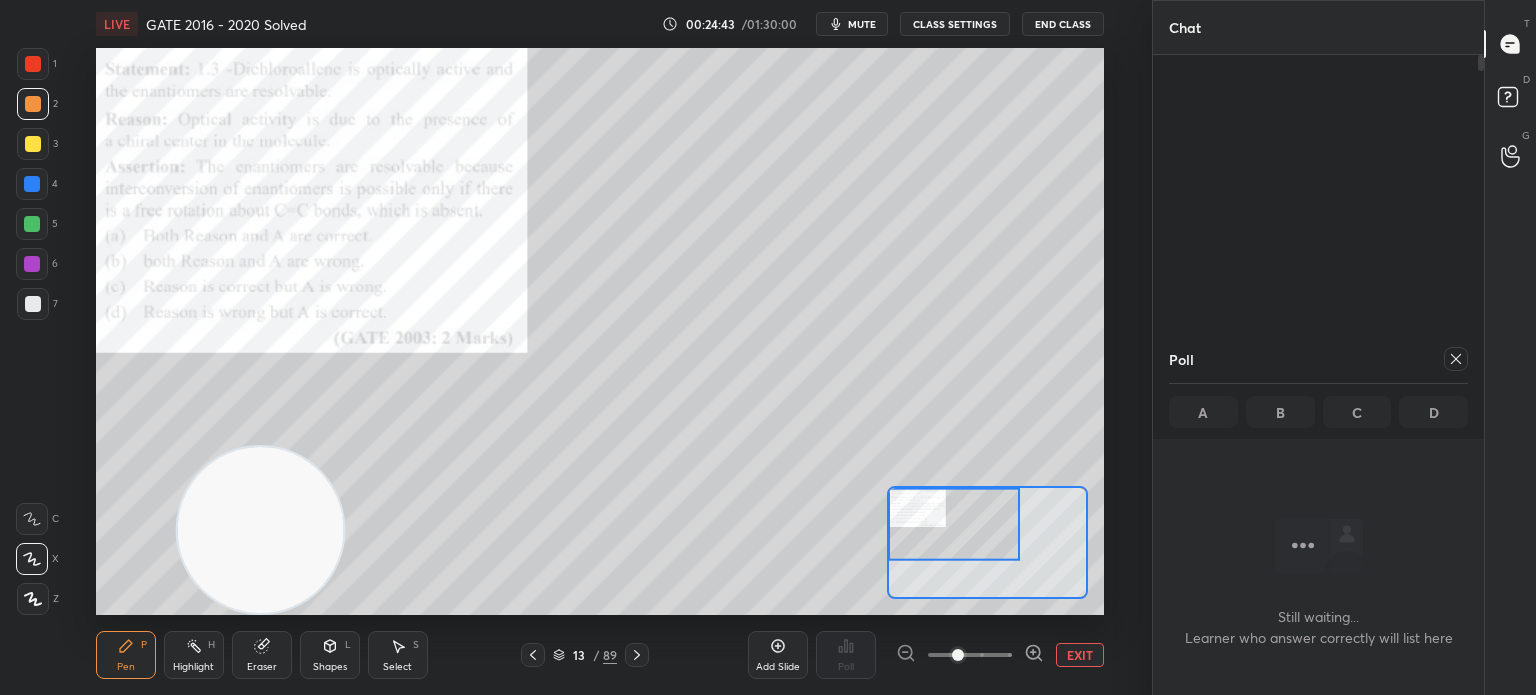 click at bounding box center (32, 184) 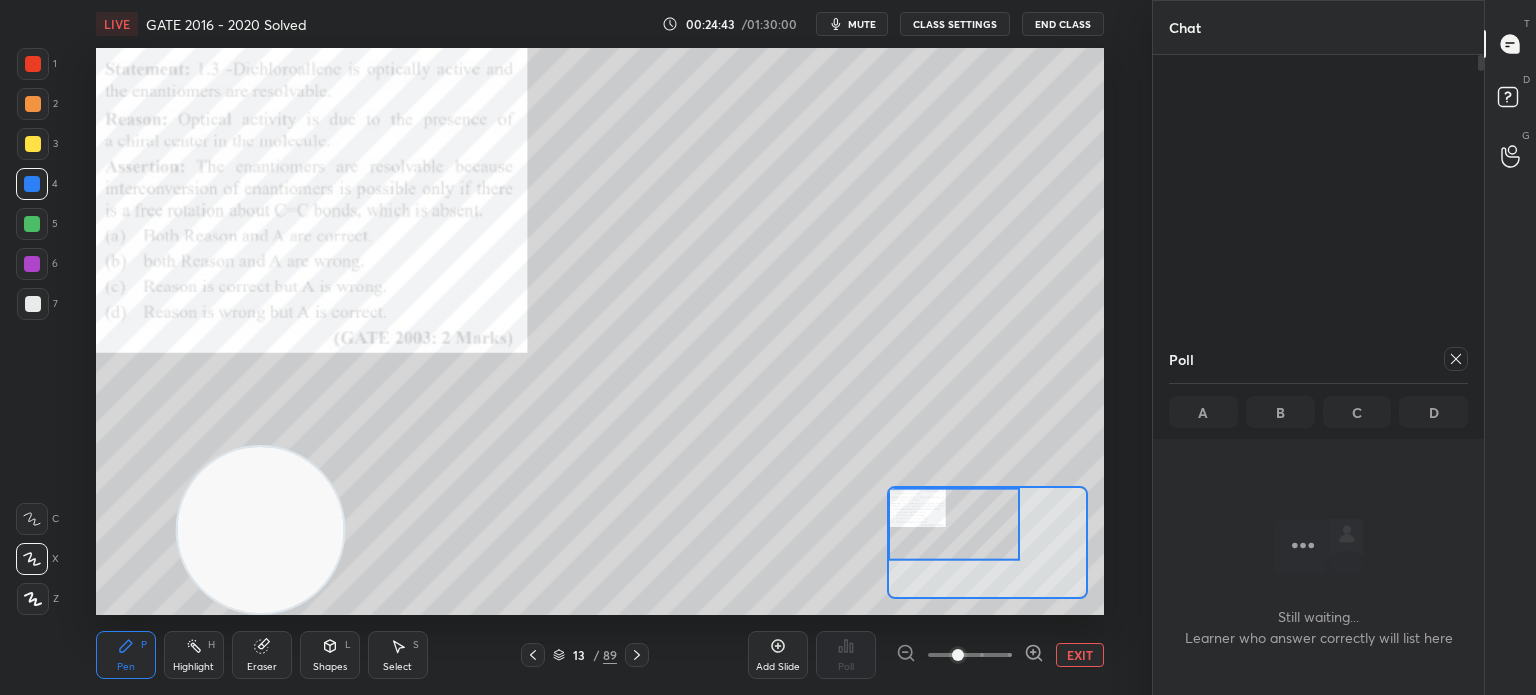 click at bounding box center (32, 184) 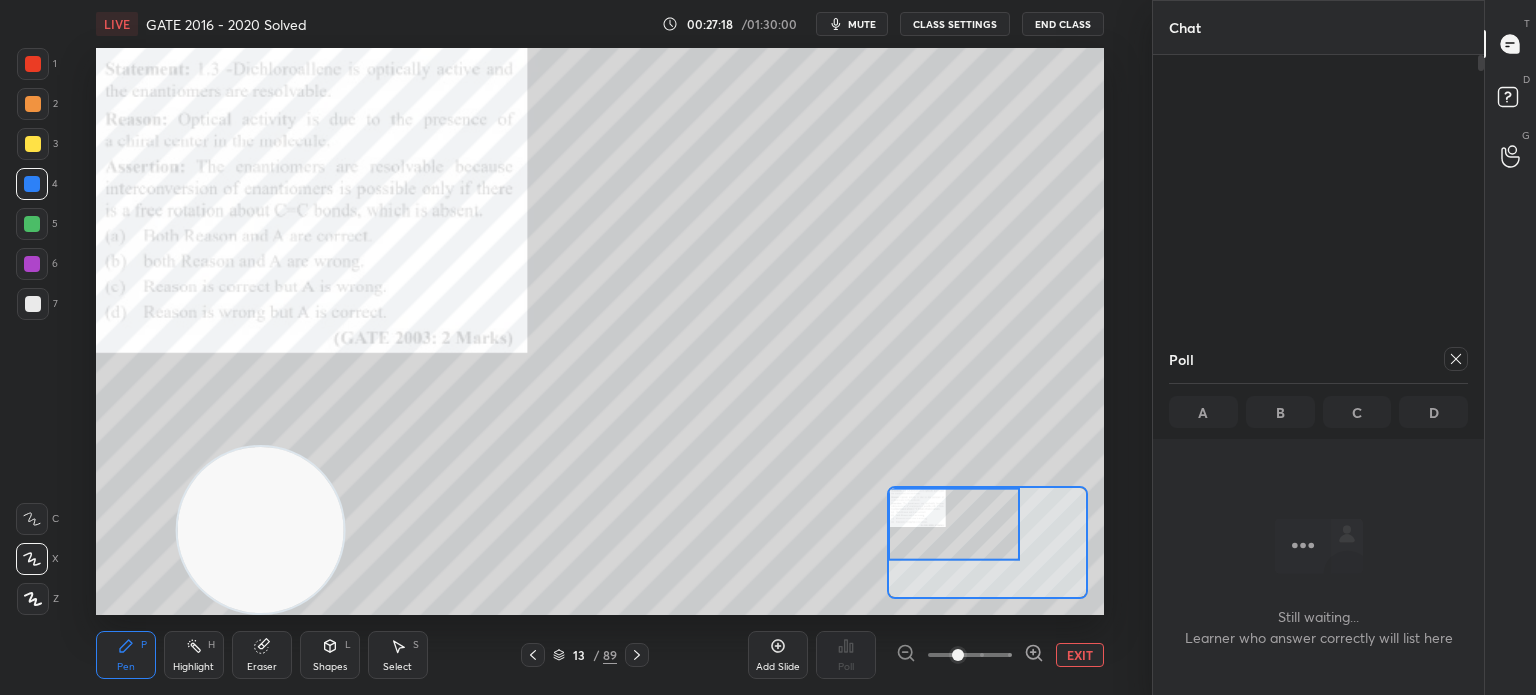 click on "Poll A B C D" at bounding box center [1318, 387] 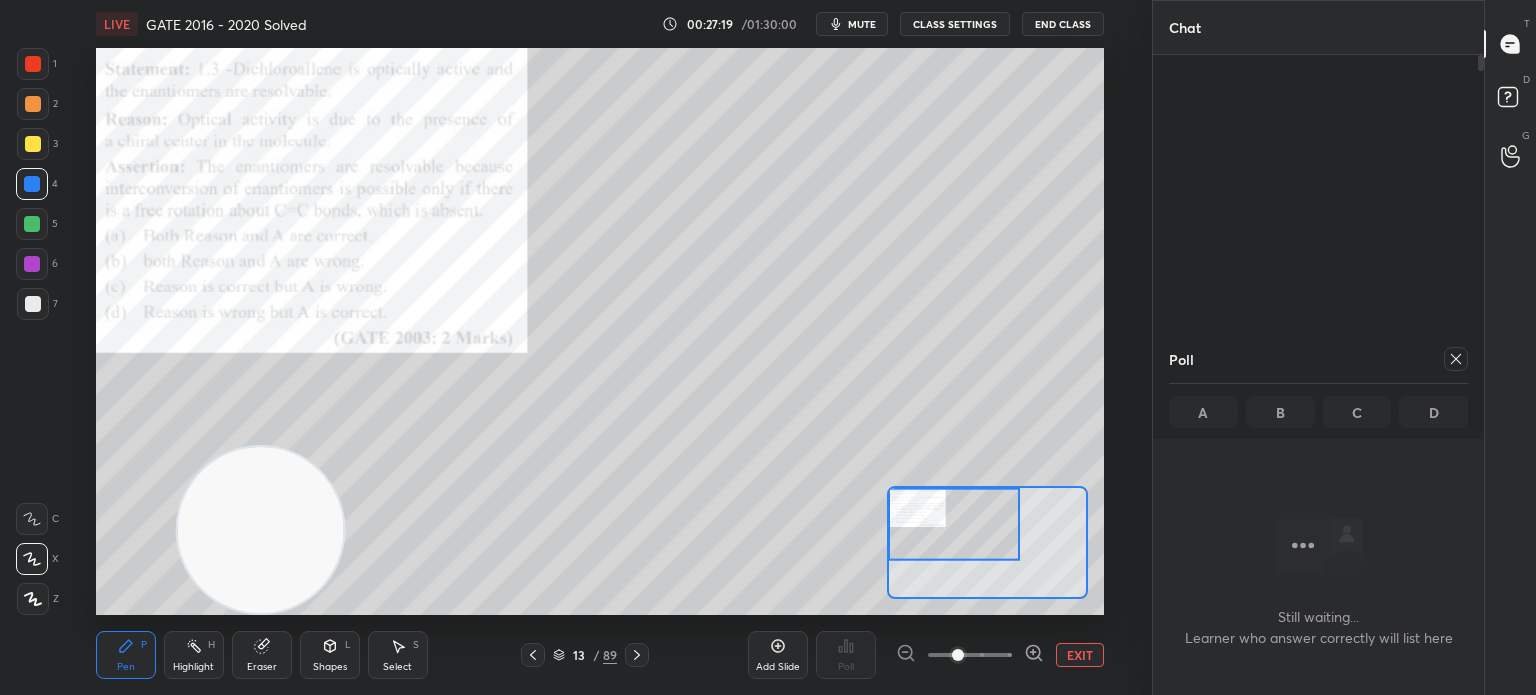 click on "Poll A B C D" at bounding box center [1318, 387] 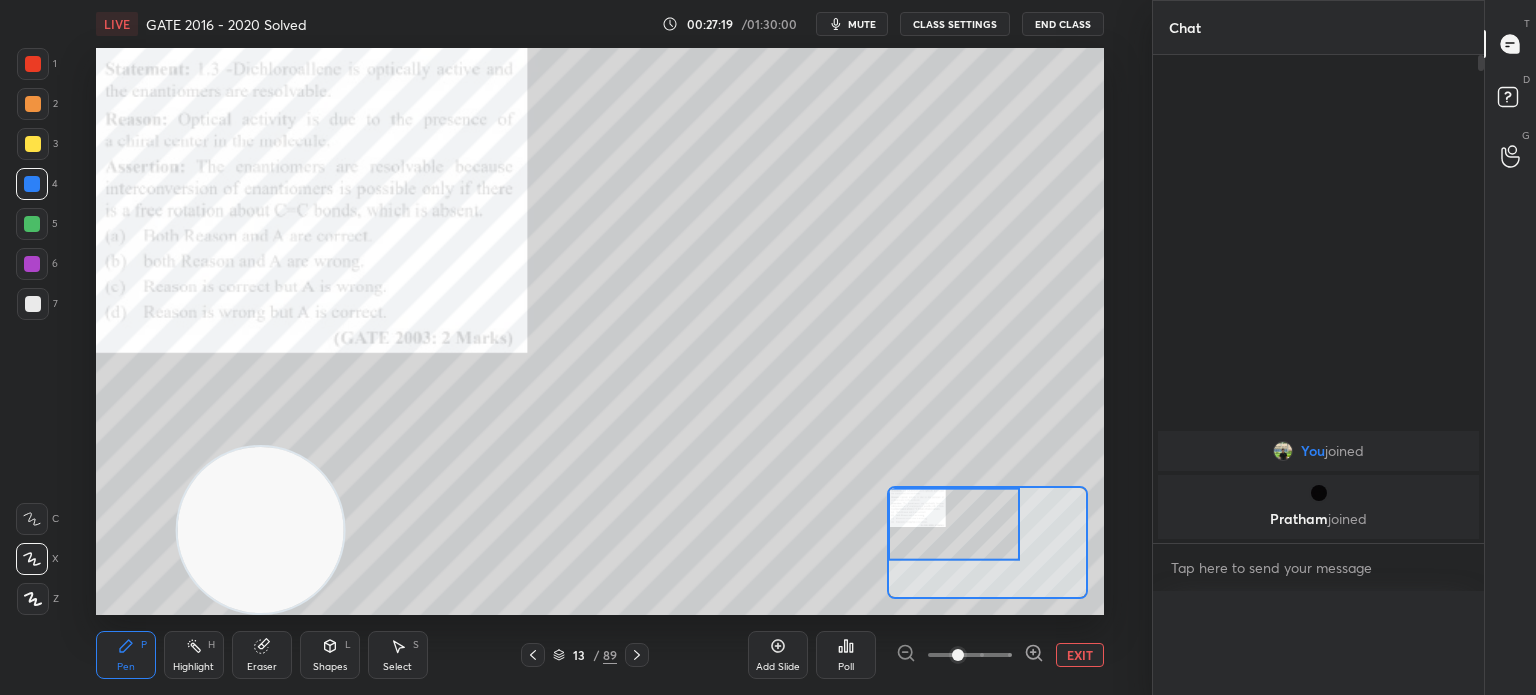 click on "You  joined [FIRST]  joined" at bounding box center [1318, 299] 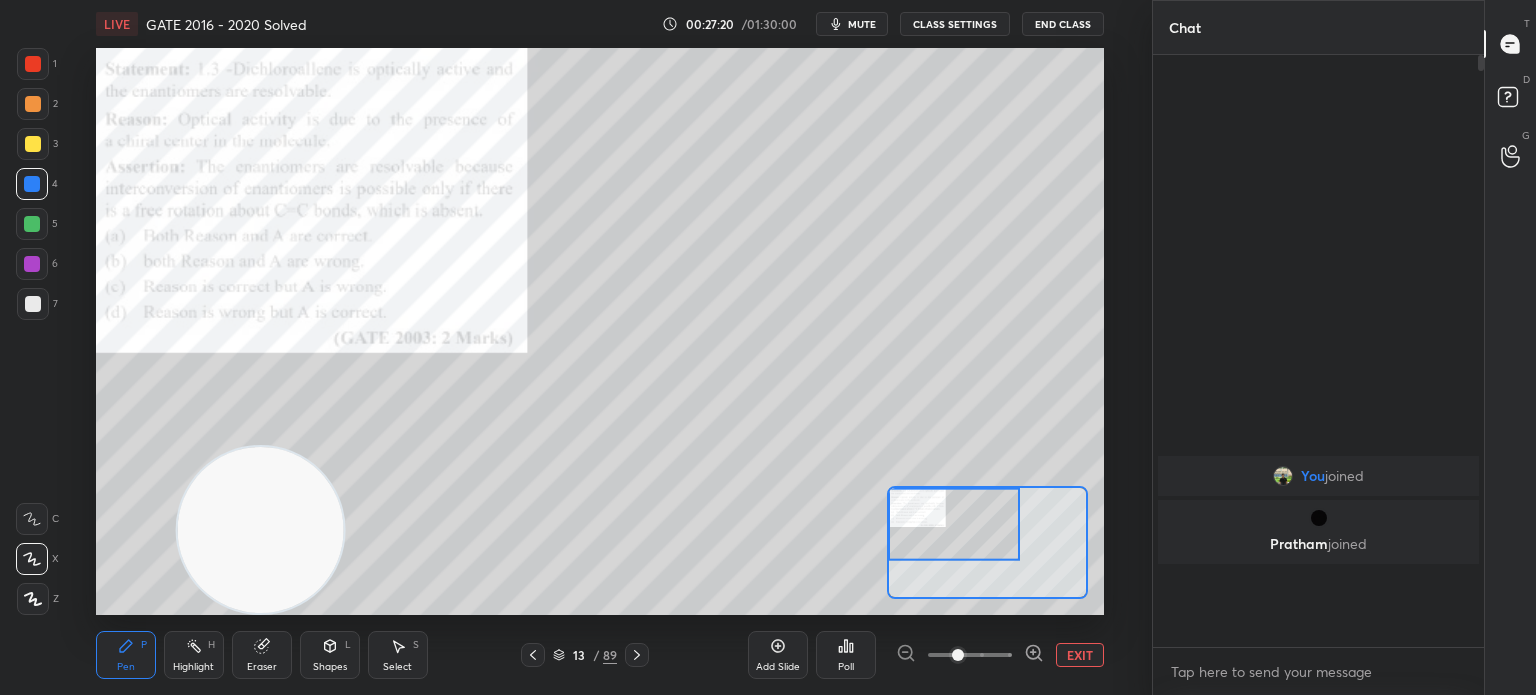 scroll, scrollTop: 3, scrollLeft: 6, axis: both 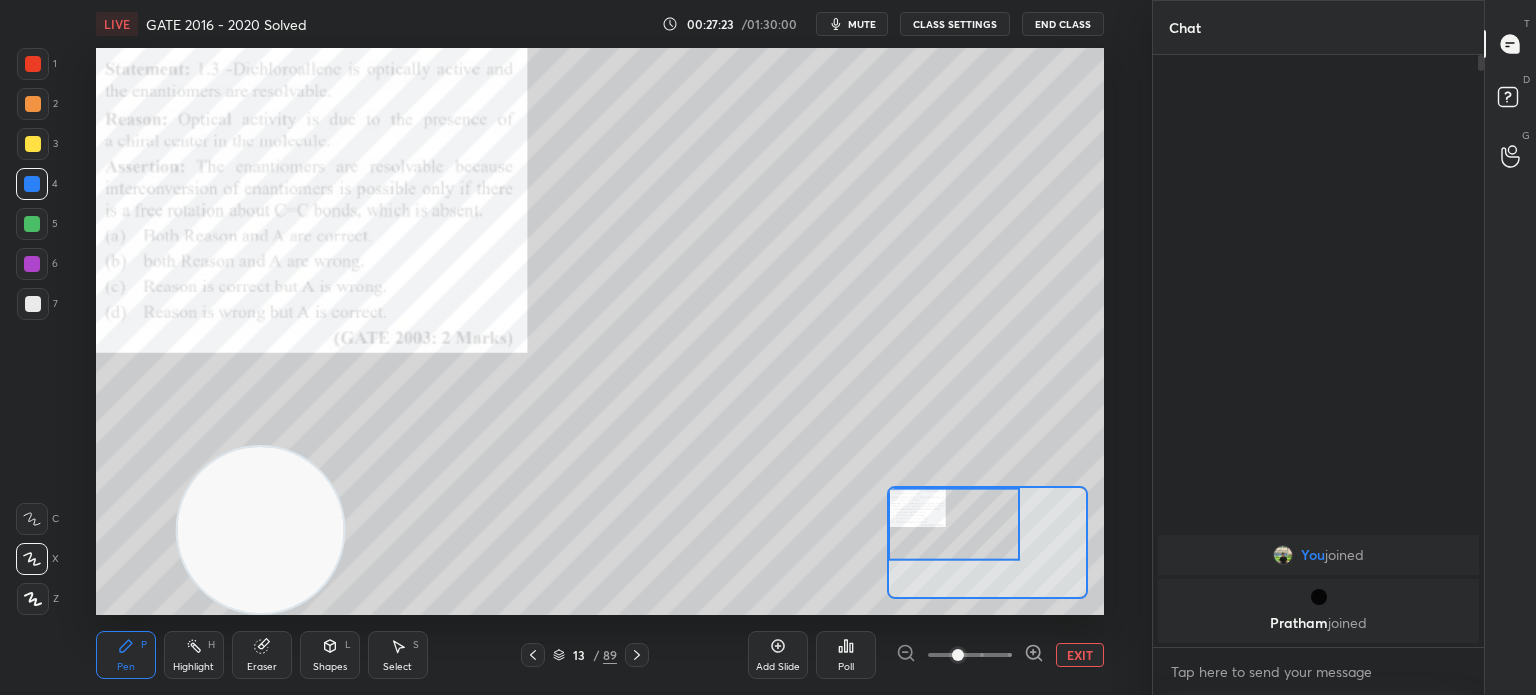 click at bounding box center [637, 655] 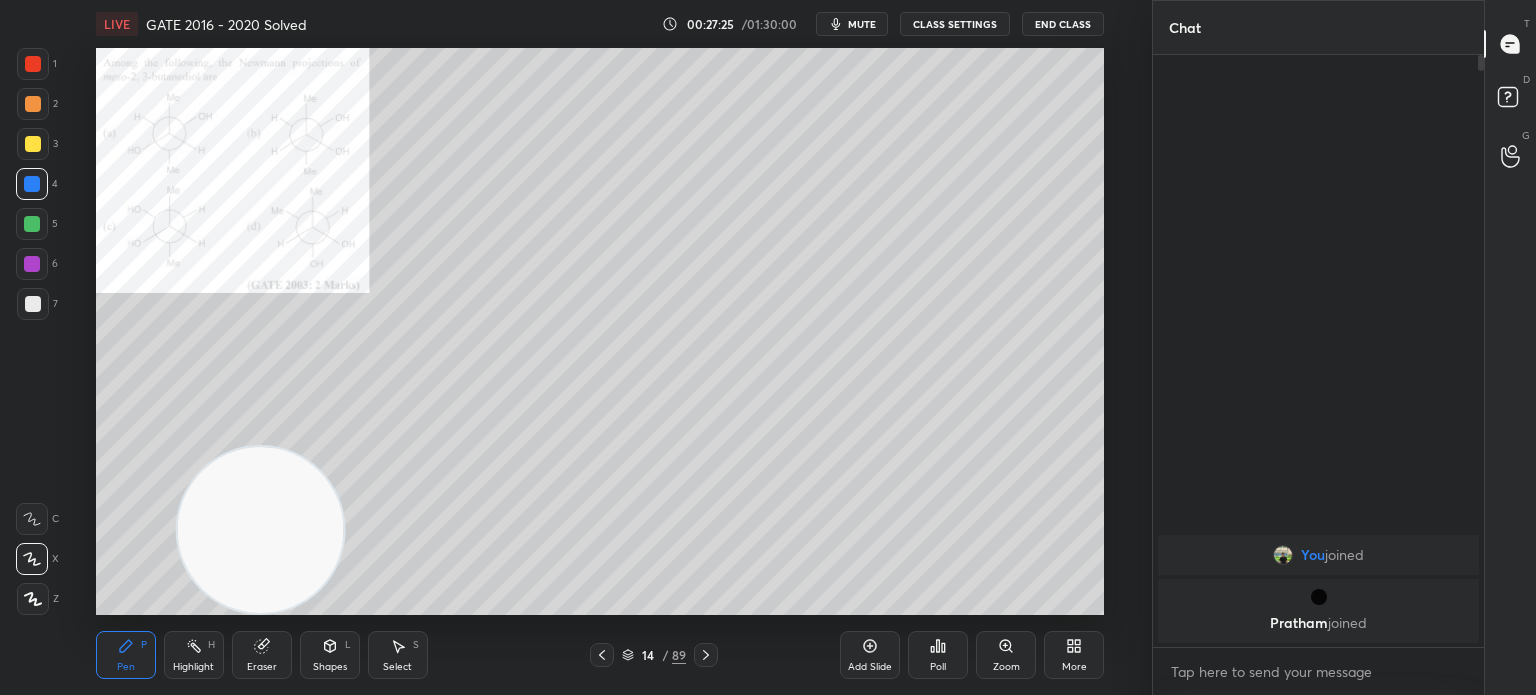 click 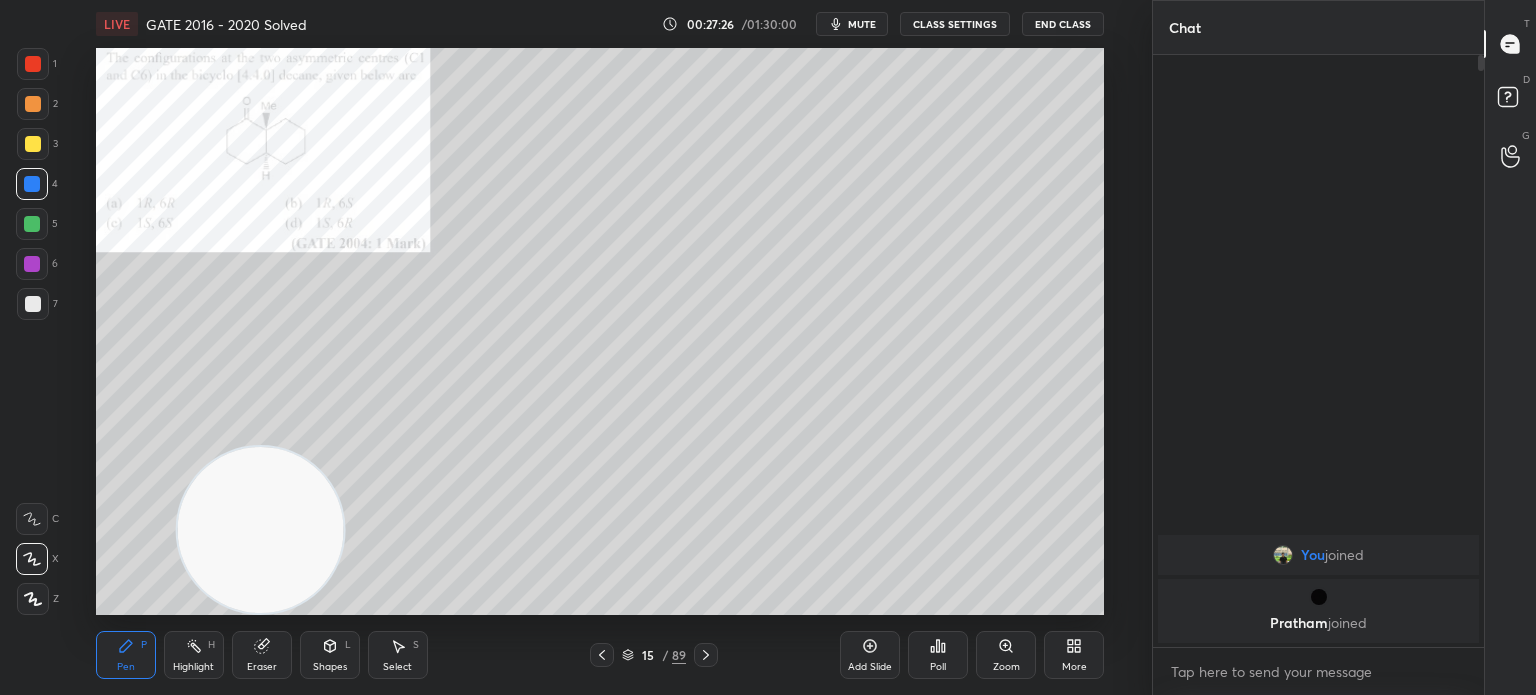 click at bounding box center [706, 655] 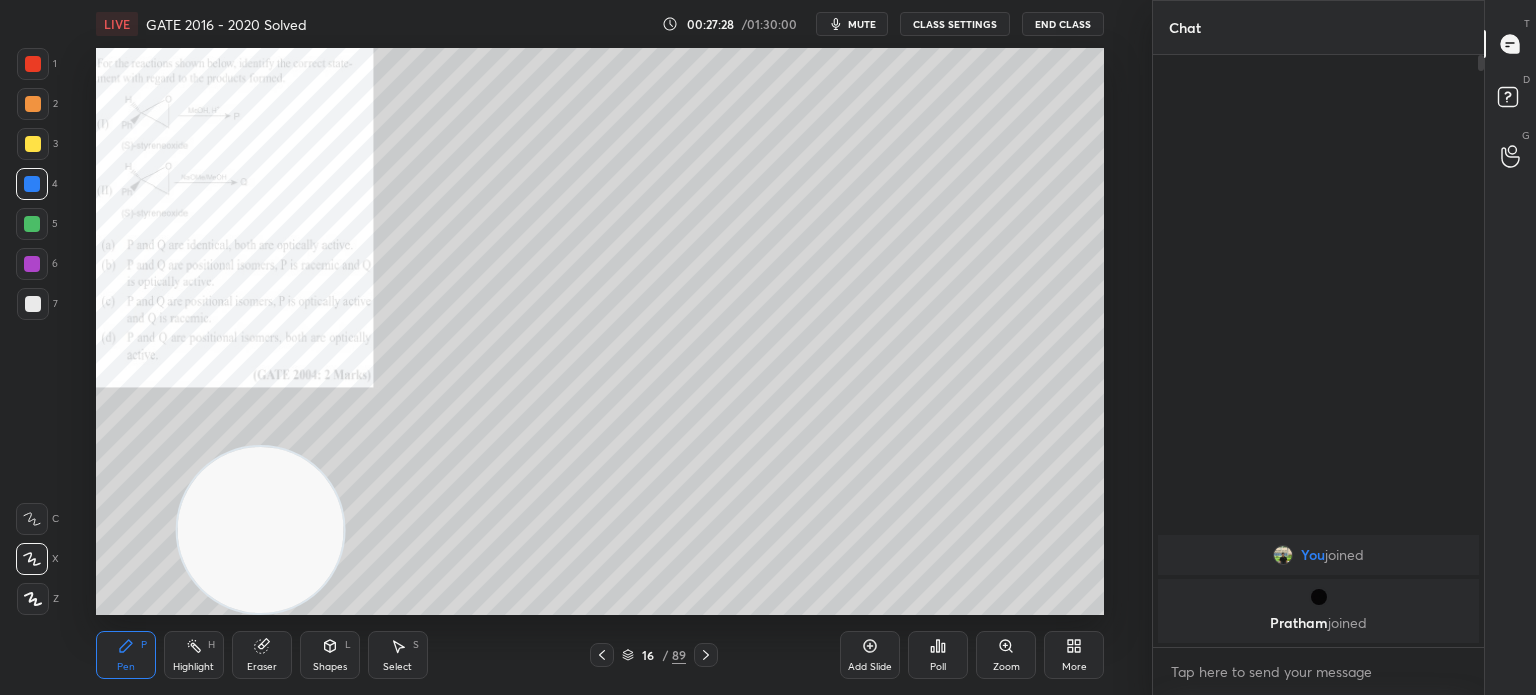 click on "Add Slide Poll Zoom More" at bounding box center [972, 655] 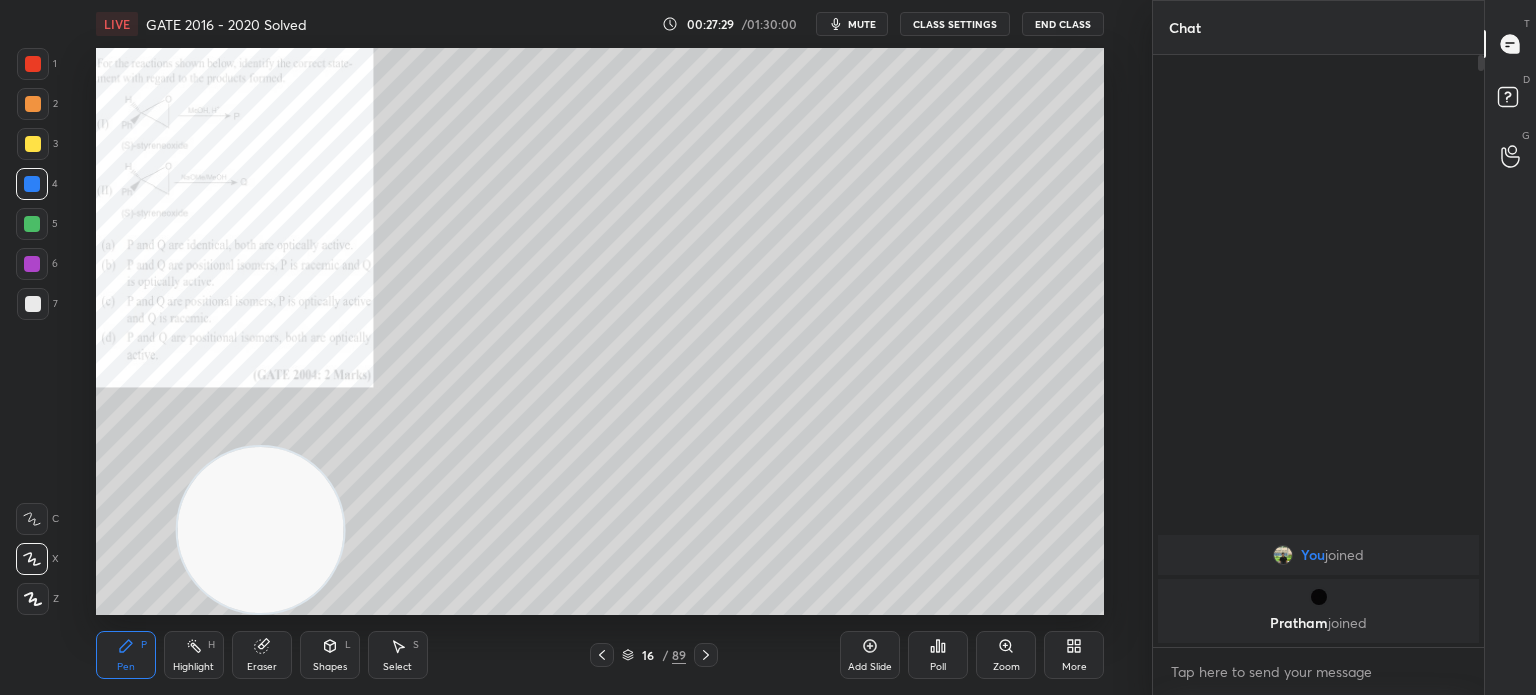 click 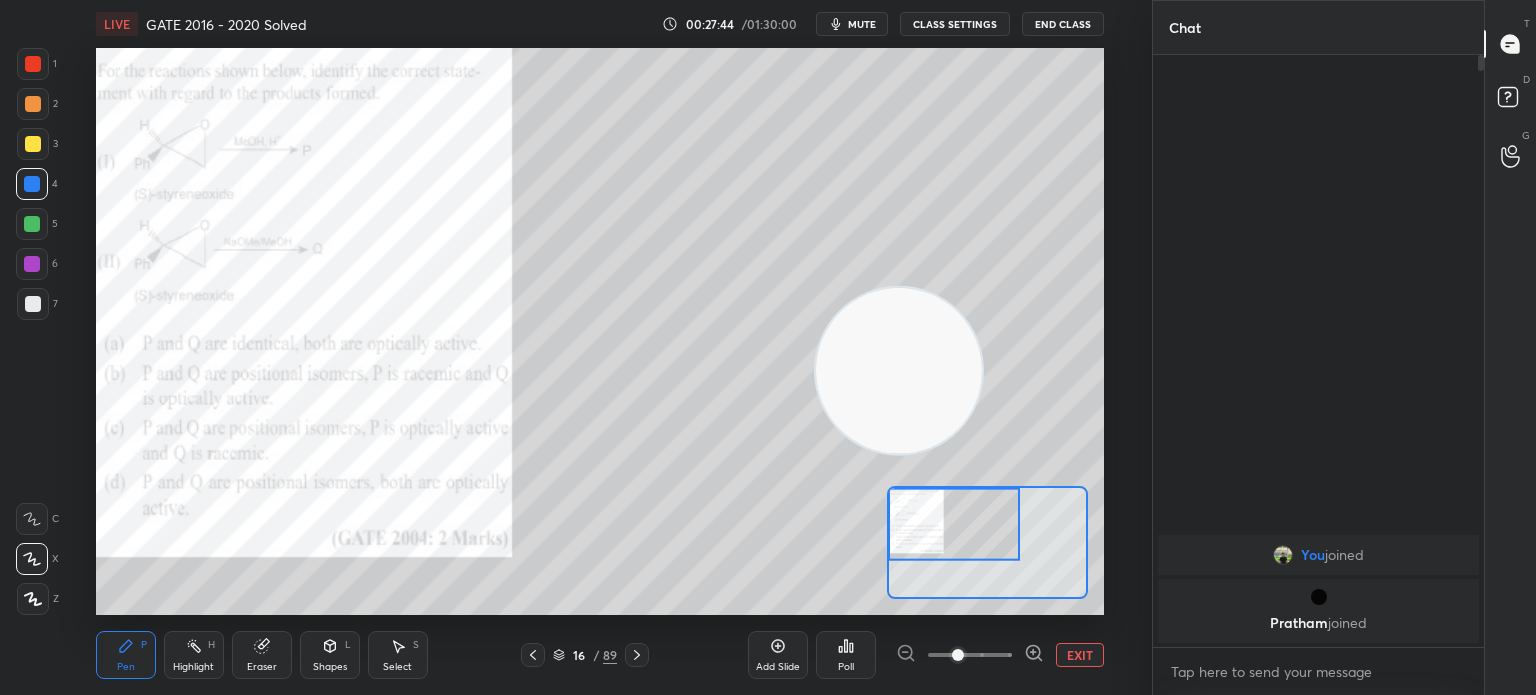 click 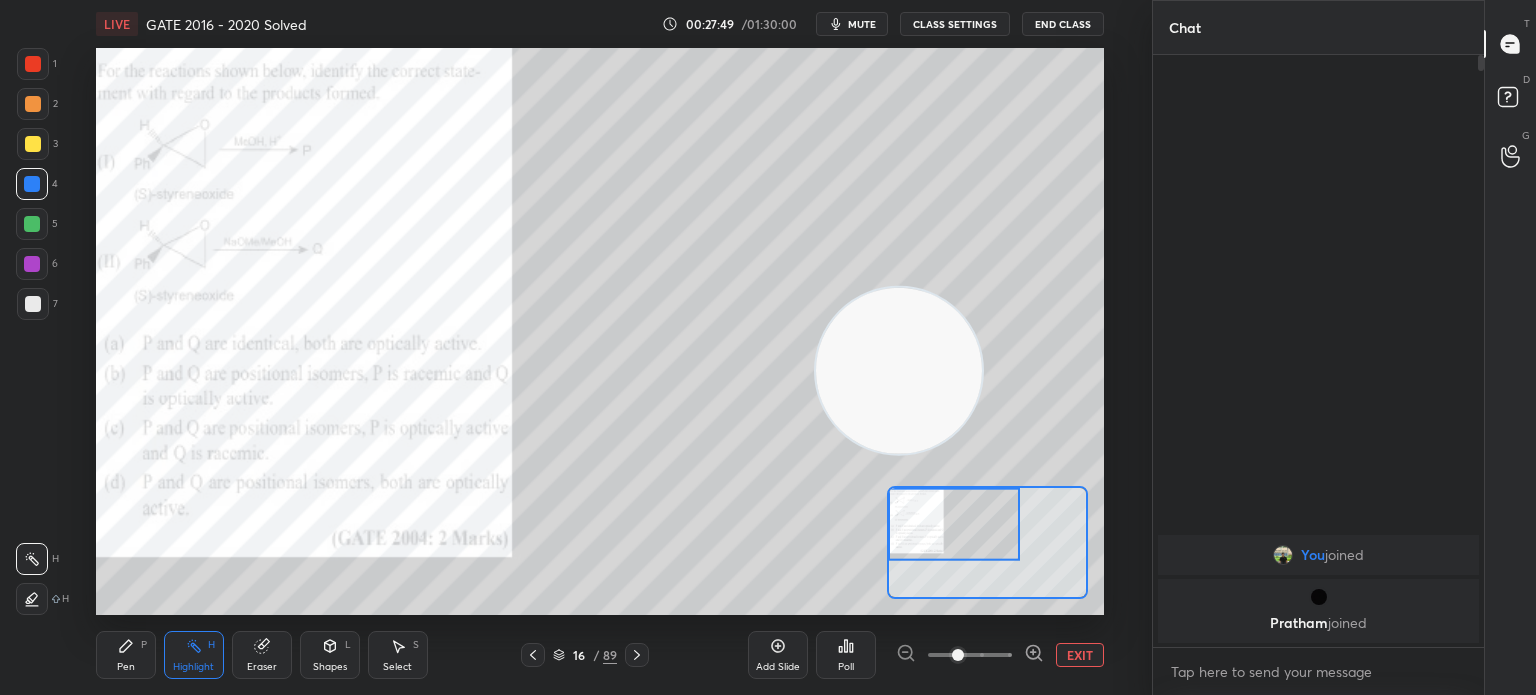 click on "Pen" at bounding box center [126, 667] 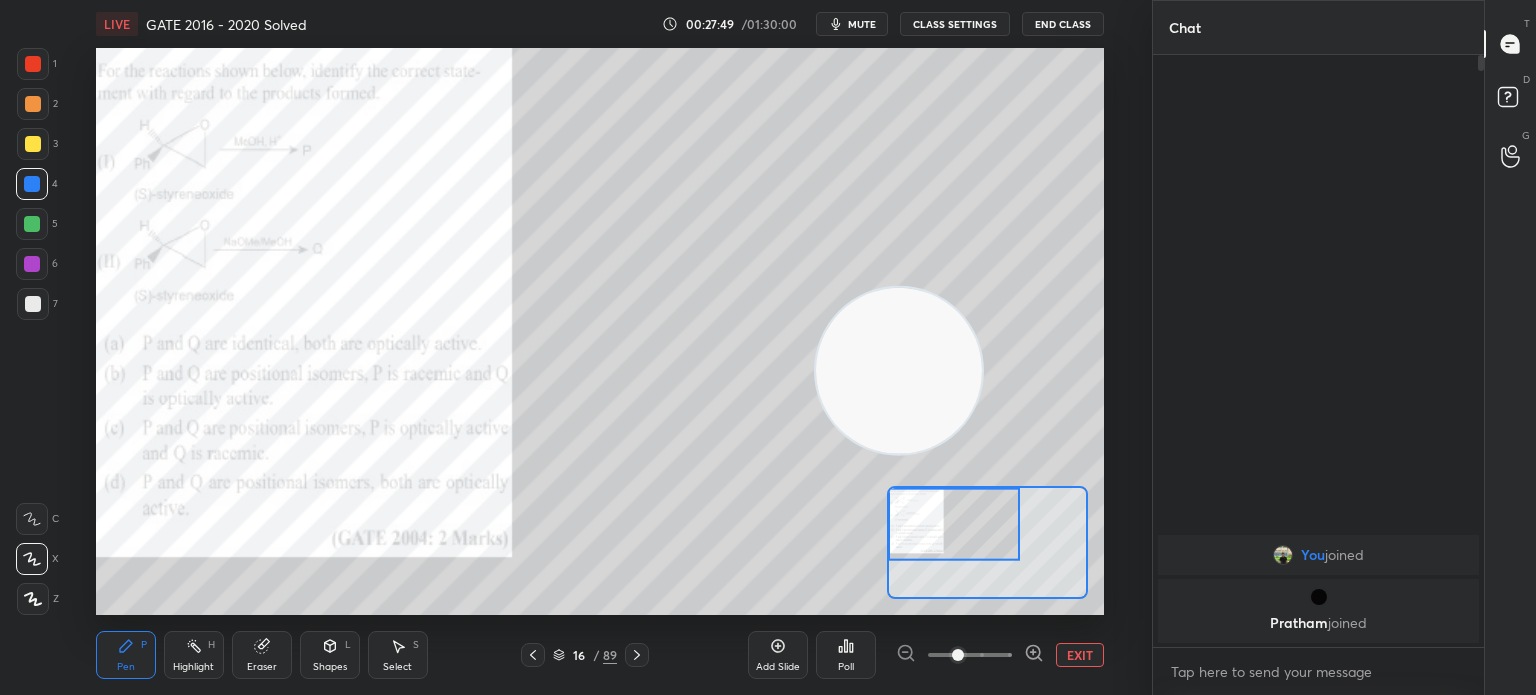 click on "Pen P" at bounding box center [126, 655] 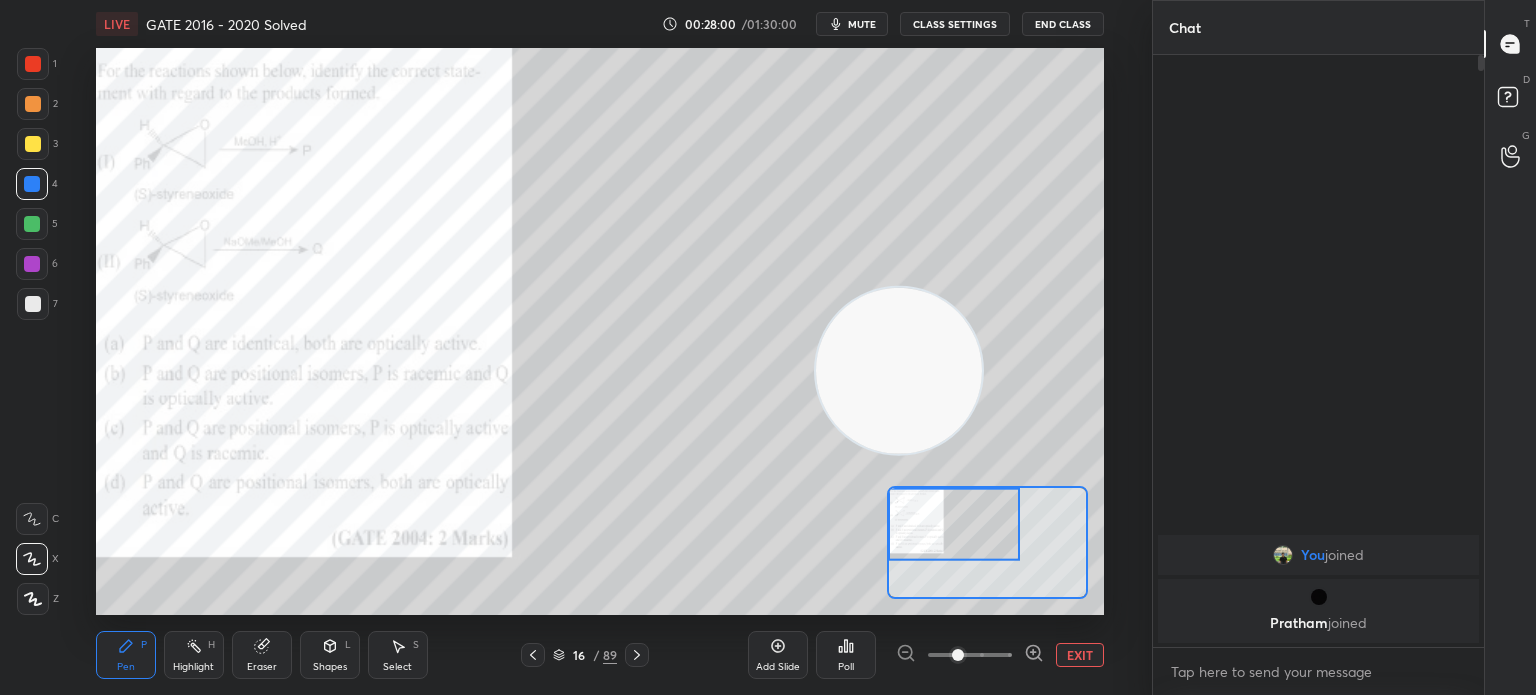 click on "Highlight" at bounding box center (193, 667) 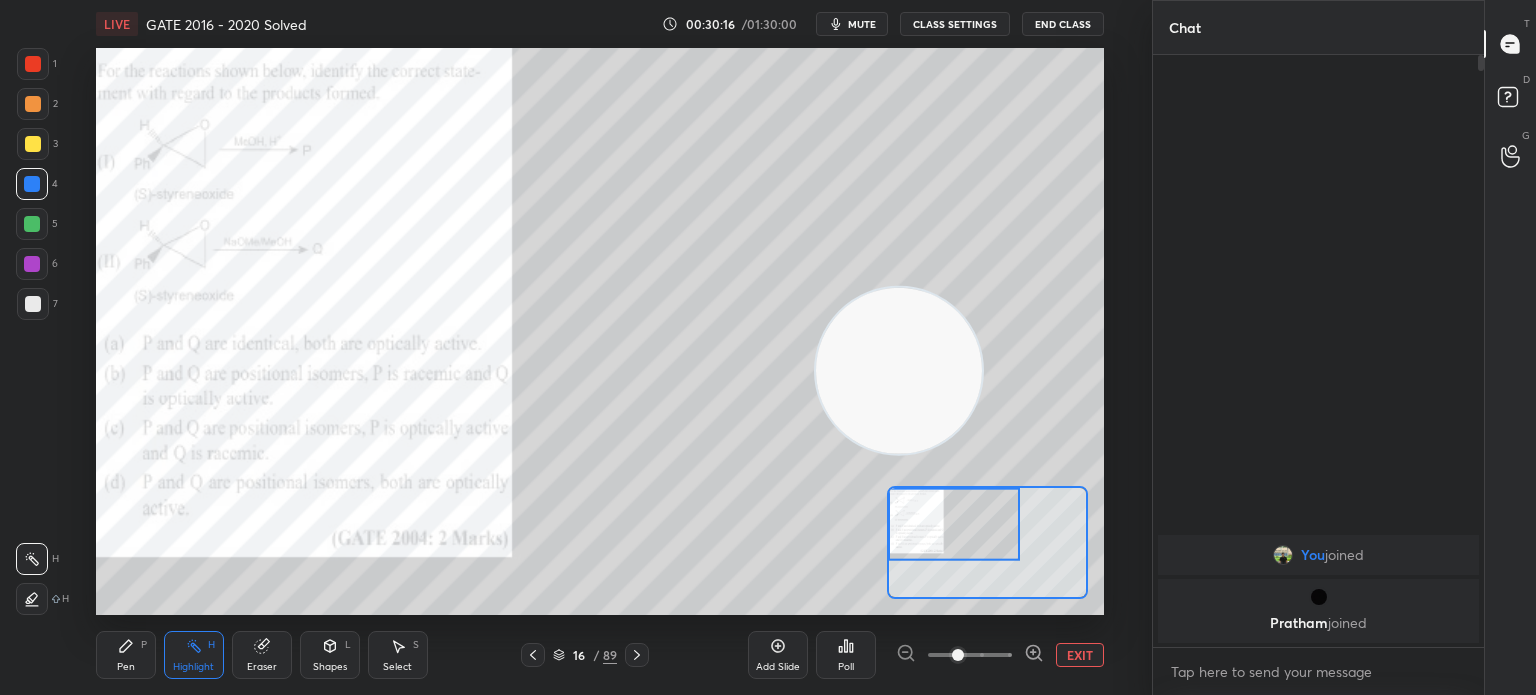 click at bounding box center (33, 64) 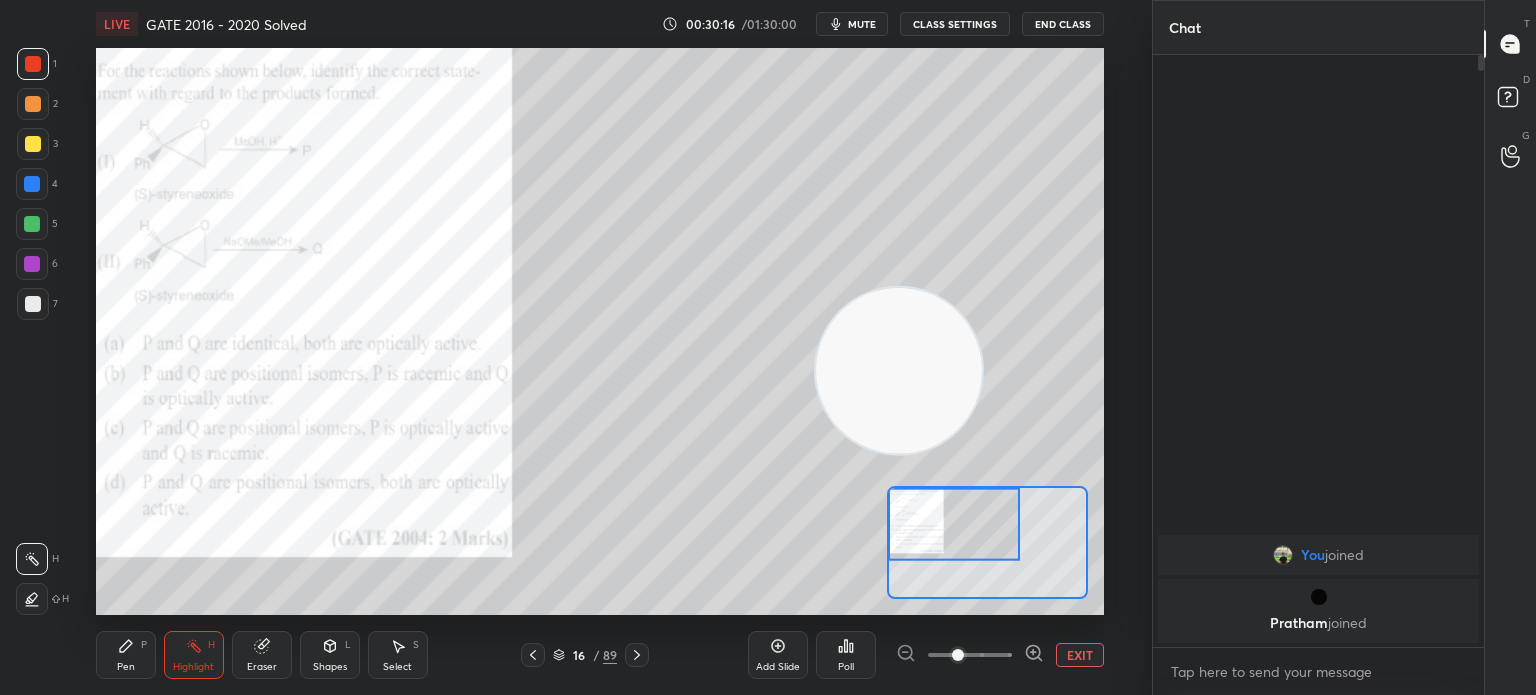 click at bounding box center [33, 64] 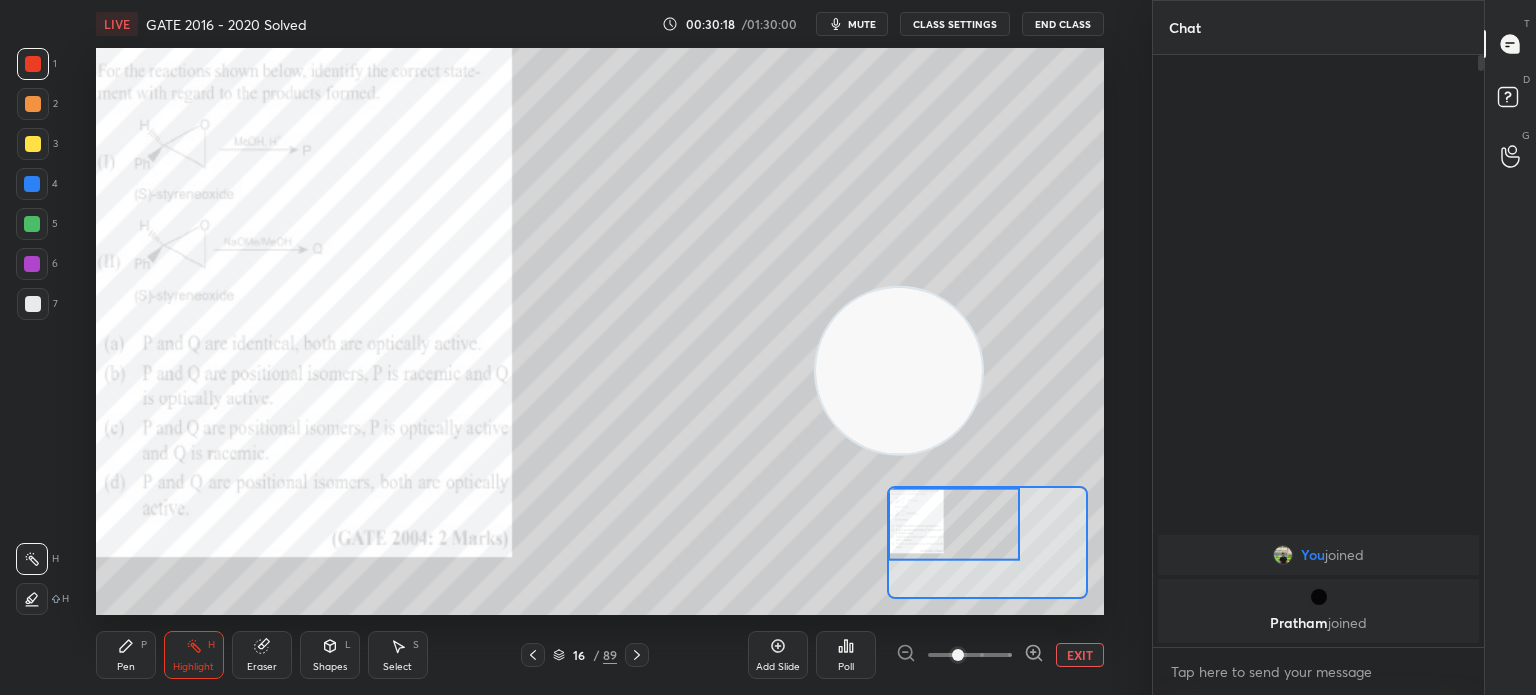 click on "EXIT" at bounding box center [1080, 655] 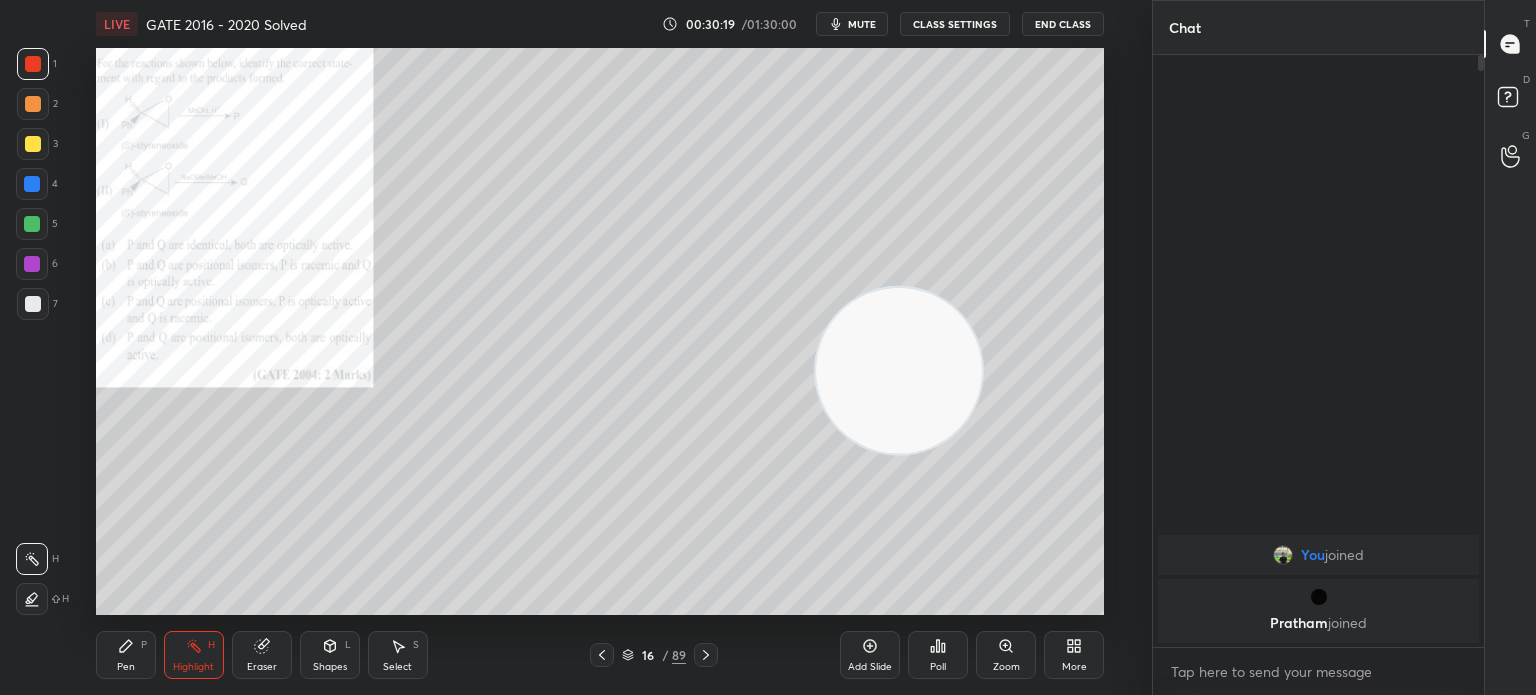 click 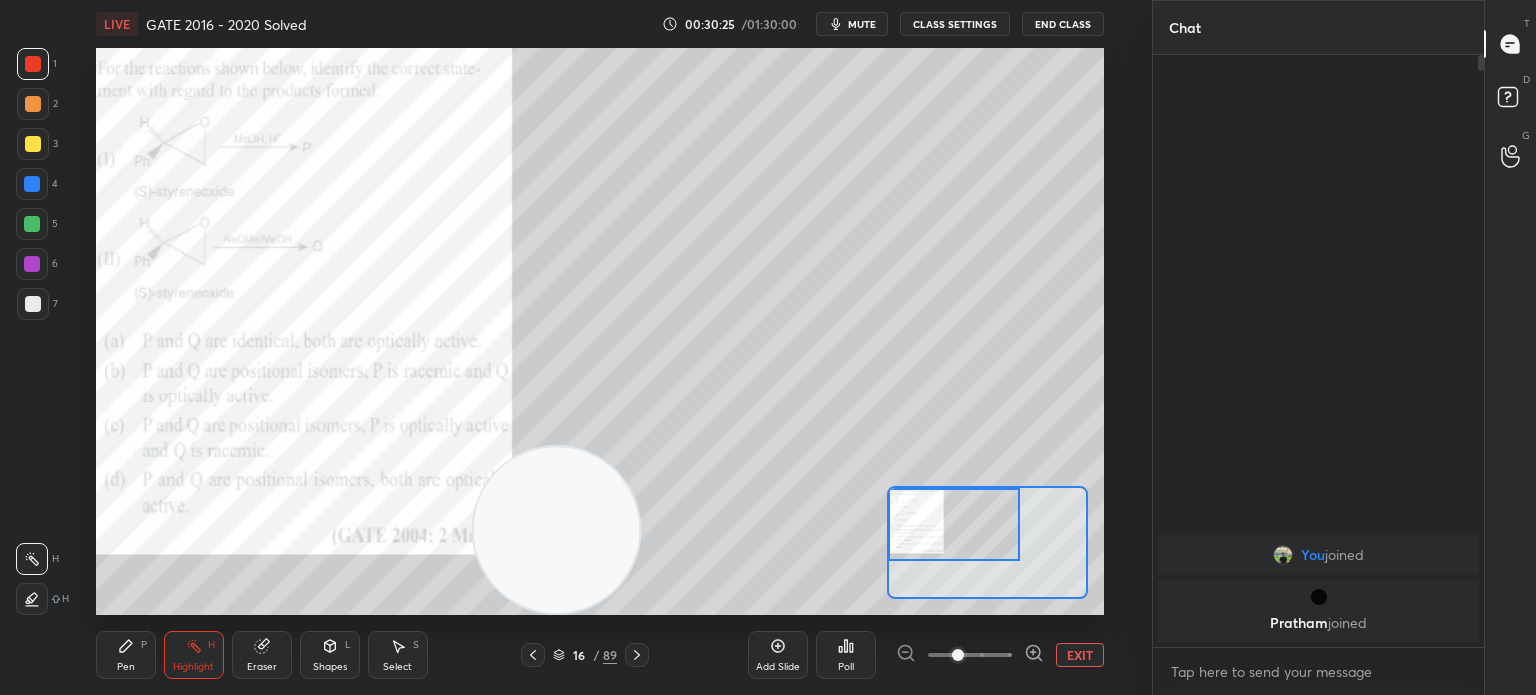 click 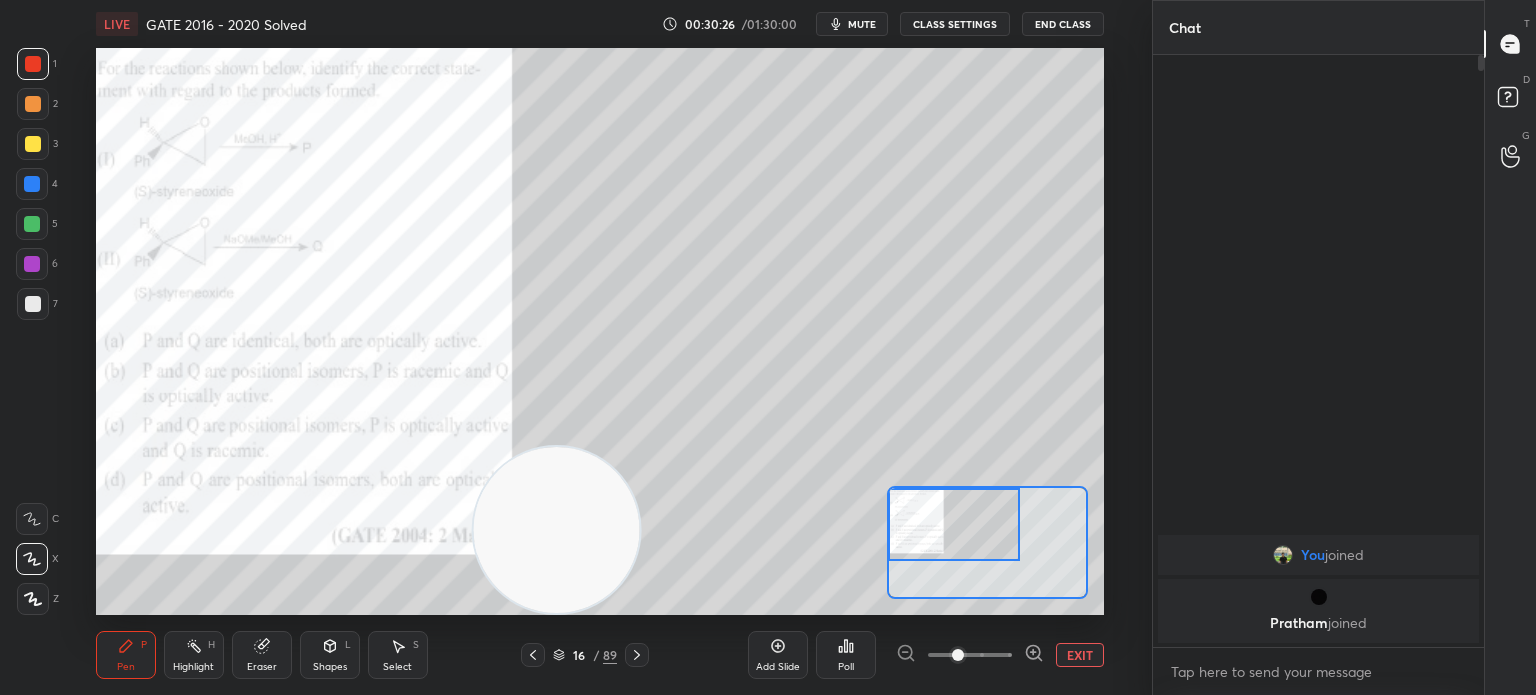 click on "2" at bounding box center [37, 108] 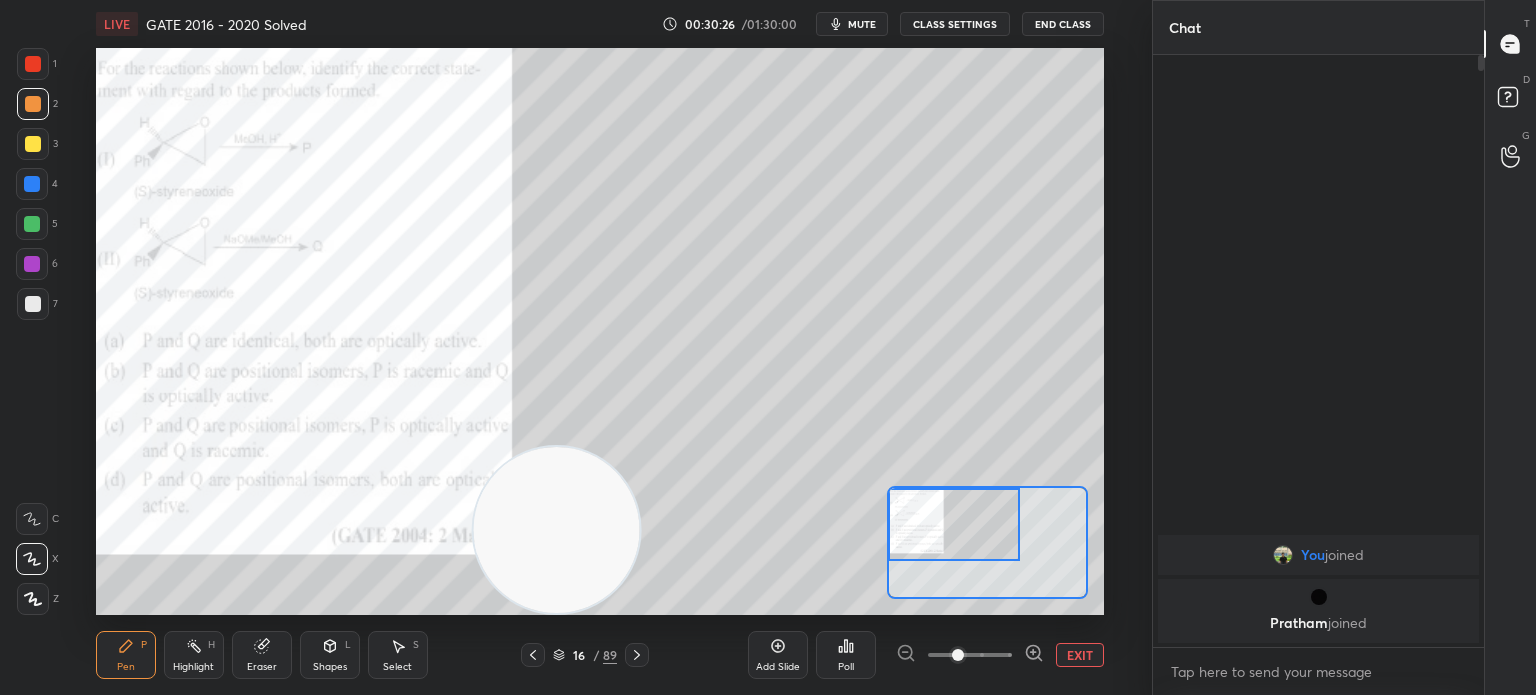 click at bounding box center (33, 104) 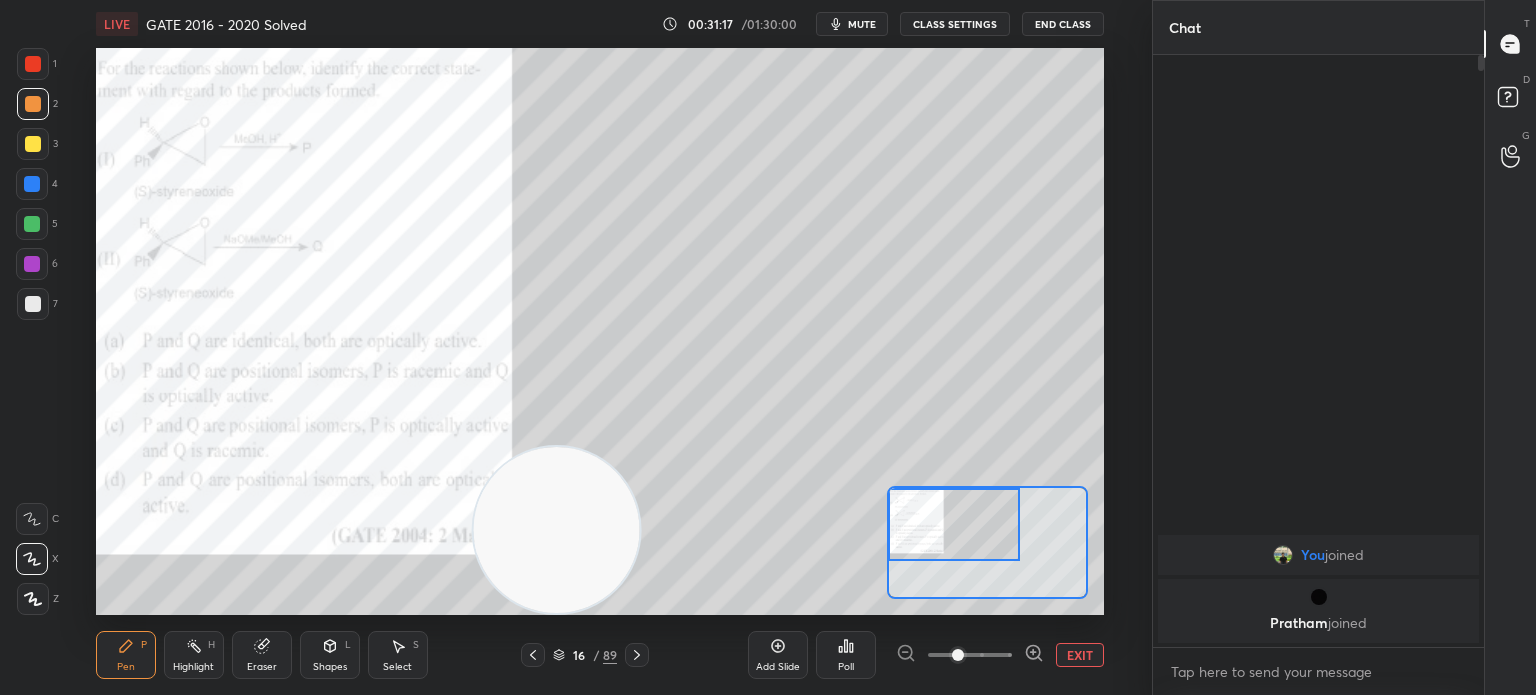 click at bounding box center (33, 64) 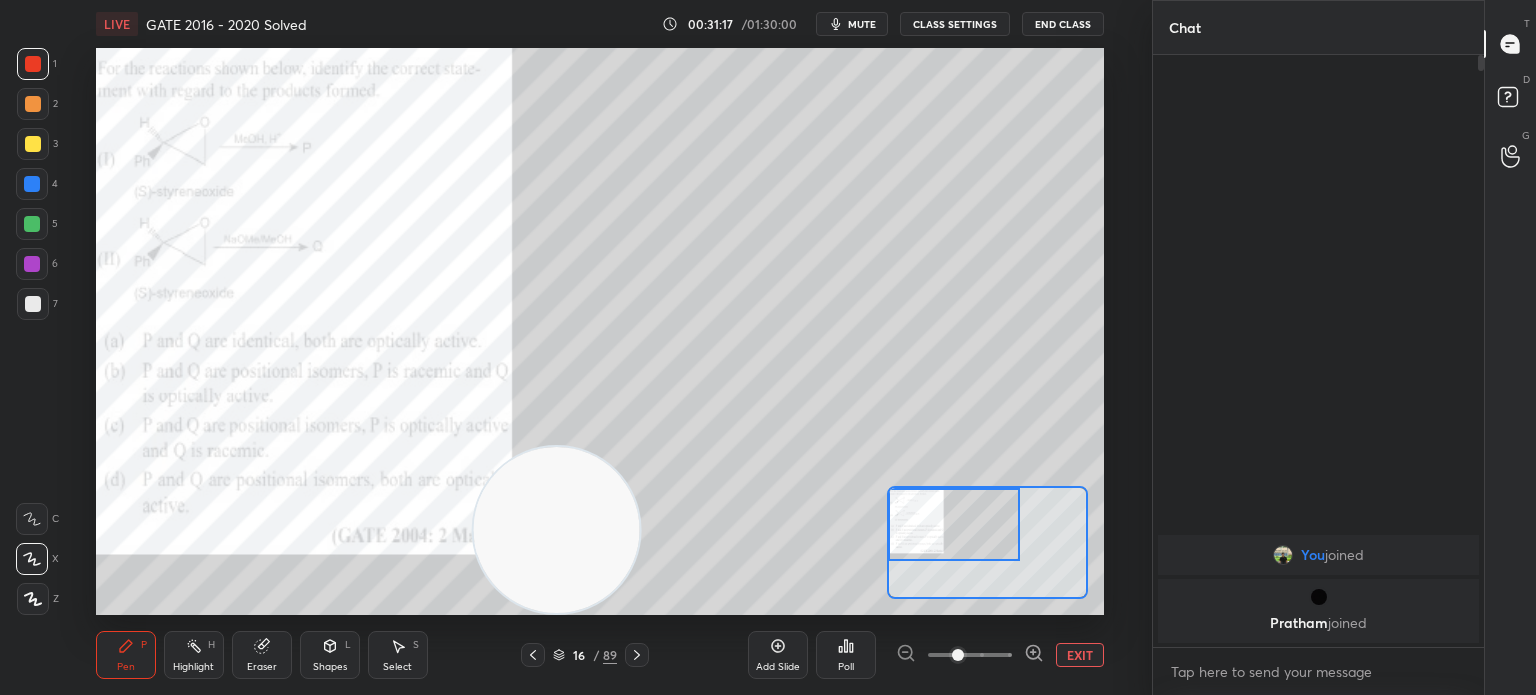 click at bounding box center [33, 64] 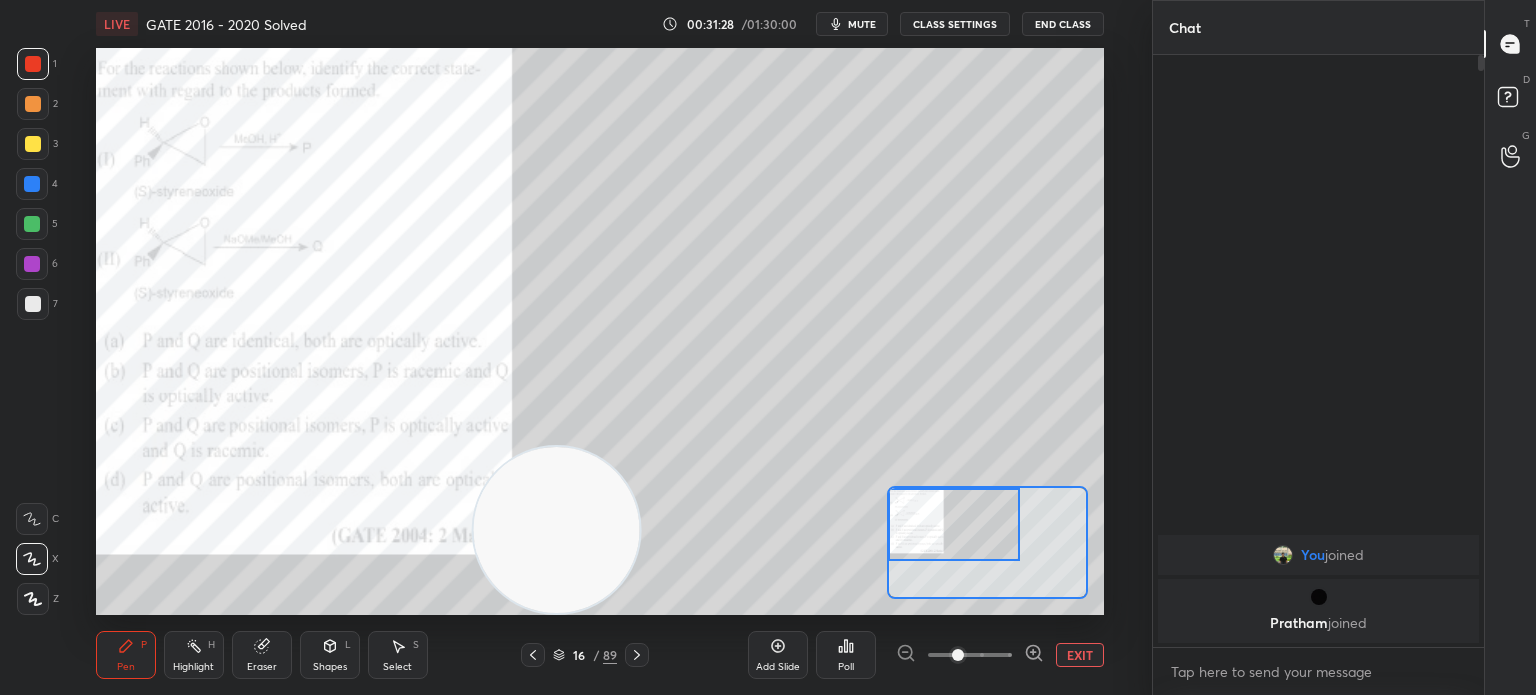 click at bounding box center [33, 104] 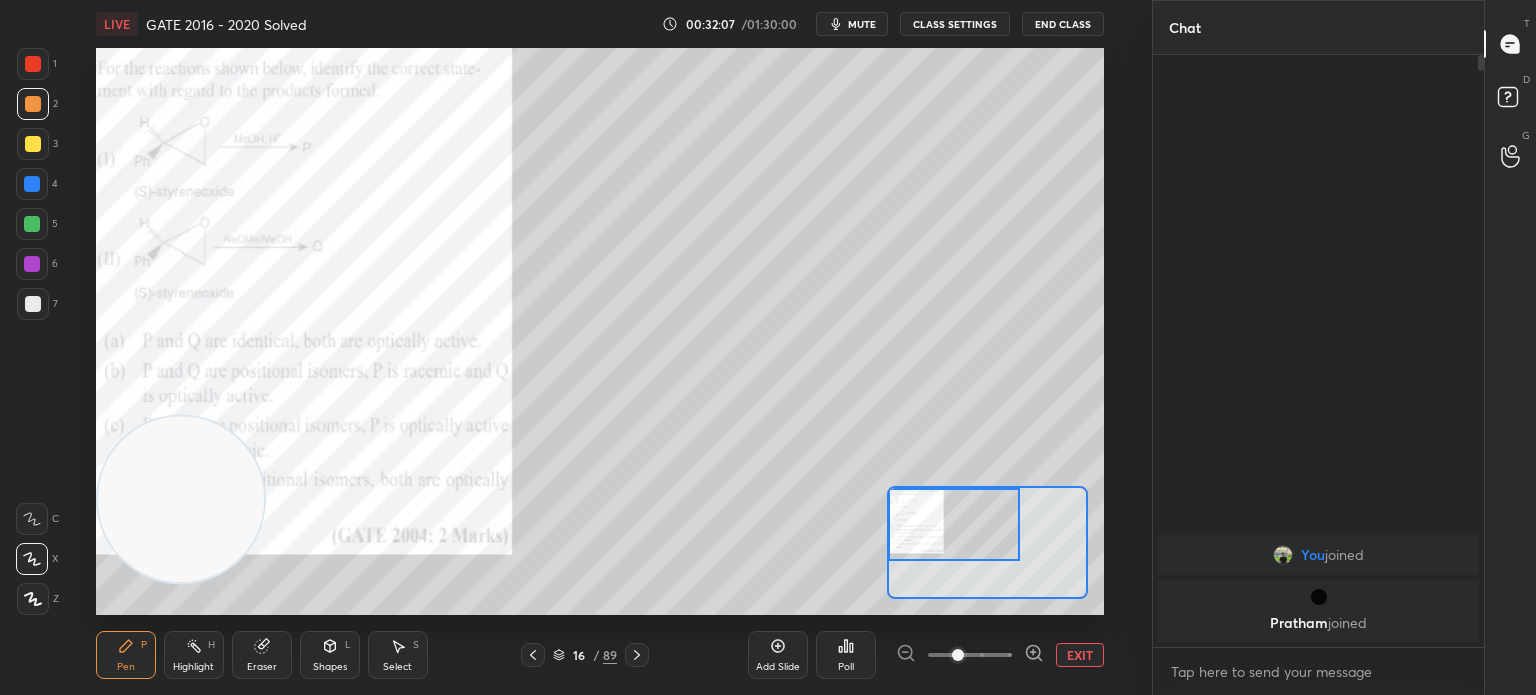 click on "EXIT" at bounding box center (1080, 655) 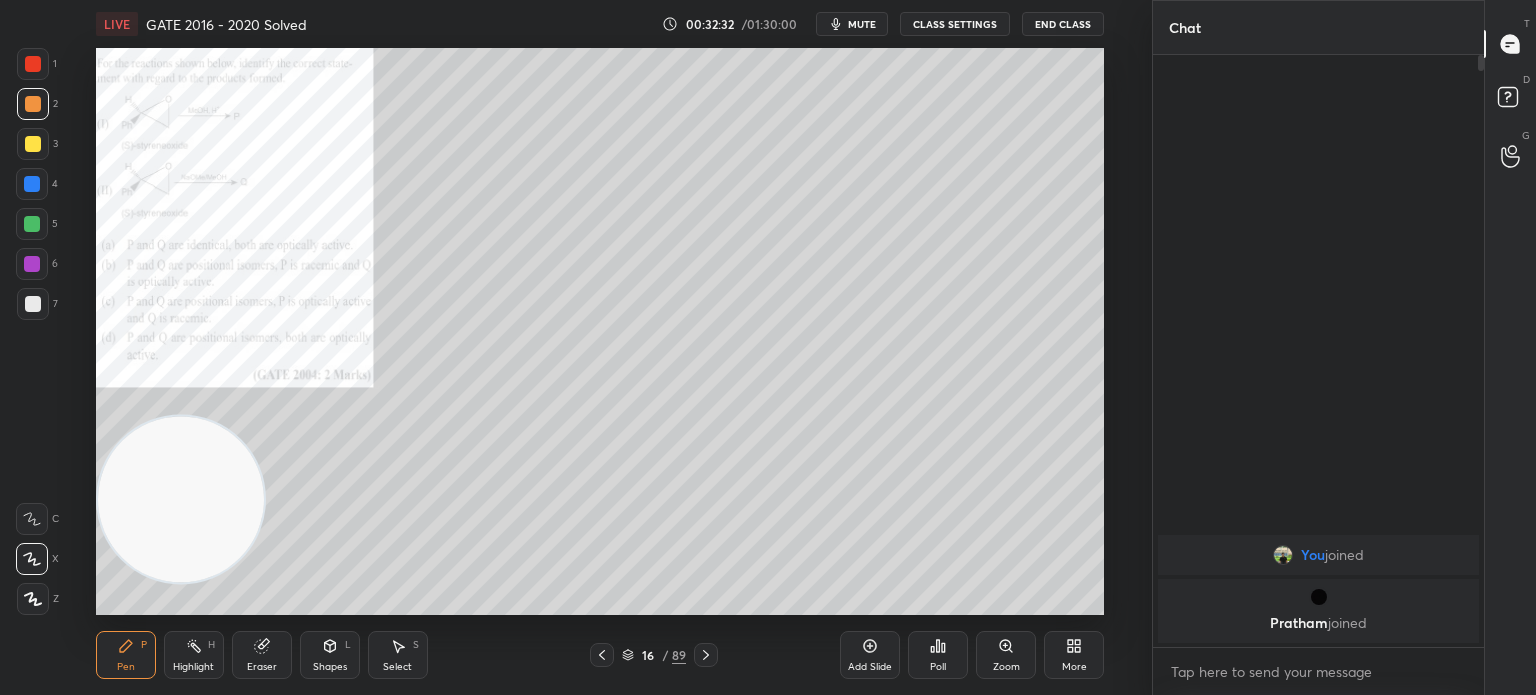 click at bounding box center (33, 64) 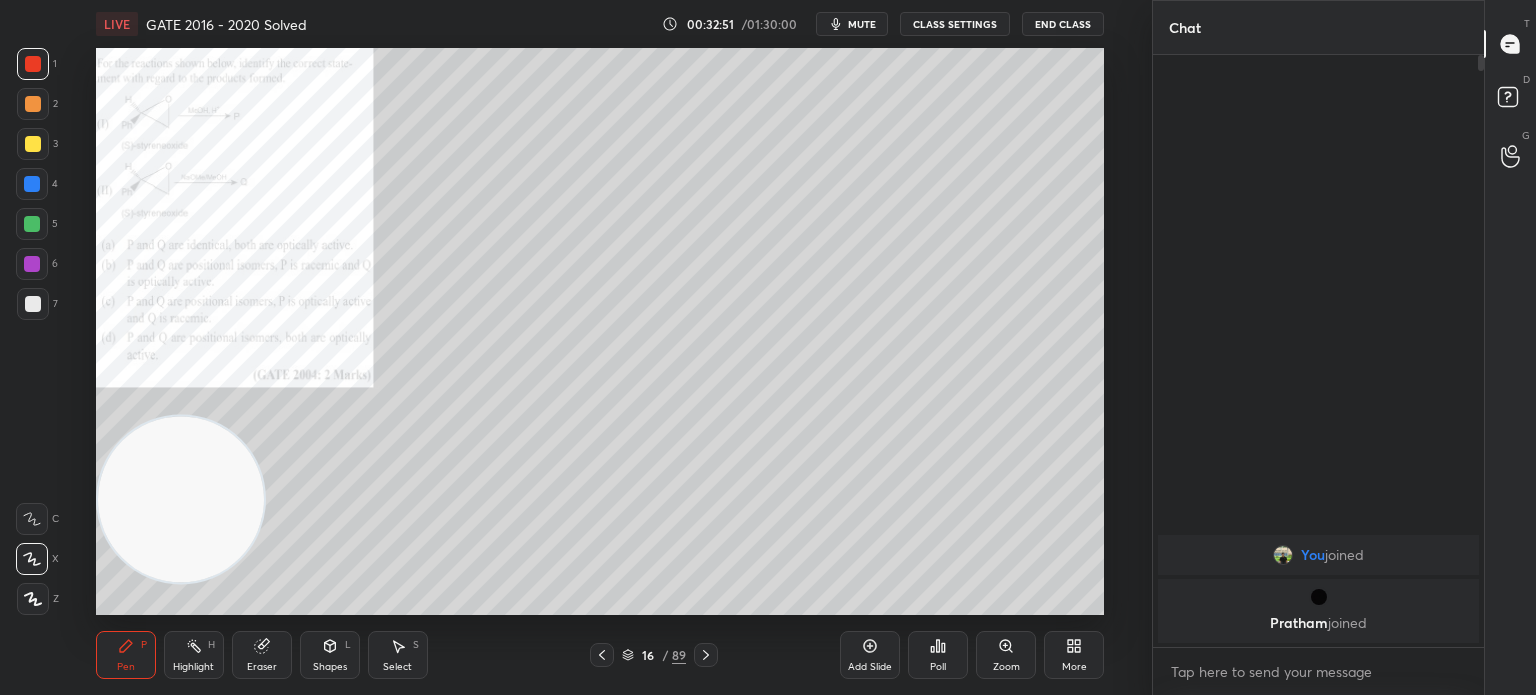 click on "Eraser" at bounding box center [262, 667] 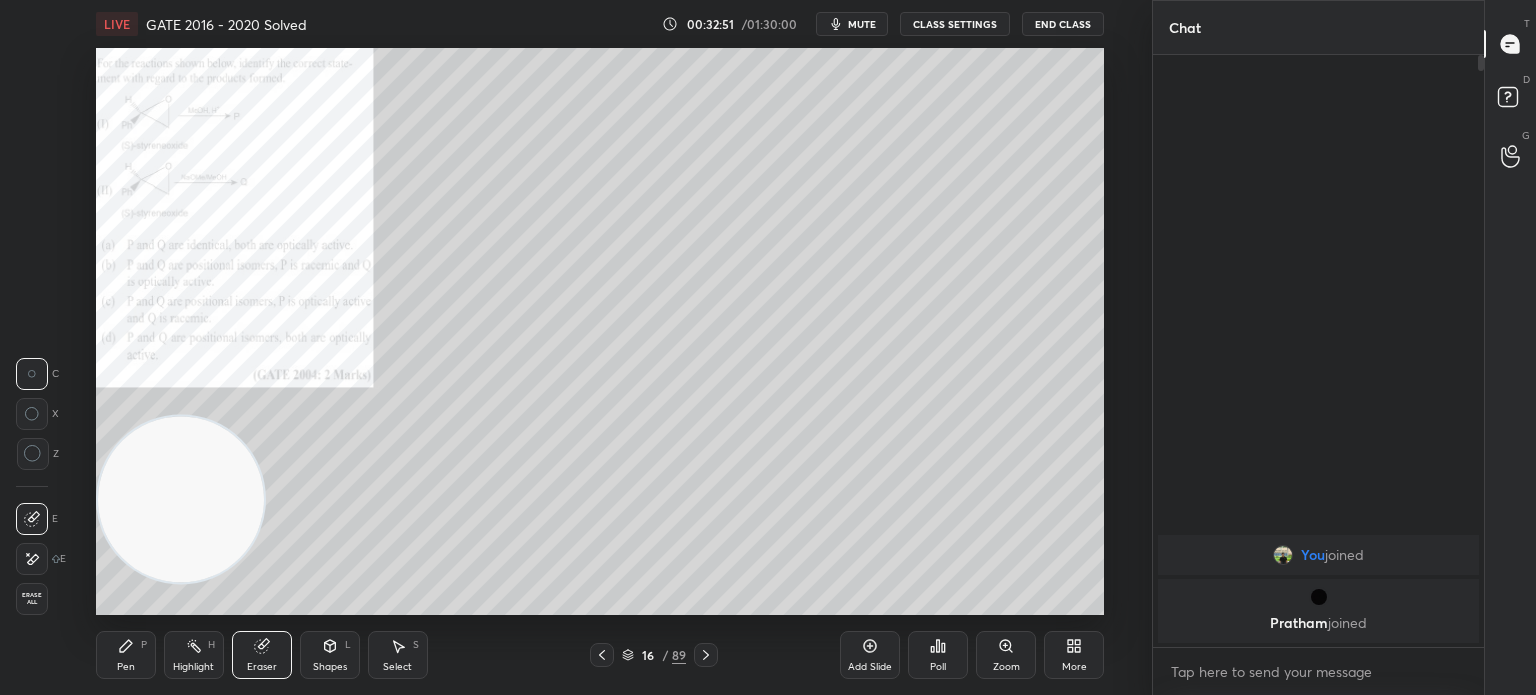 click on "Eraser" at bounding box center [262, 655] 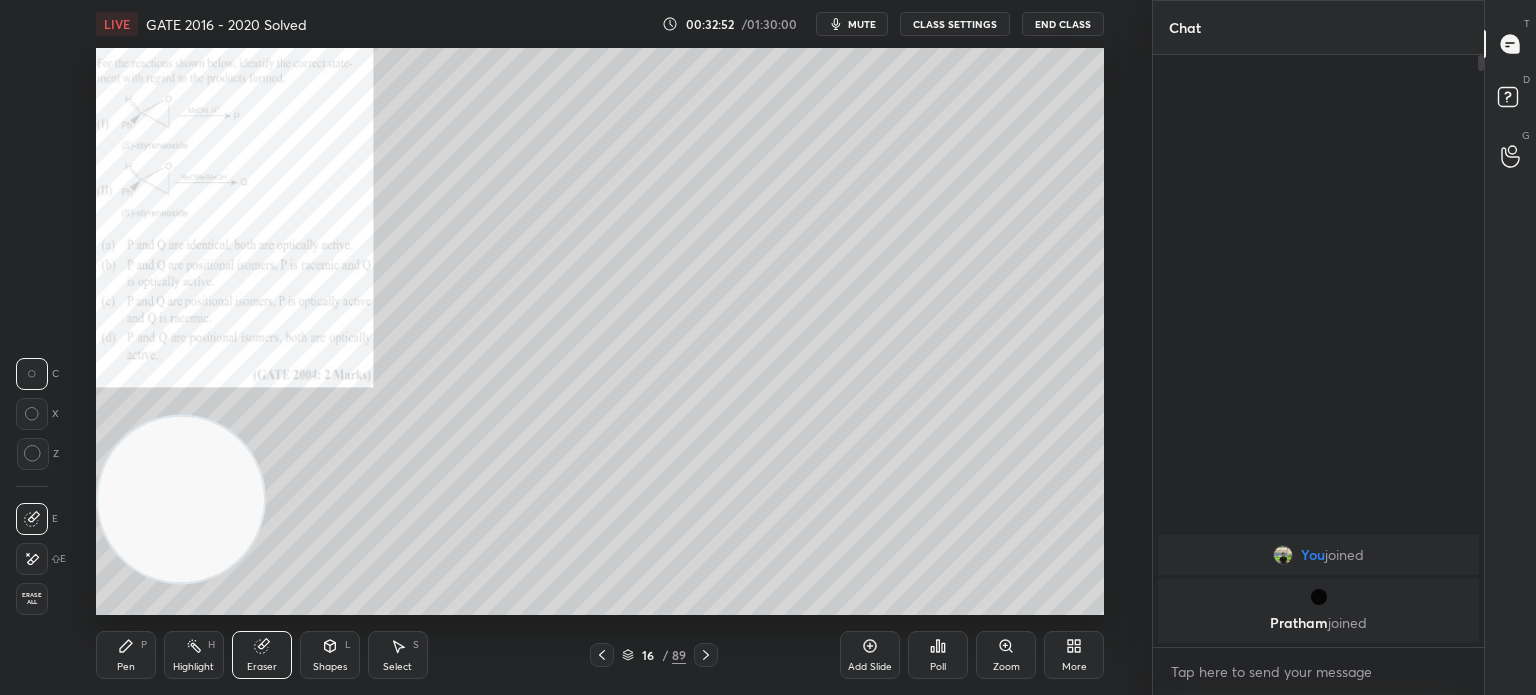click on "Highlight" at bounding box center [193, 667] 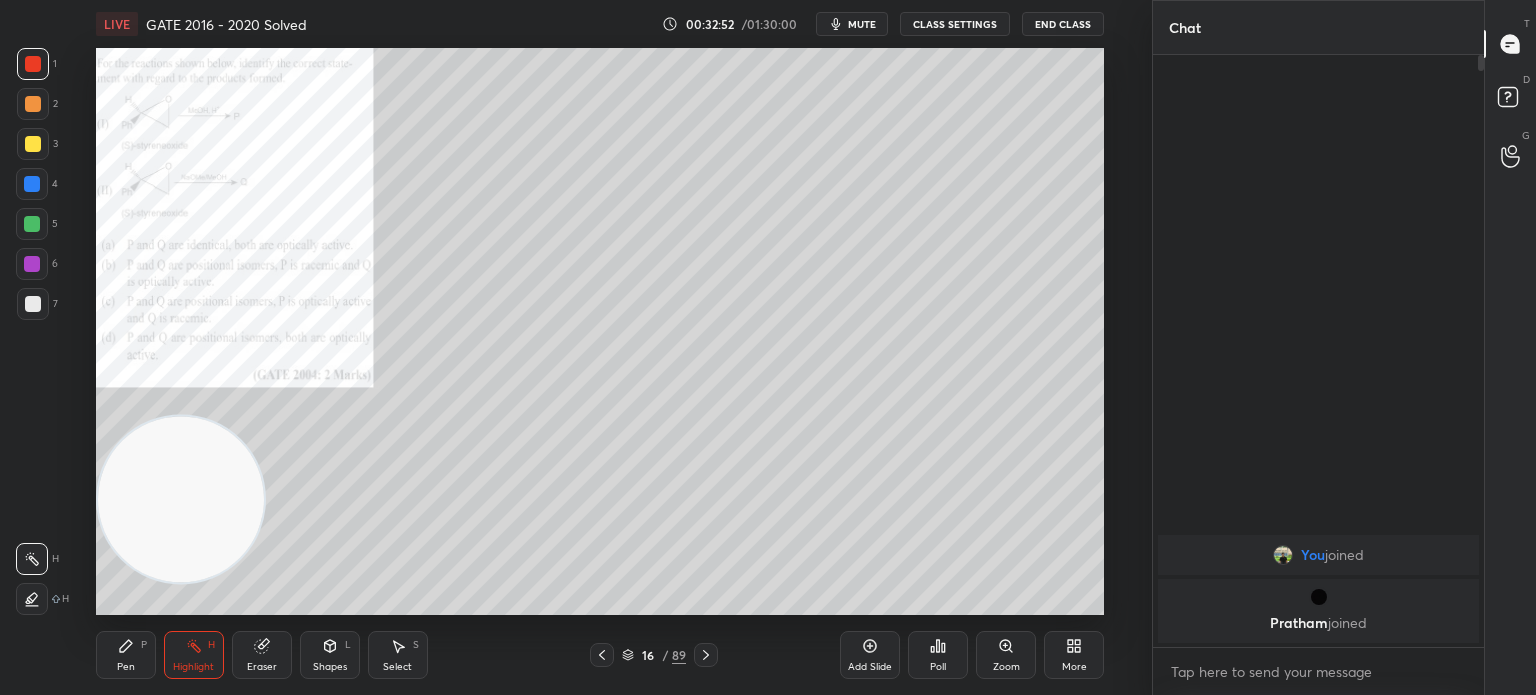 click on "Highlight" at bounding box center (193, 667) 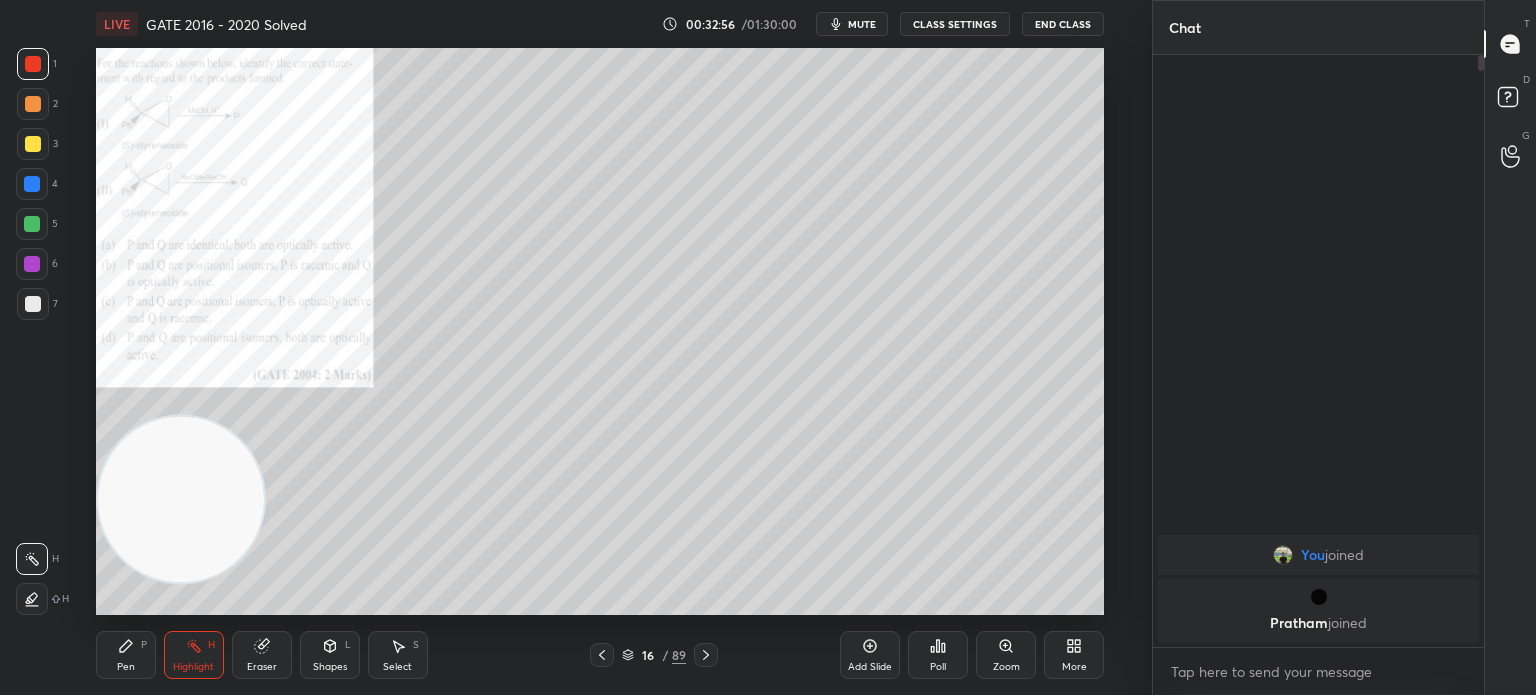click at bounding box center [33, 104] 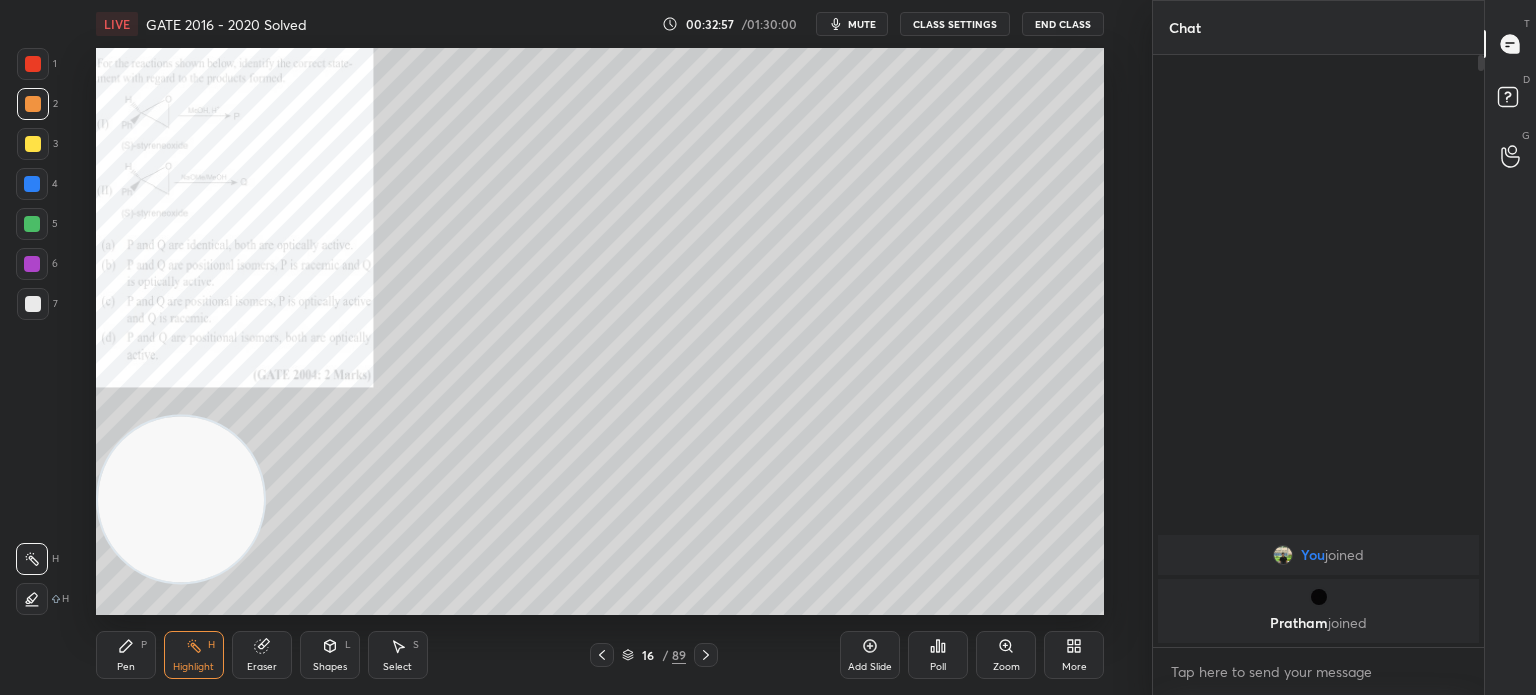 click on "Pen" at bounding box center [126, 667] 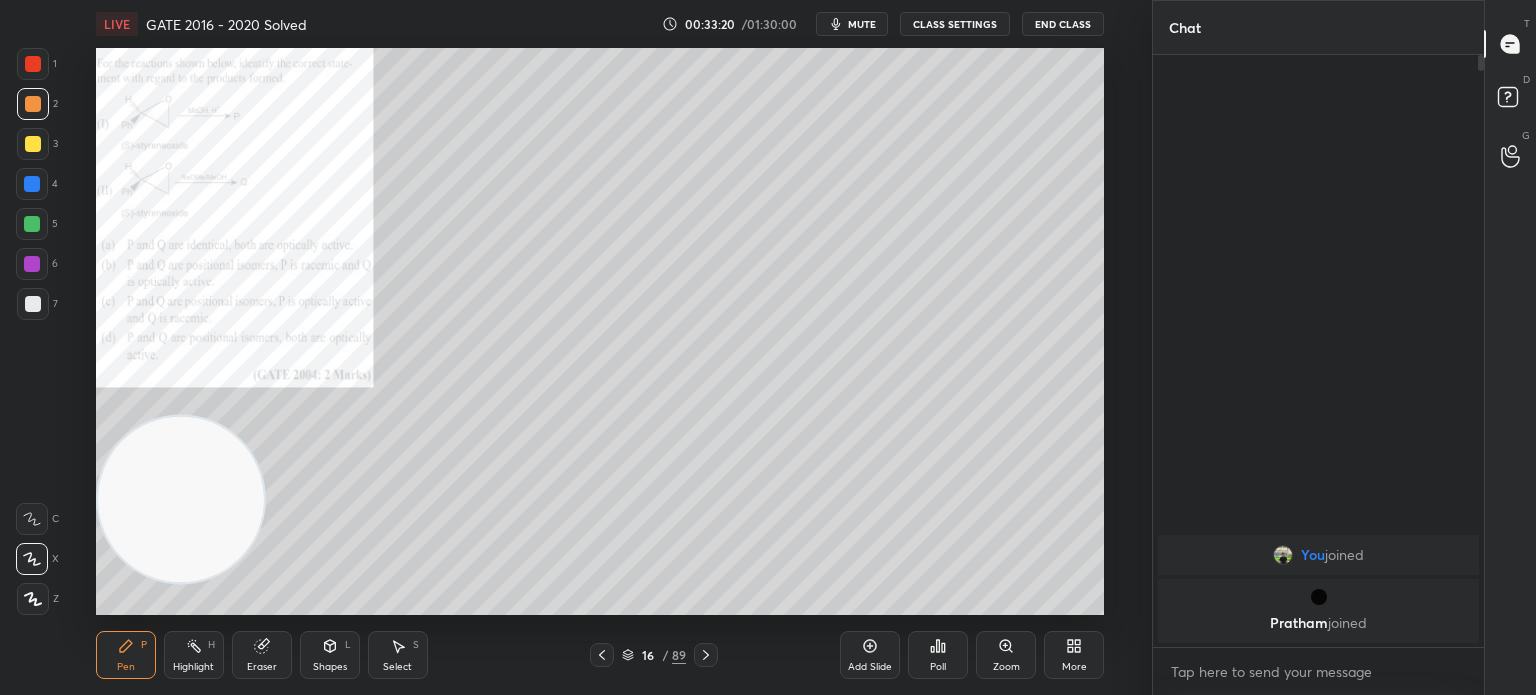 click at bounding box center (33, 144) 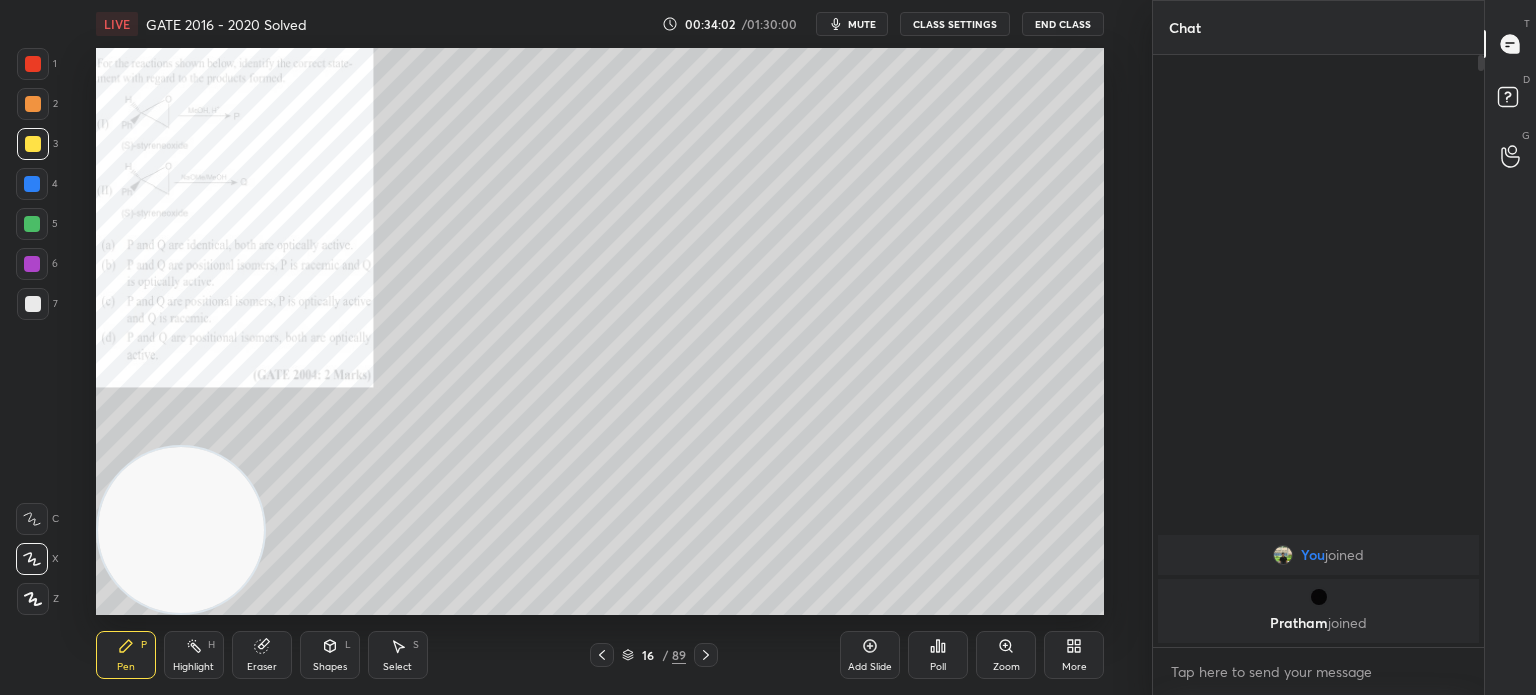 click on "1" at bounding box center (37, 68) 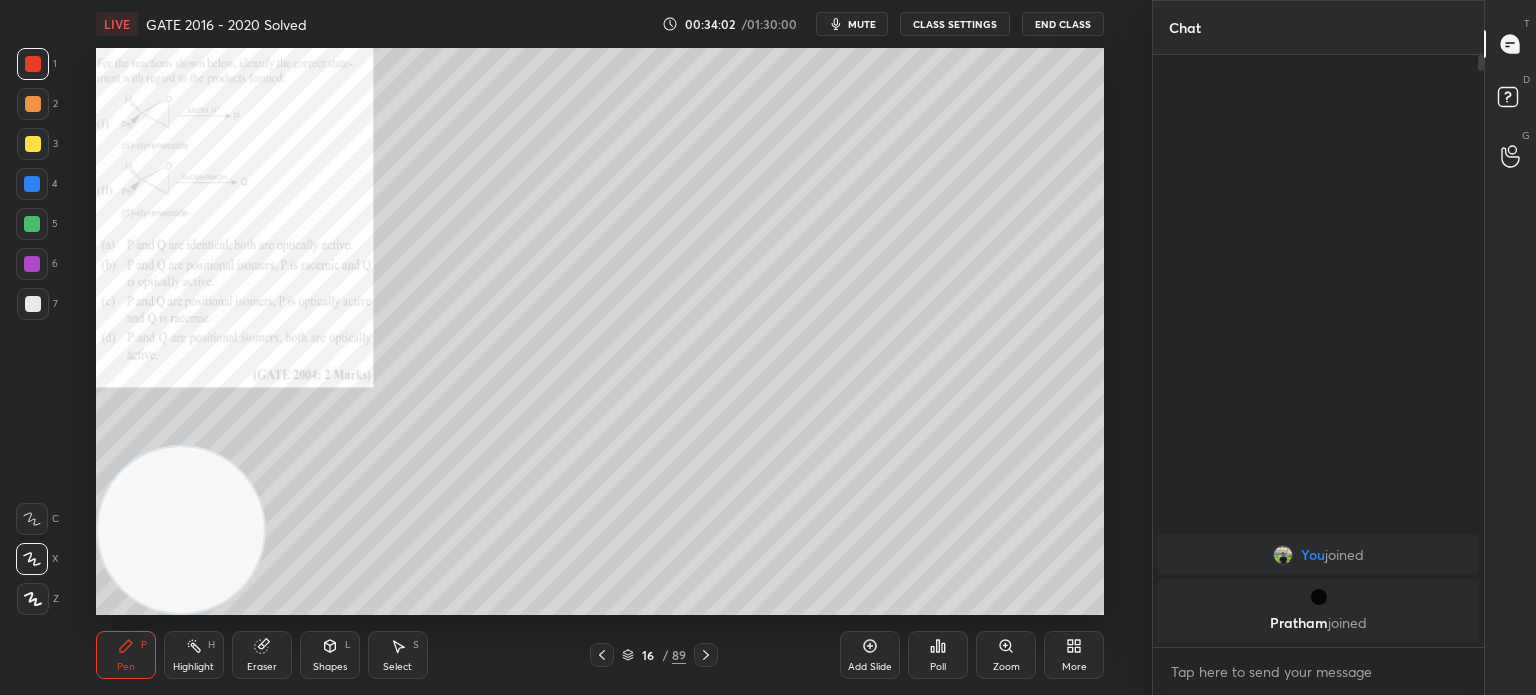click at bounding box center [33, 64] 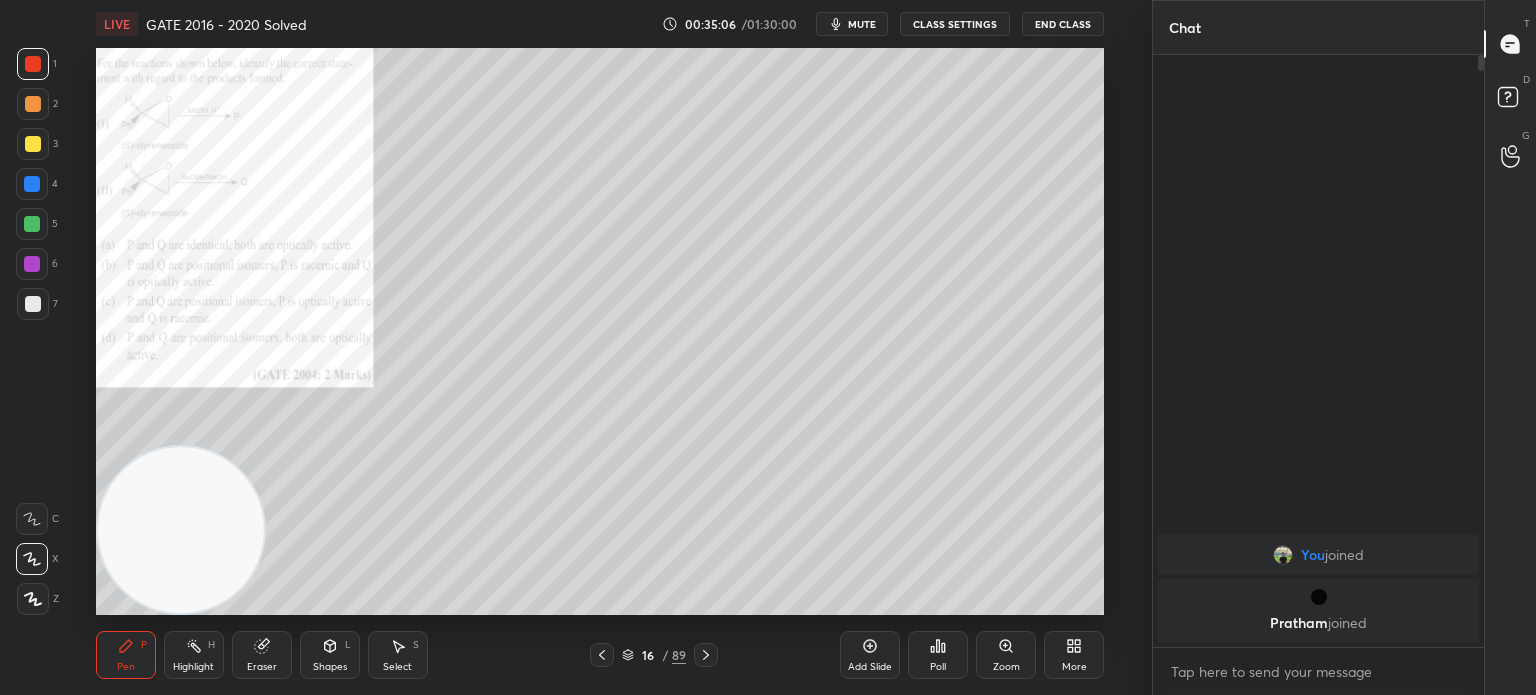 click 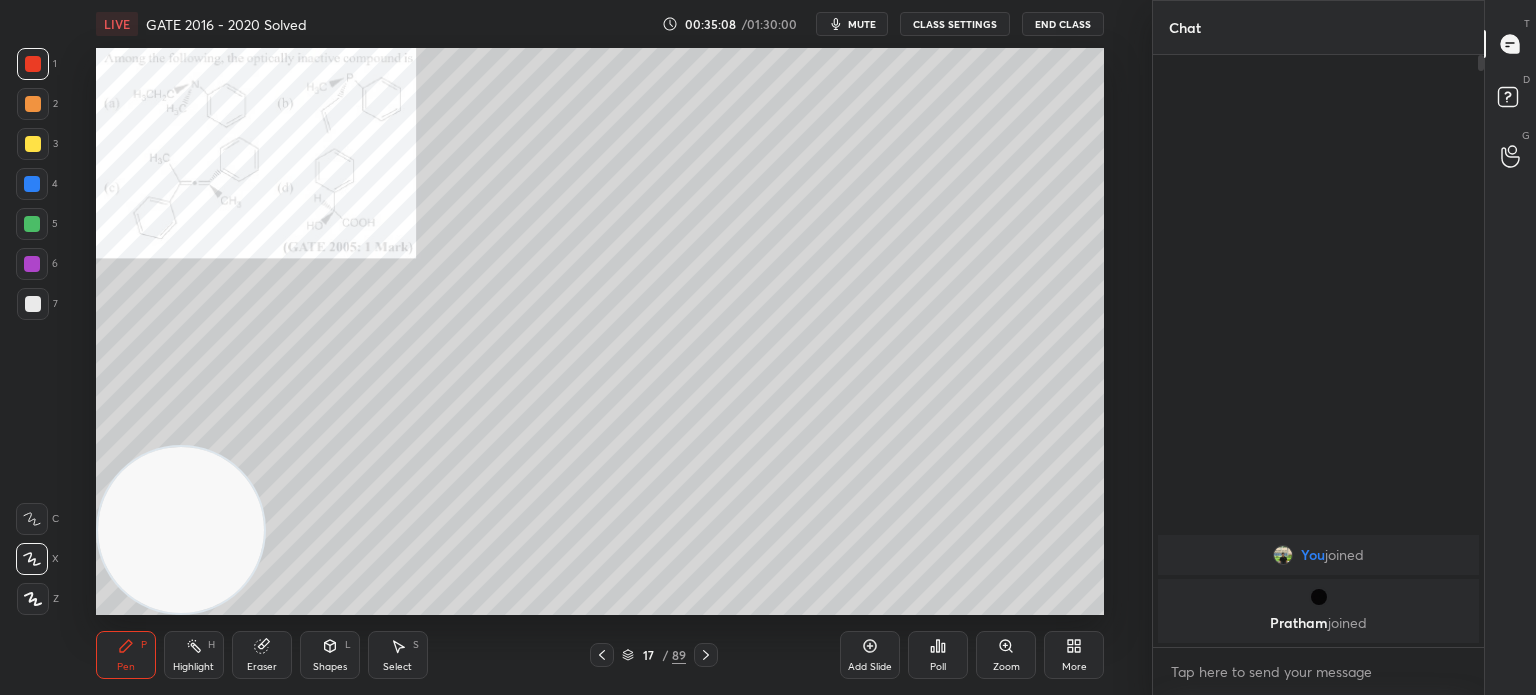 click 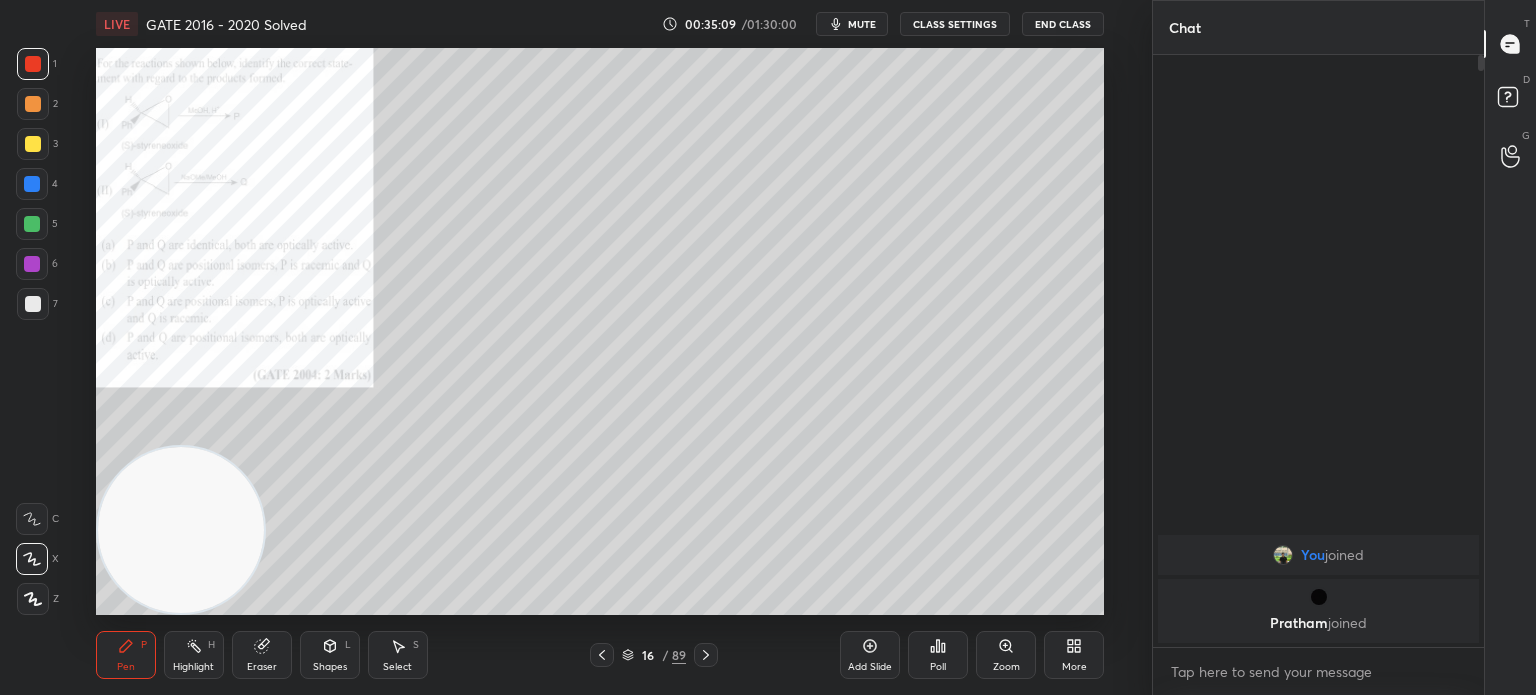 click on "Zoom" at bounding box center (1006, 655) 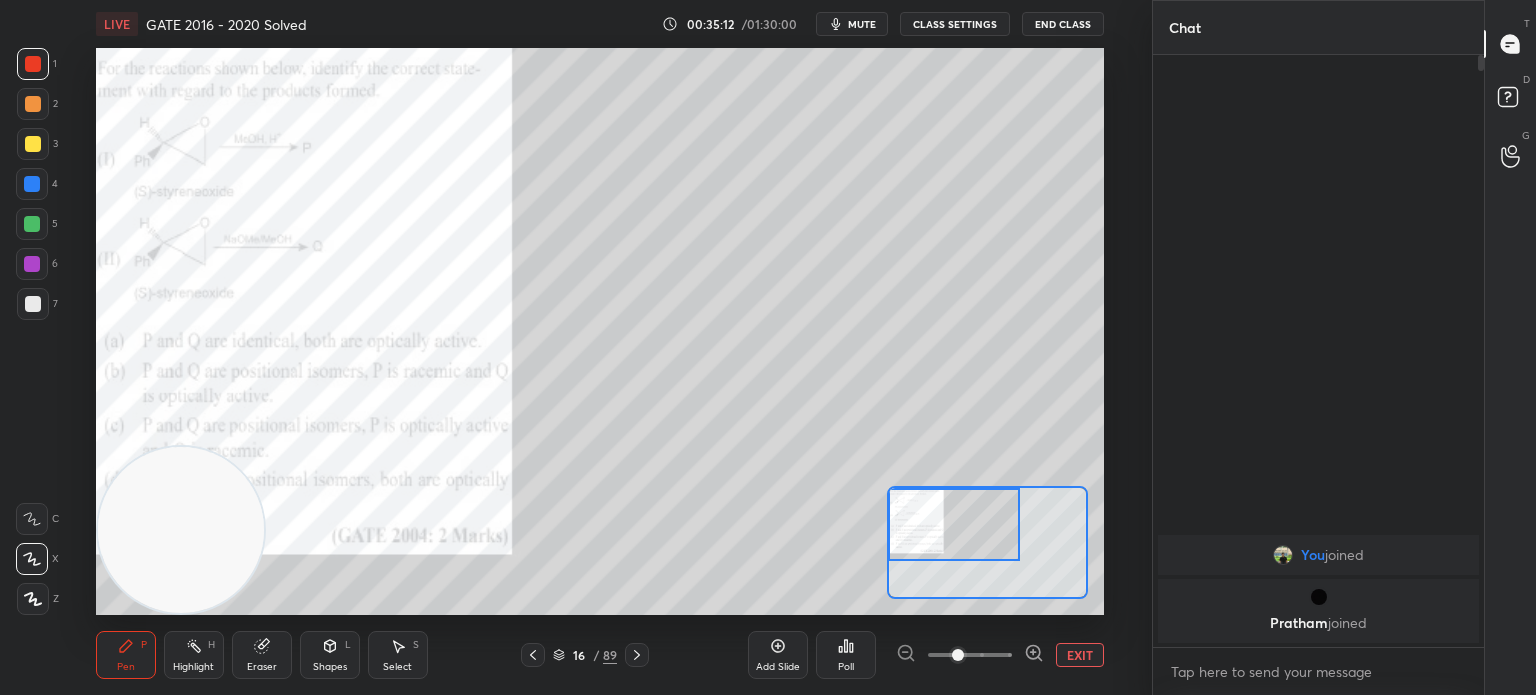 click on "EXIT" at bounding box center (1080, 655) 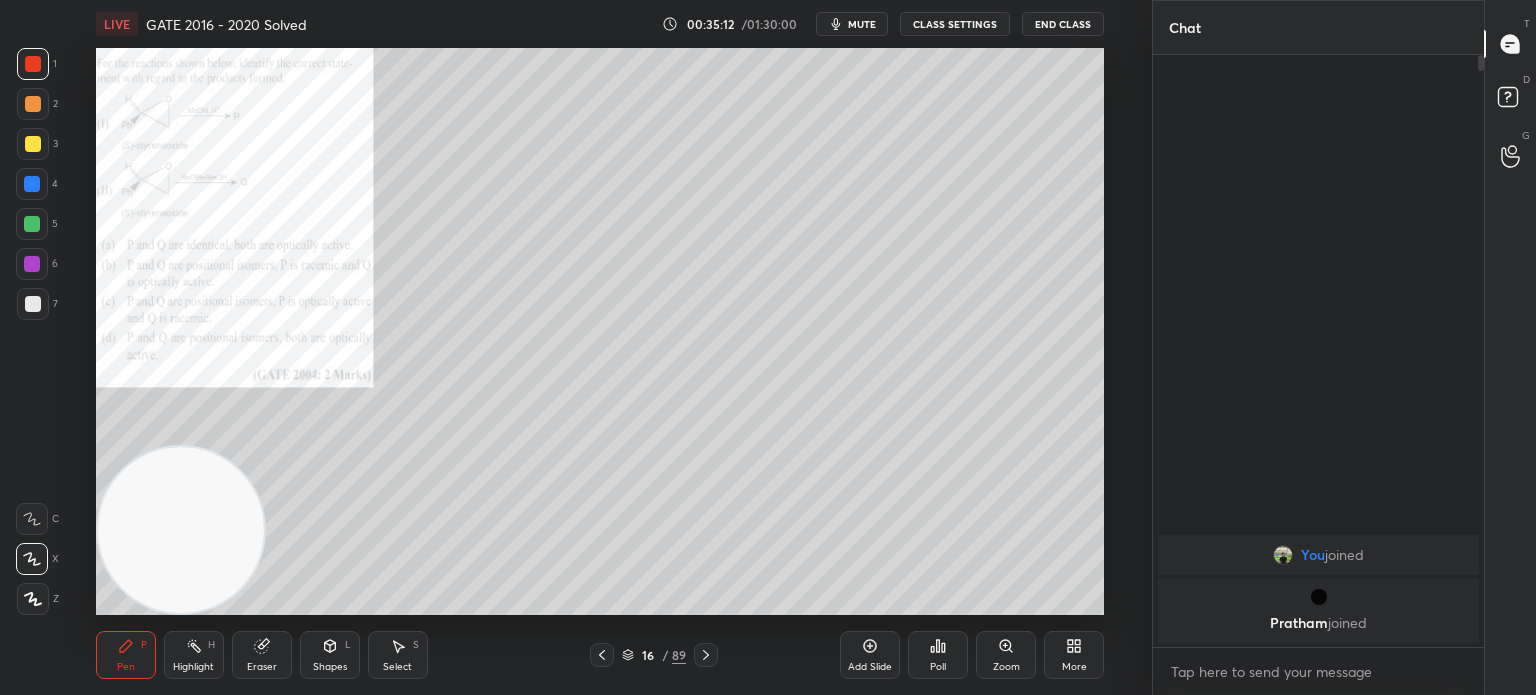 click on "More" at bounding box center [1074, 655] 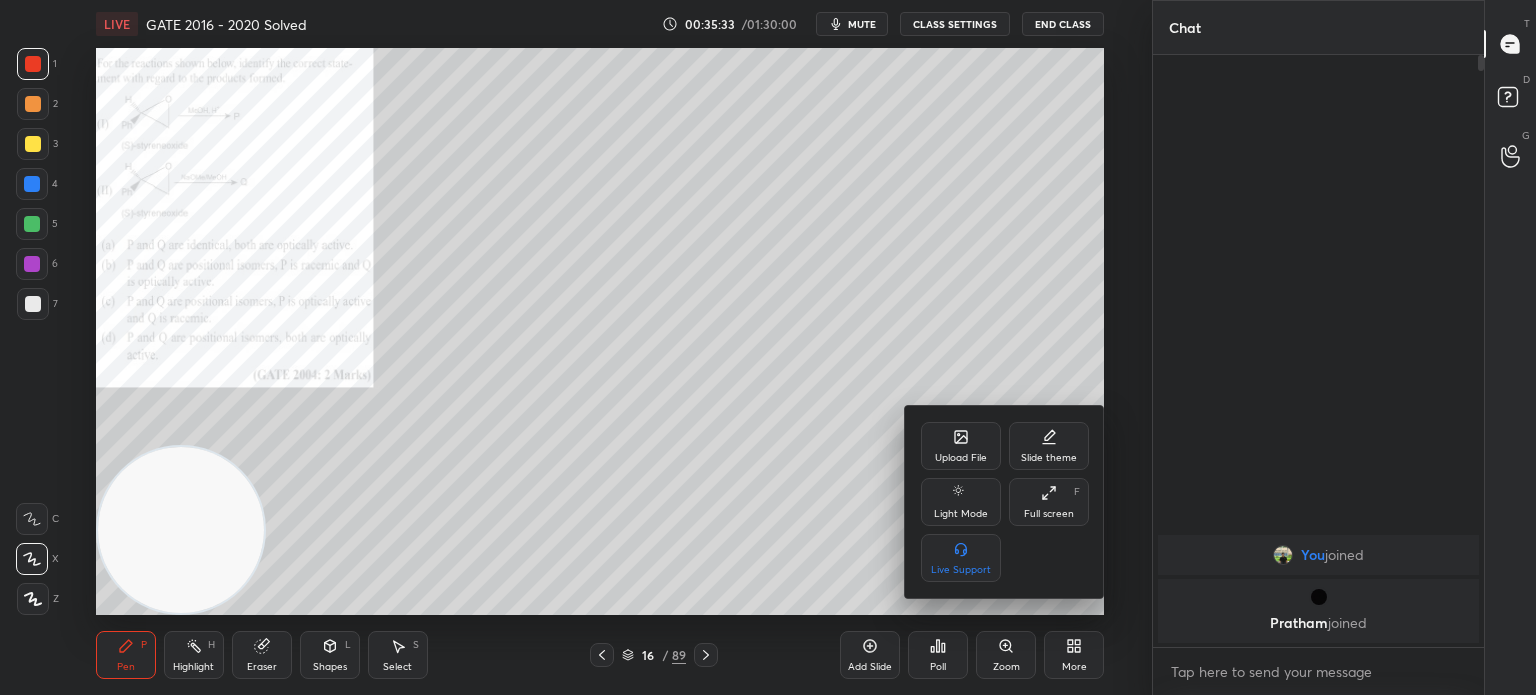 click at bounding box center [768, 347] 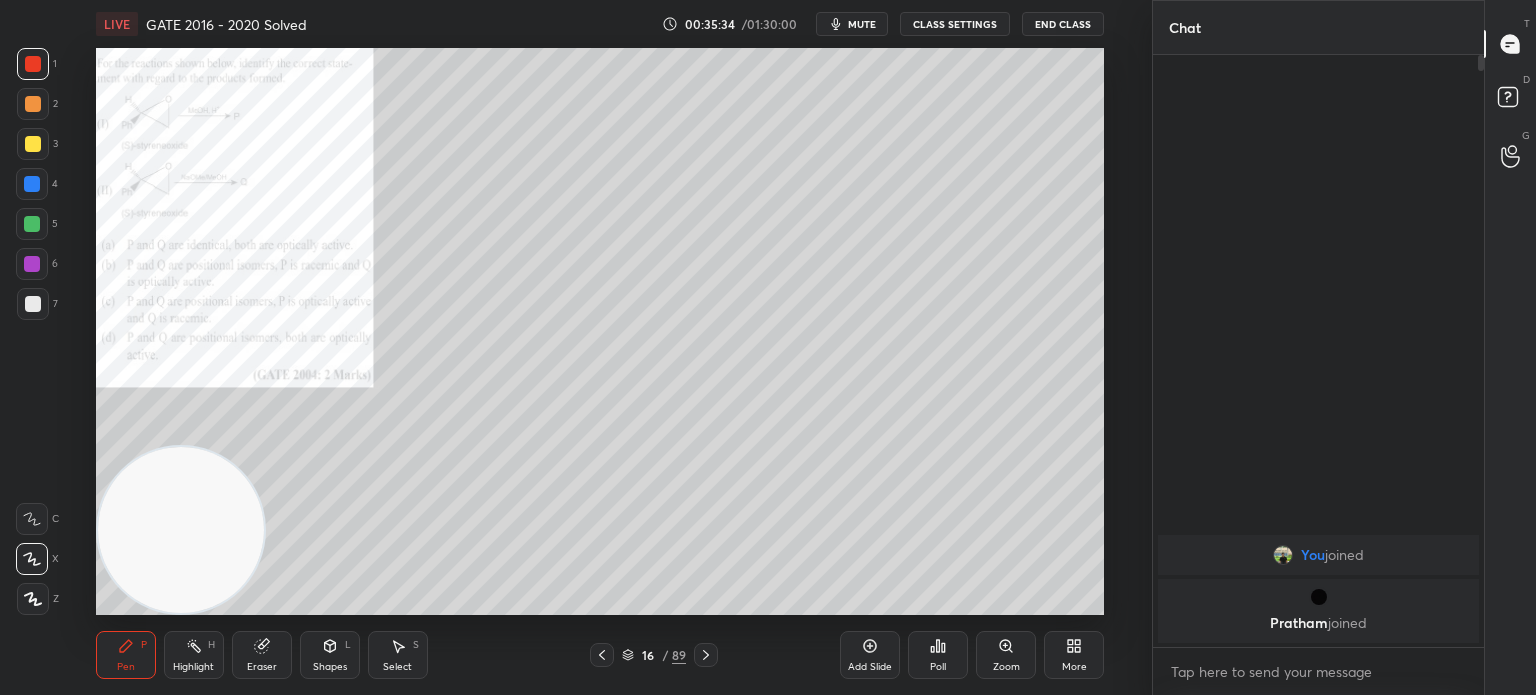 click on "mute" at bounding box center [862, 24] 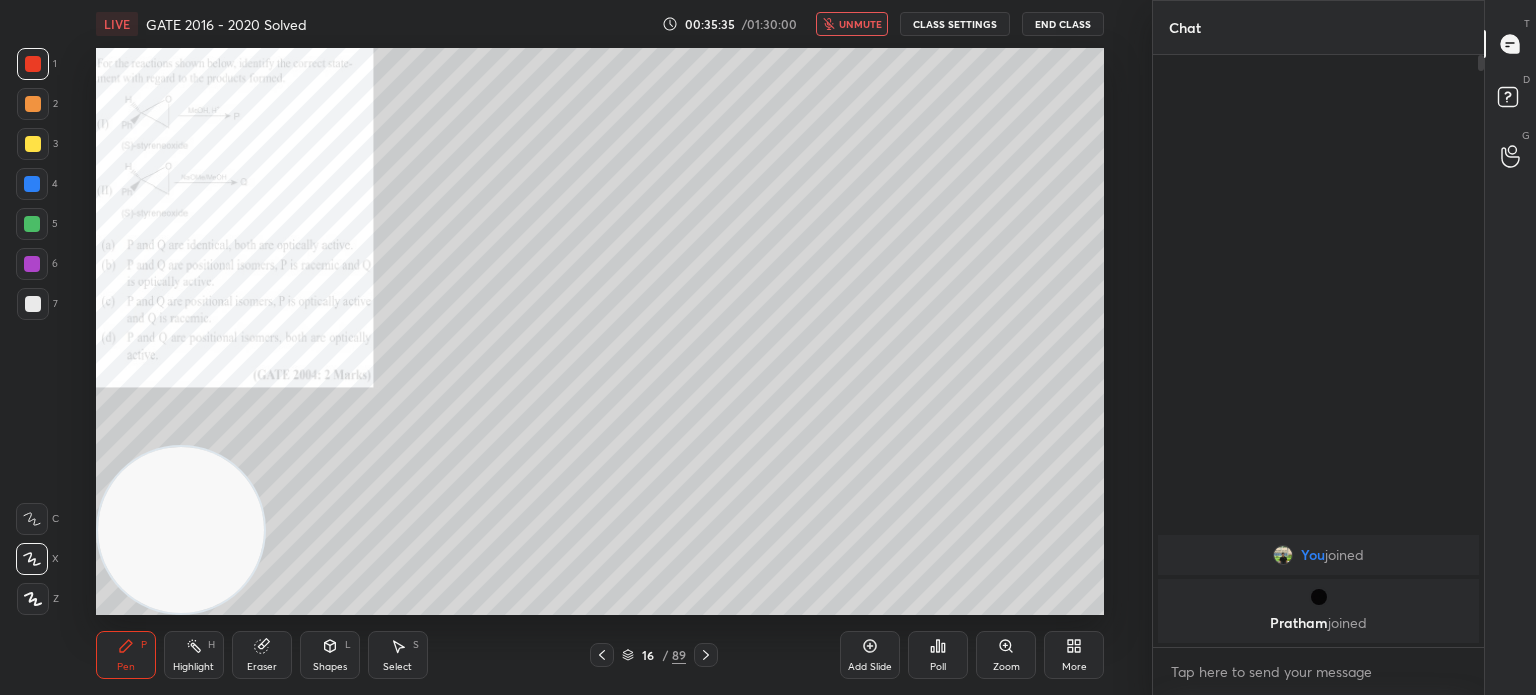 click on "CLASS SETTINGS" at bounding box center (955, 24) 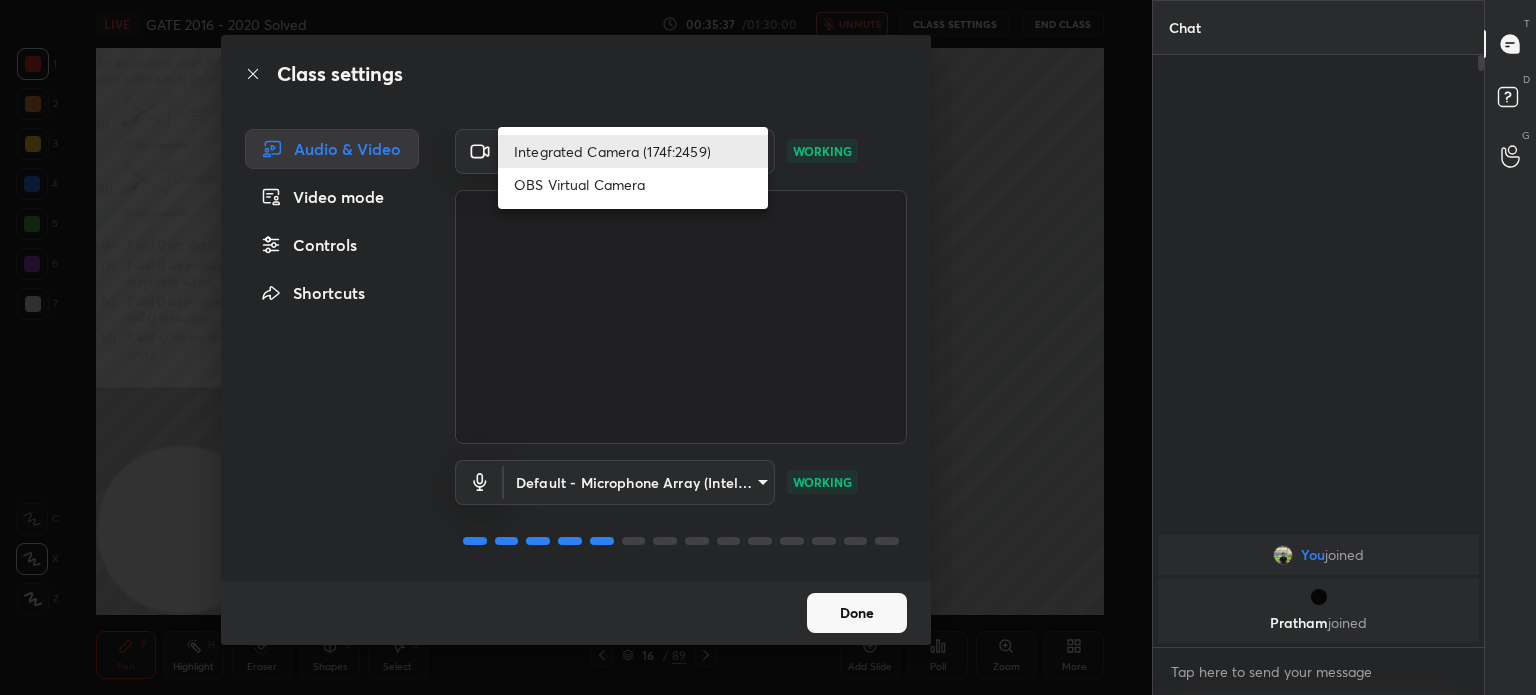 click on "1 2 3 4 5 6 7 C X Z C X Z E E Erase all   H H LIVE GATE 2016 - 2020 Solved 00:35:37 /  01:30:00 unmute CLASS SETTINGS End Class Setting up your live class Poll for   secs No correct answer Start poll Back GATE 2016 - 2020 Solved • L19 of Complete Course on Stereo Chemistry for GATE 2026 [FIRST] [LAST] Pen P Highlight H Eraser Shapes L Select S 16 / 89 Add Slide Poll Zoom More Chat You  joined [FIRST]  joined JUMP TO LATEST Enable hand raising Enable raise hand to speak to learners. Once enabled, chat will be turned off temporarily. Enable x   introducing Raise a hand with a doubt Now learners can raise their hand along with a doubt  How it works? Doubts asked by learners will show up here NEW DOUBTS ASKED No one has raised a hand yet Can't raise hand Looks like educator just invited you to speak. Please wait before you can raise your hand again. Got it T Messages (T) D Doubts (D) G Raise Hand (G) Report an issue Reason for reporting Buffering Chat not working Audio - Video sync issue Educator video quality low" at bounding box center [768, 347] 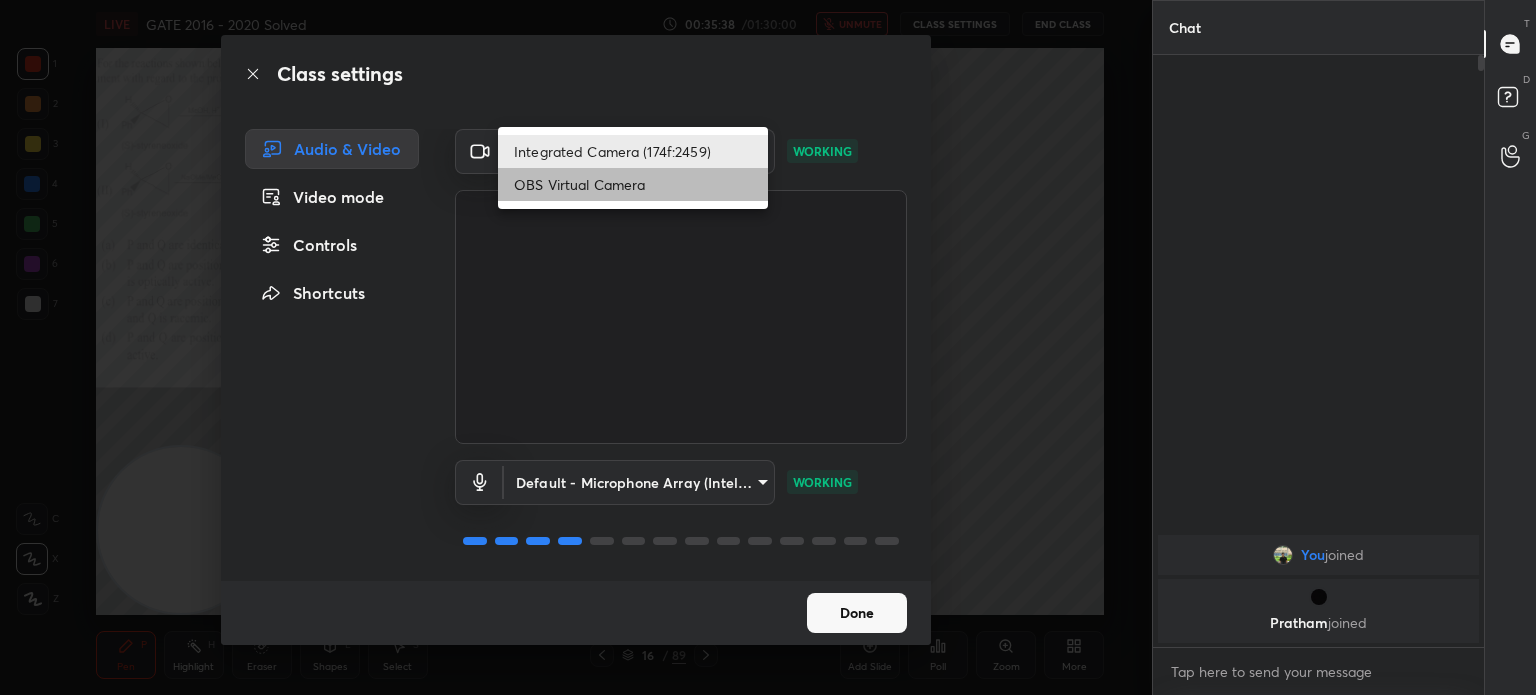 click on "OBS Virtual Camera" at bounding box center [633, 184] 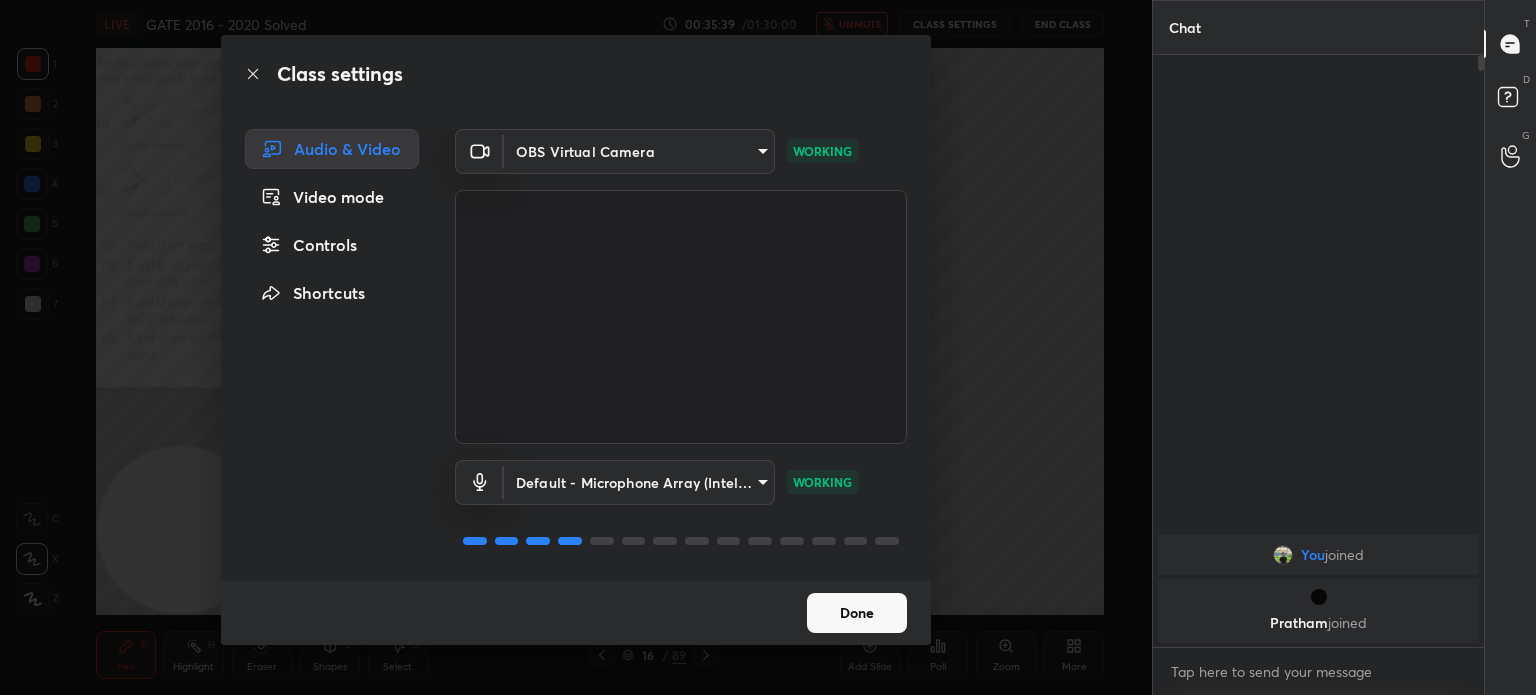 click on "Done" at bounding box center (857, 613) 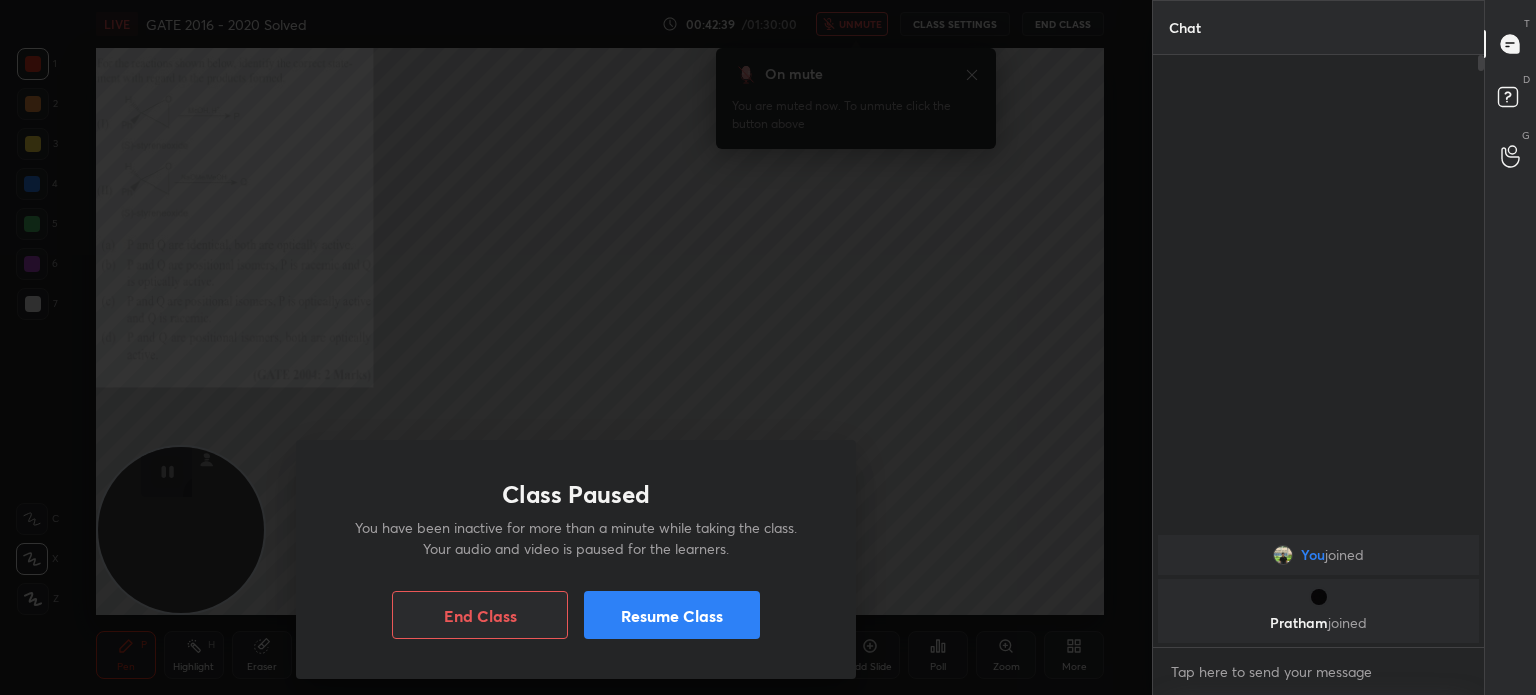 click on "Resume Class" at bounding box center [672, 615] 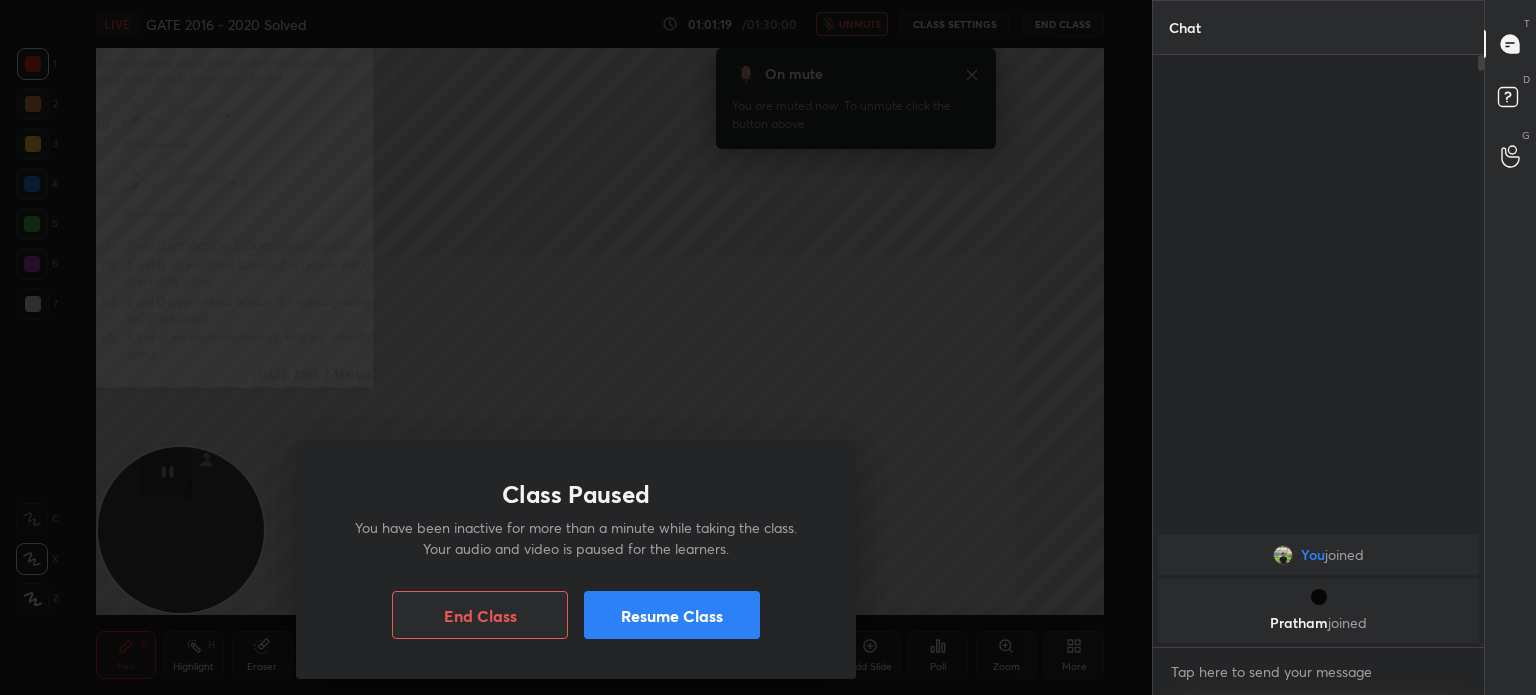 click on "Resume Class" at bounding box center (672, 615) 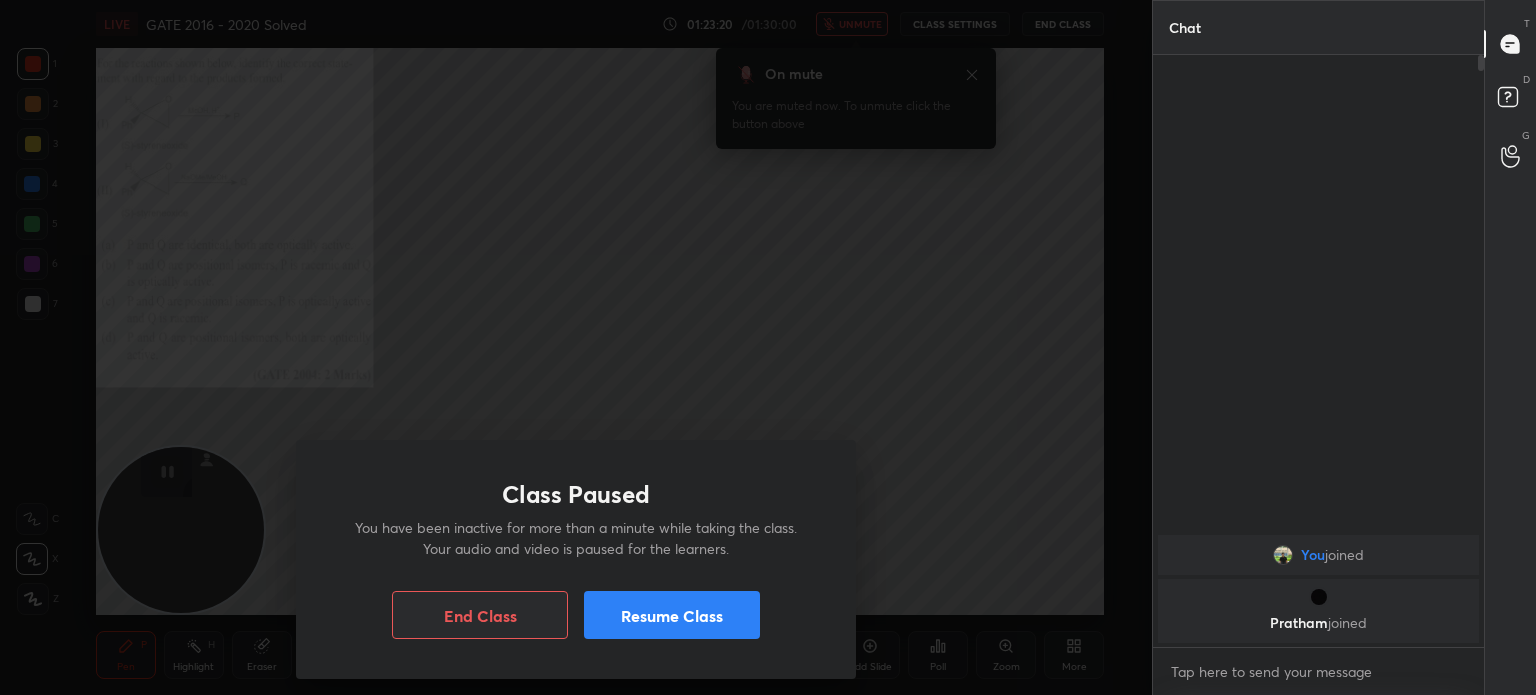 click on "Resume Class" at bounding box center [672, 615] 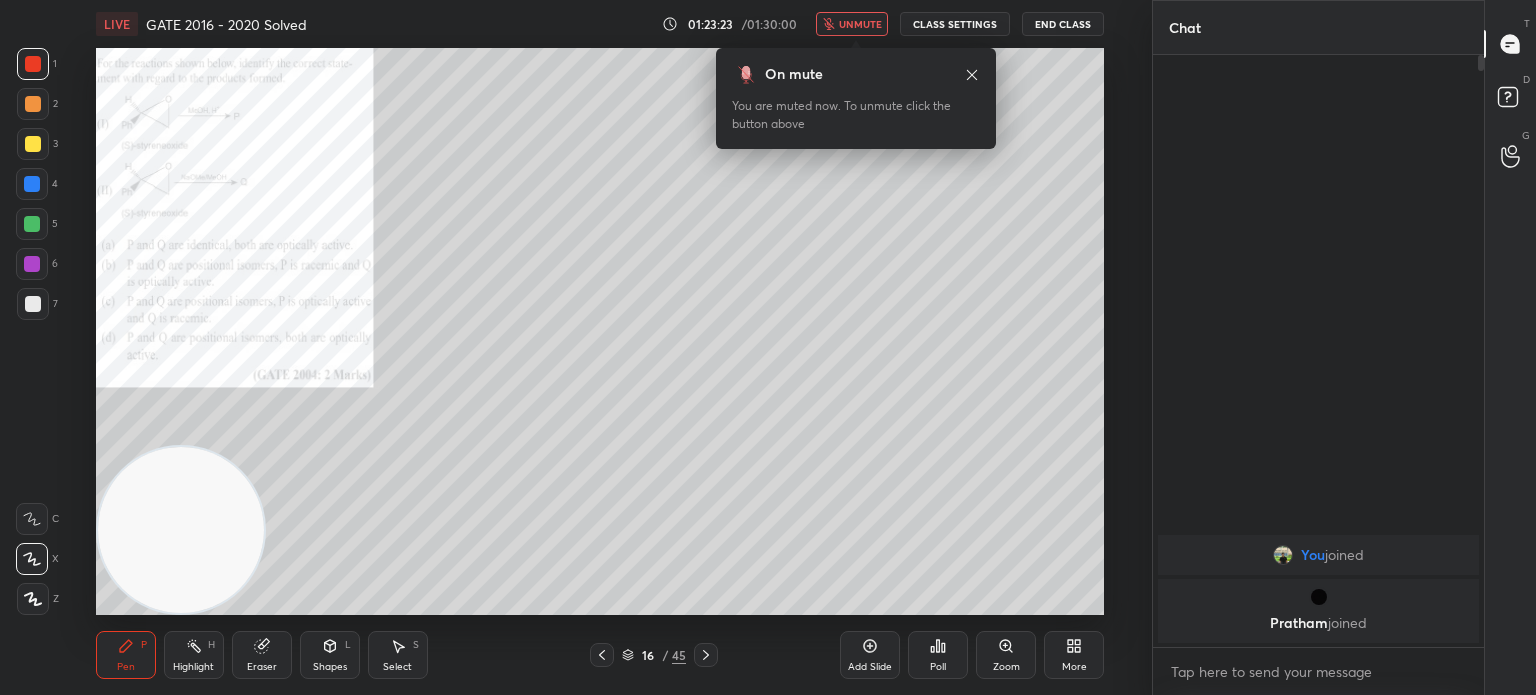 click on "End Class" at bounding box center (1063, 24) 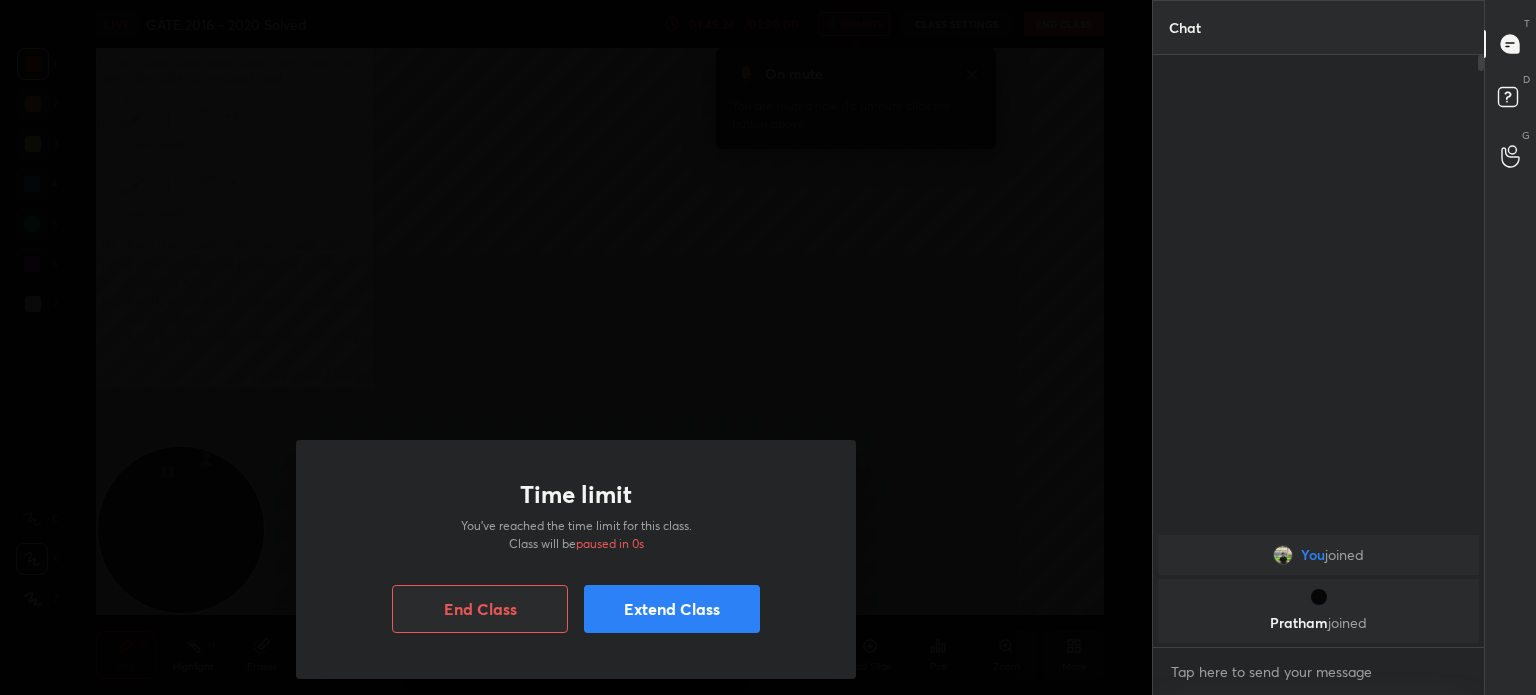 click on "End Class" at bounding box center [480, 609] 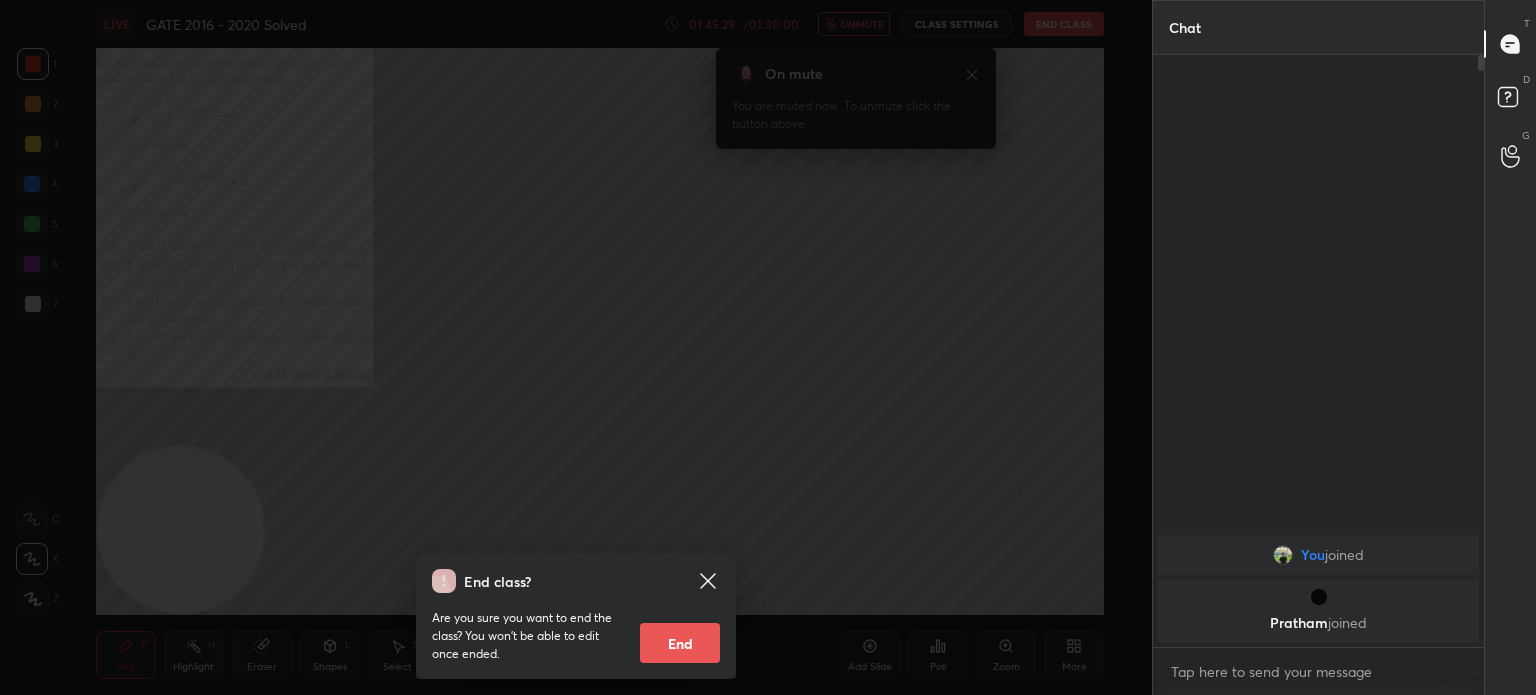 click on "End" at bounding box center [680, 643] 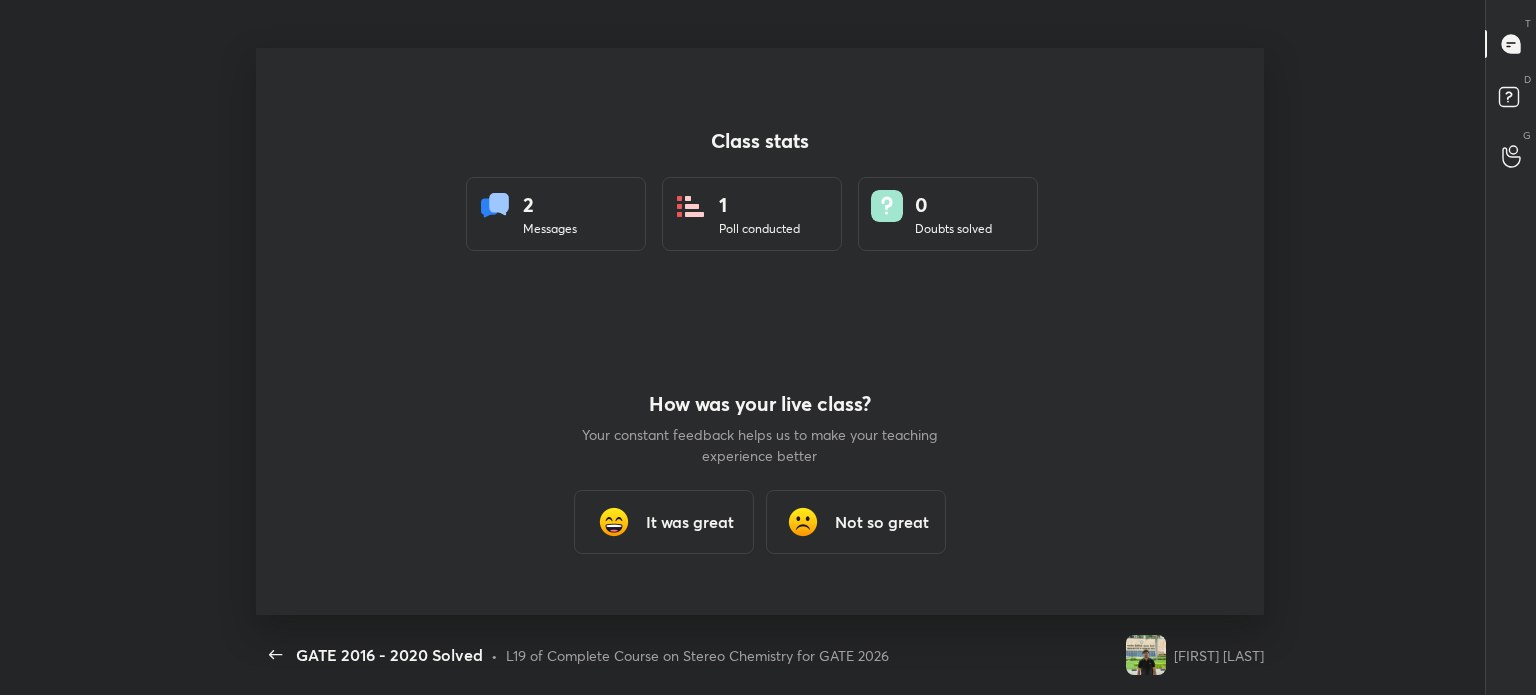 scroll, scrollTop: 99432, scrollLeft: 98756, axis: both 